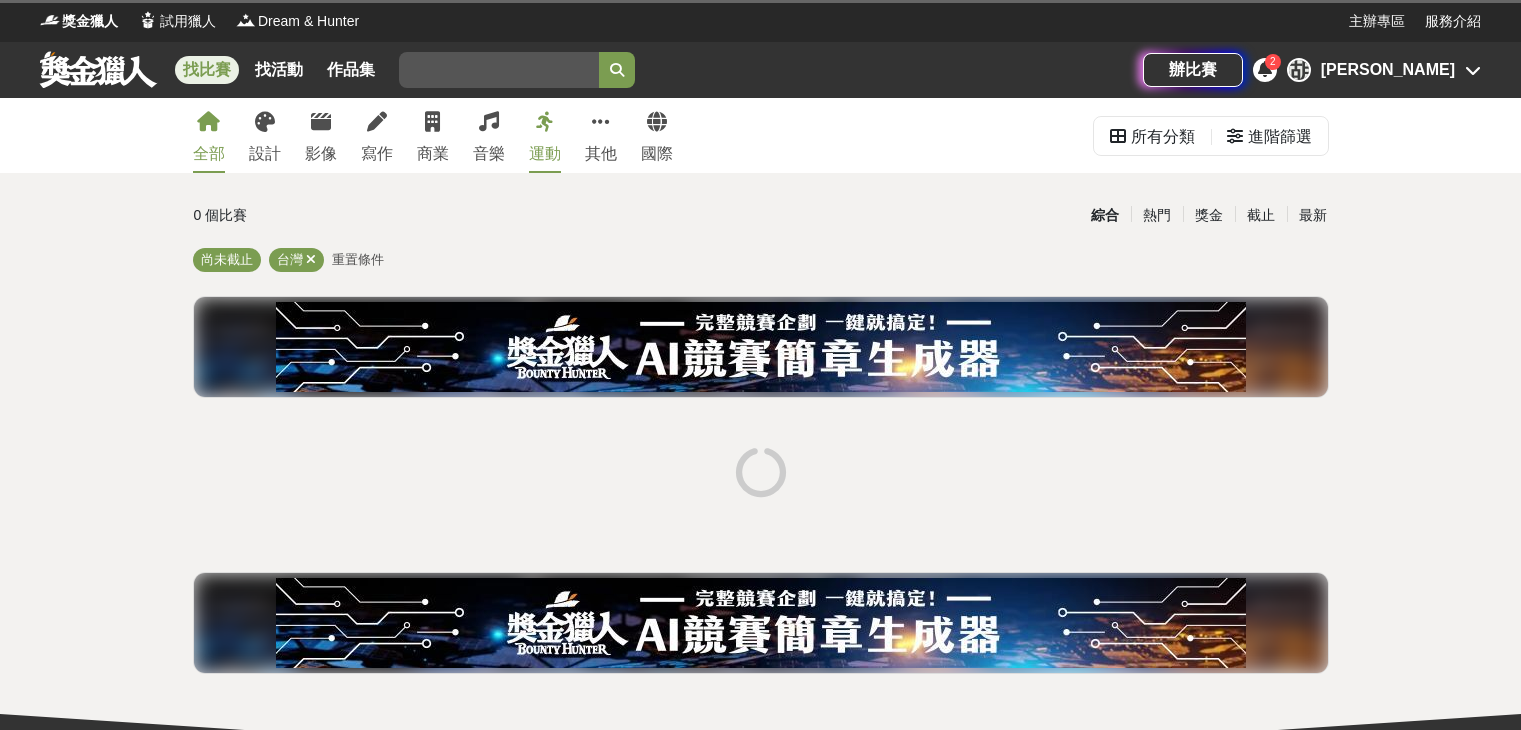 click on "進階篩選" at bounding box center (1280, 137) 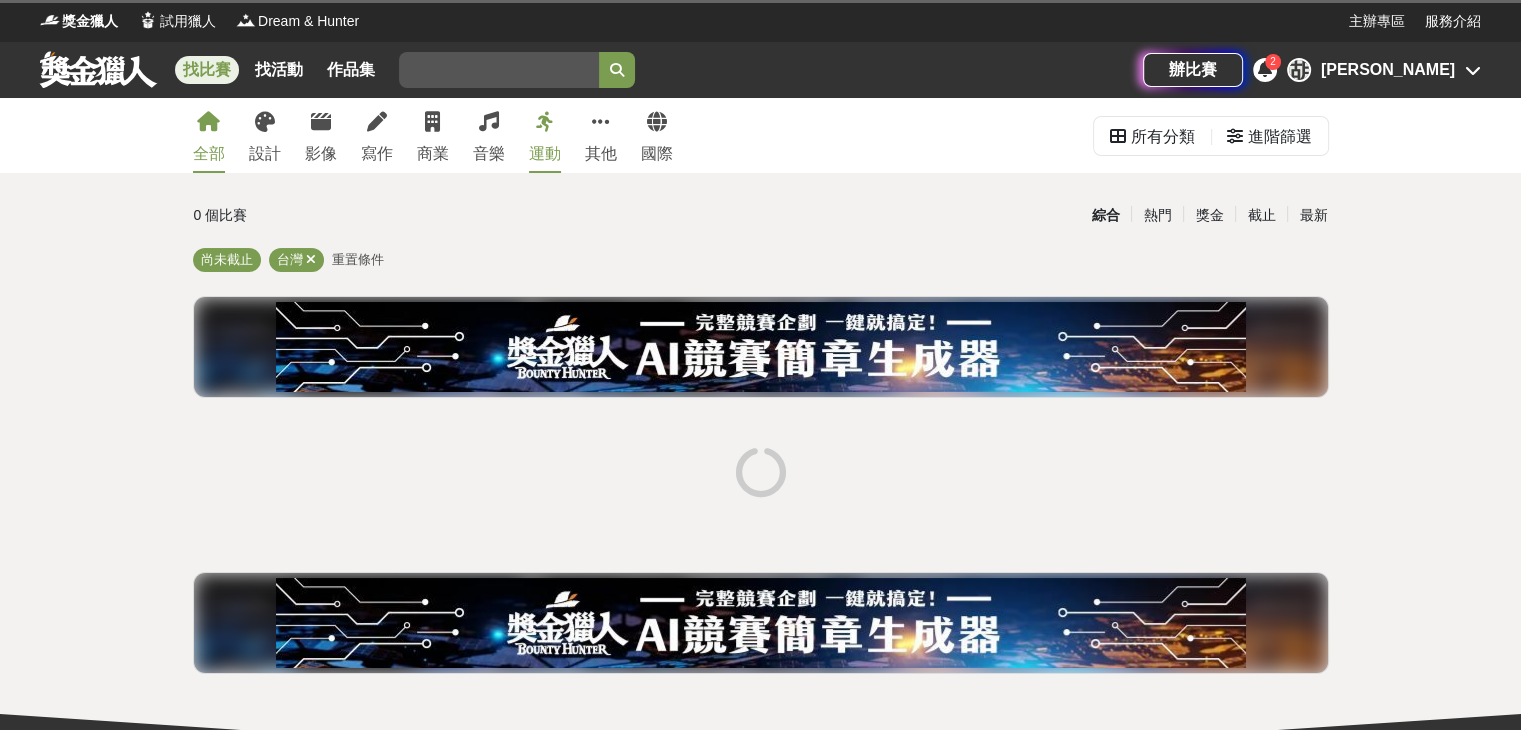 scroll, scrollTop: 0, scrollLeft: 0, axis: both 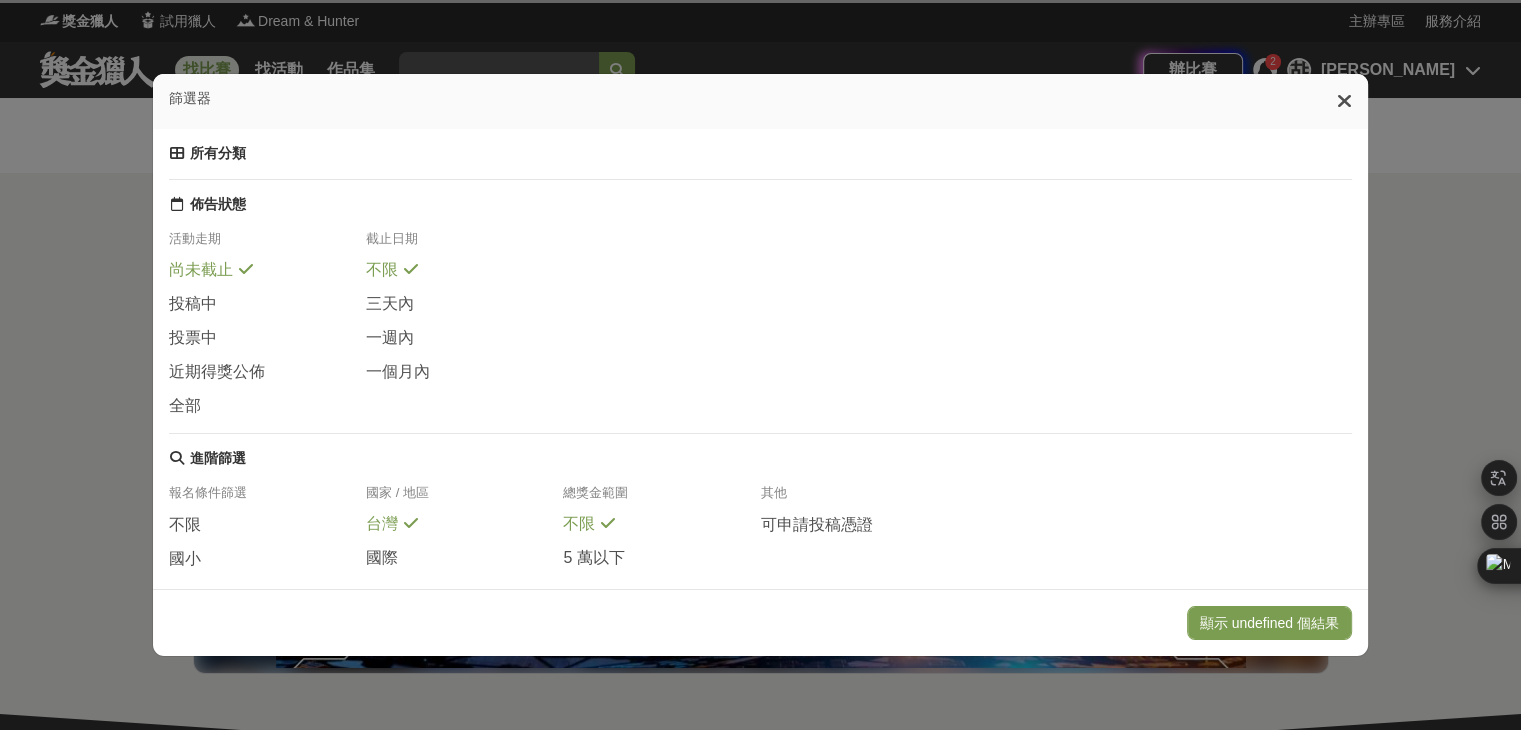 click at bounding box center [1344, 101] 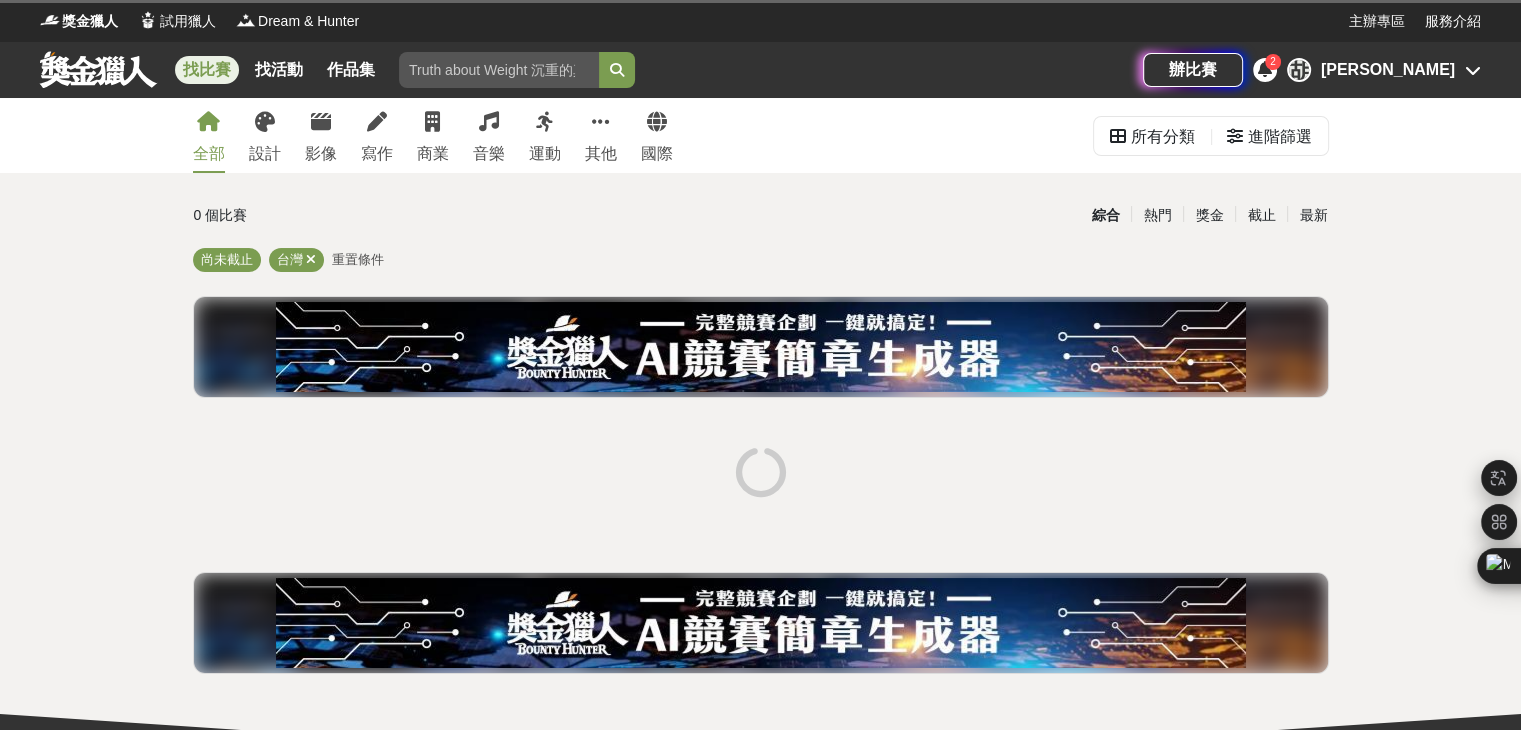 click on "辦比賽 2 胡 [PERSON_NAME]" at bounding box center [1312, 70] 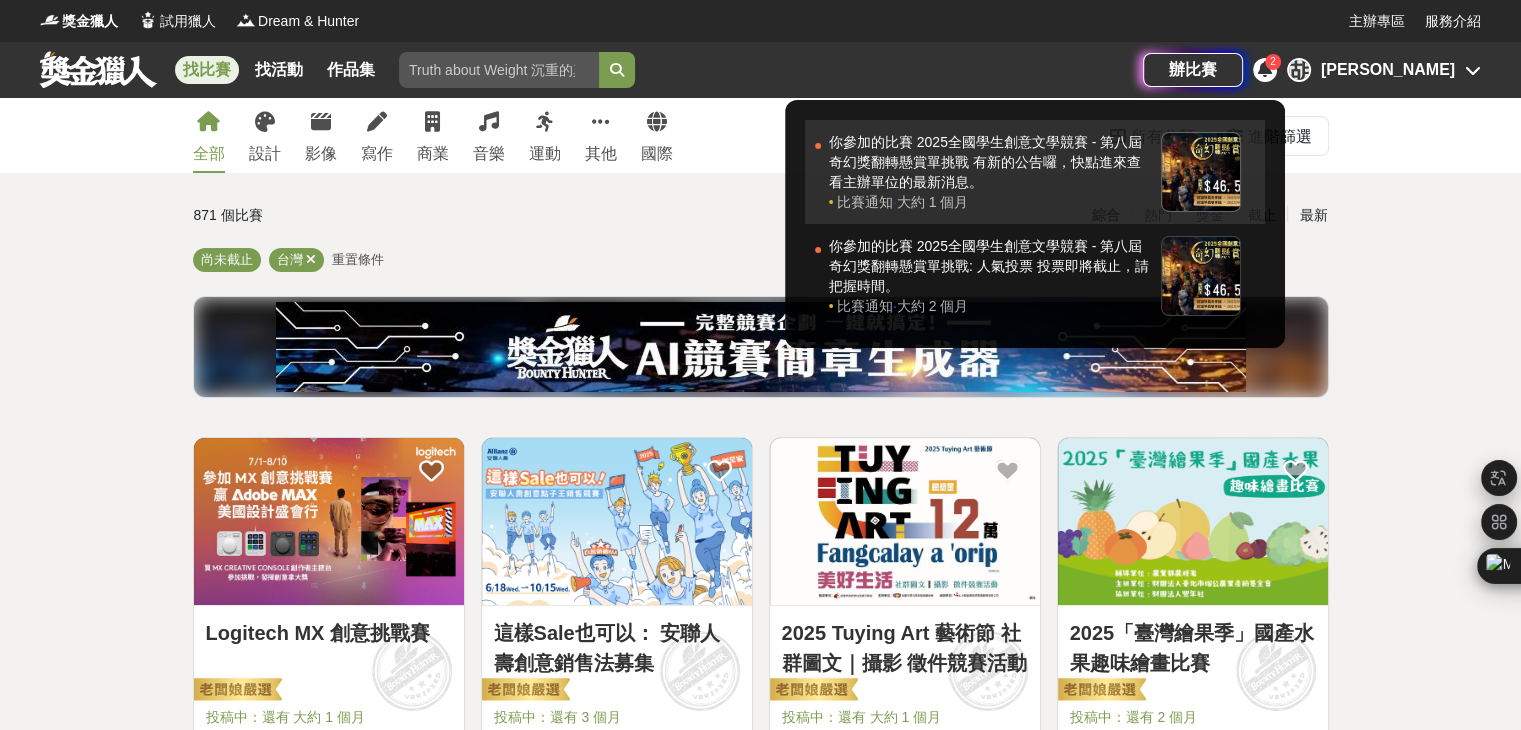 click on "你參加的比賽 2025全國學生創意文學競賽 - 第八屆奇幻獎翻轉懸賞單挑戰 有新的公告囉，快點進來查看主辦單位的最新消息。" at bounding box center [990, 162] 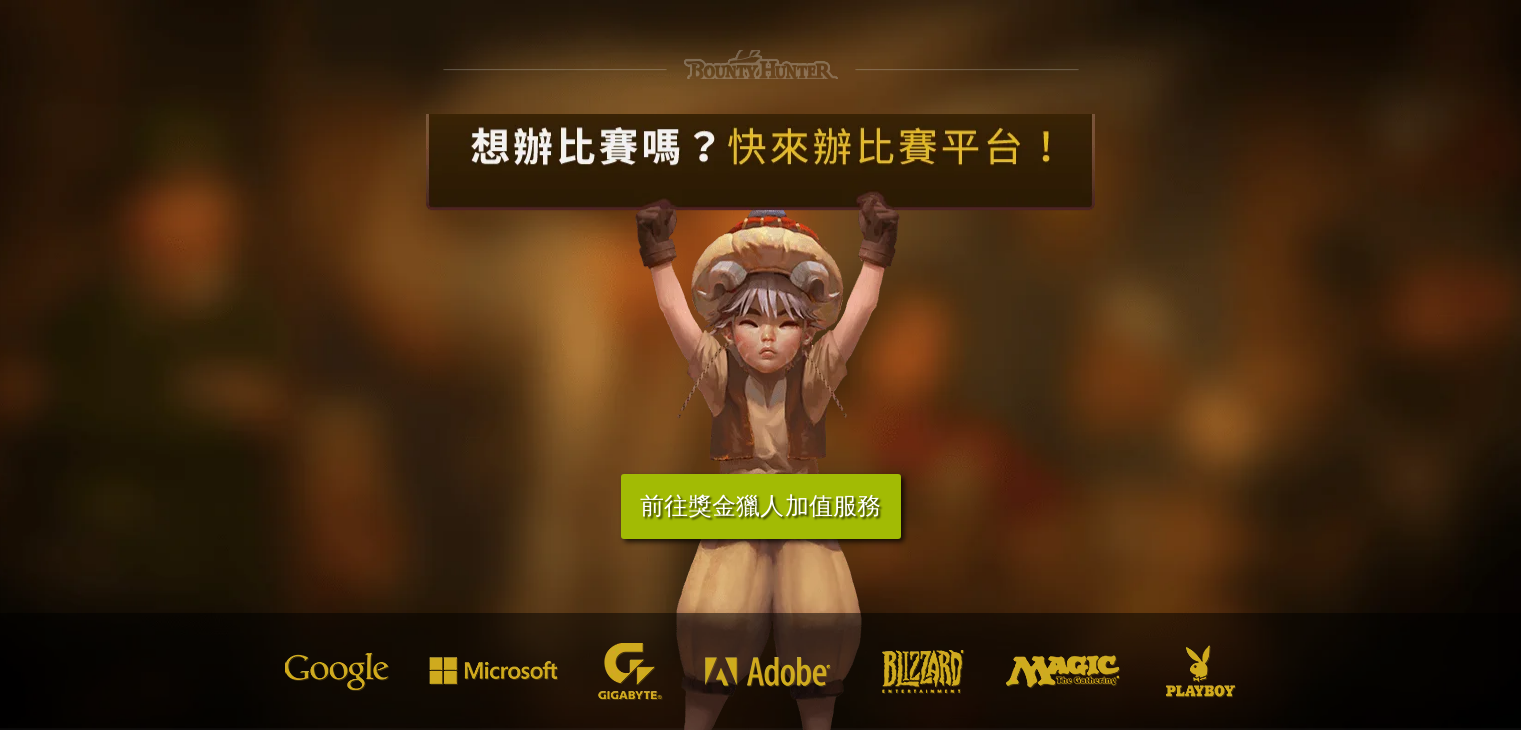 scroll, scrollTop: 0, scrollLeft: 0, axis: both 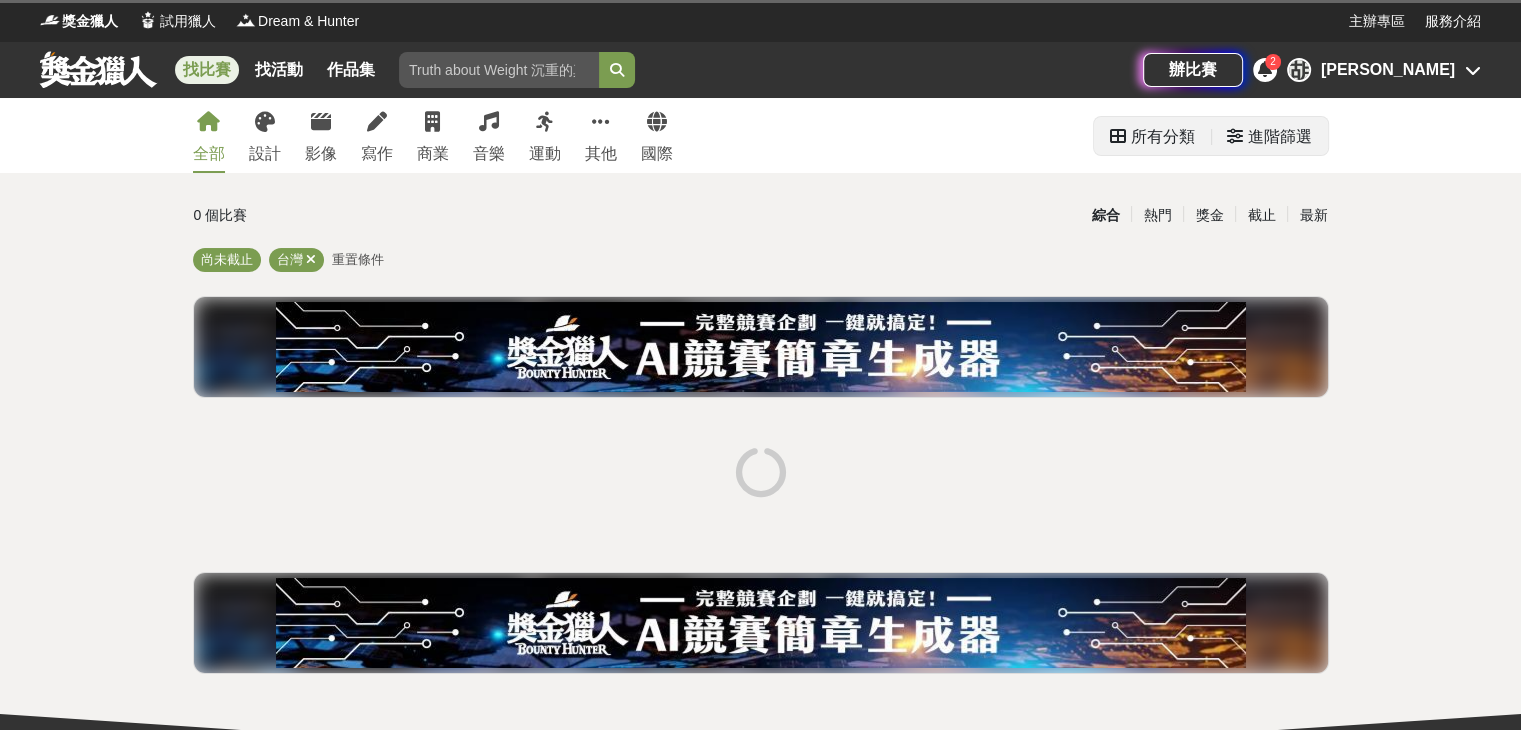 click on "進階篩選" at bounding box center [1280, 137] 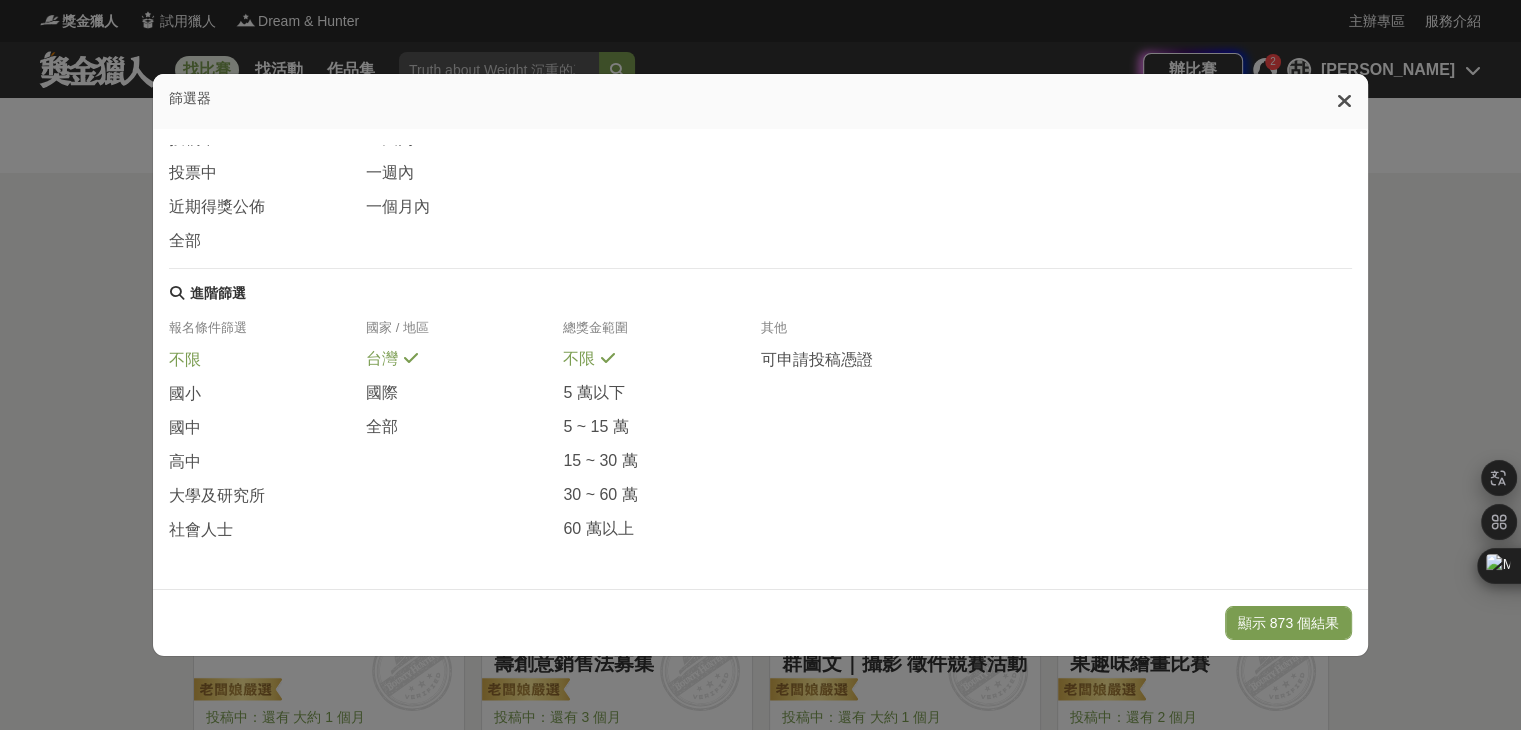 scroll, scrollTop: 268, scrollLeft: 0, axis: vertical 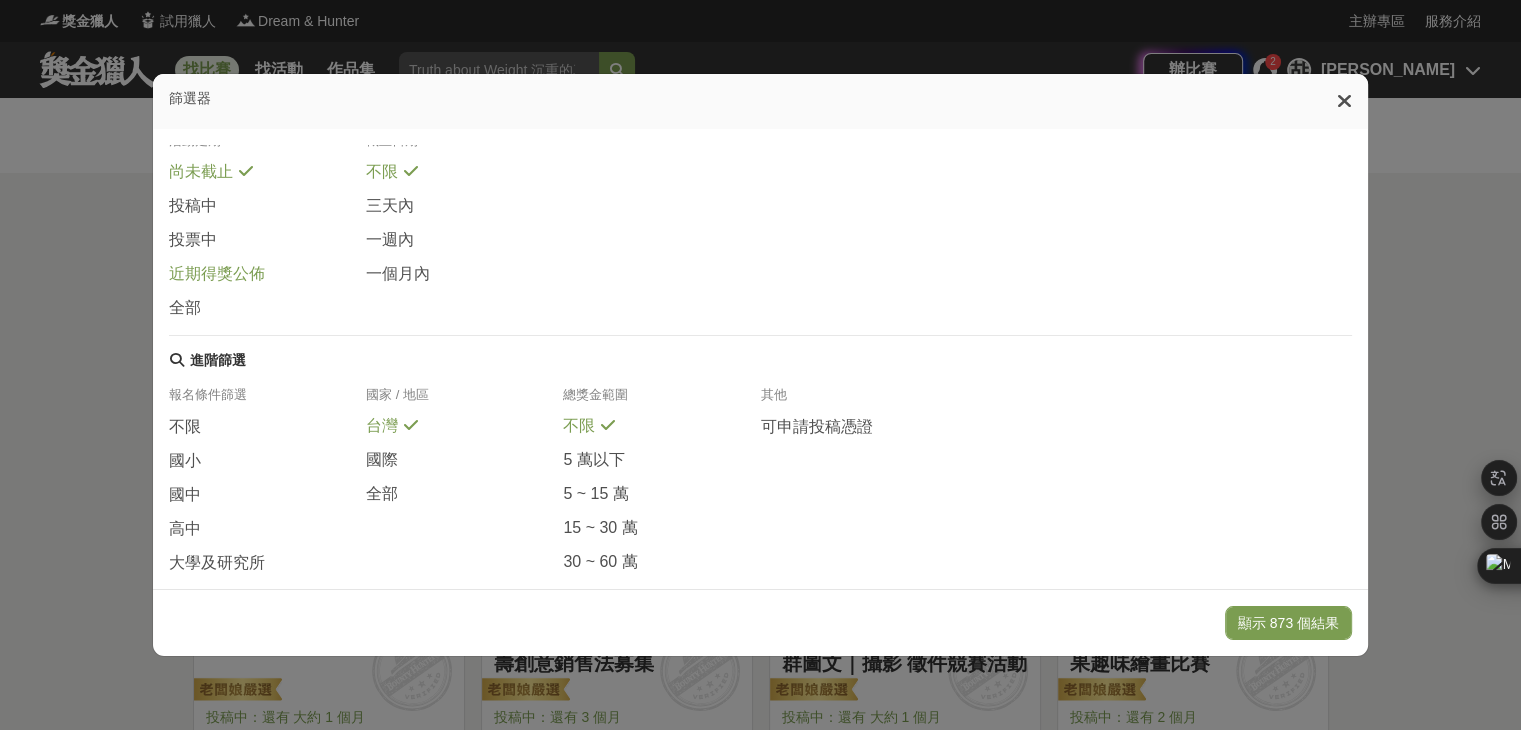 click on "近期得獎公佈" at bounding box center [217, 274] 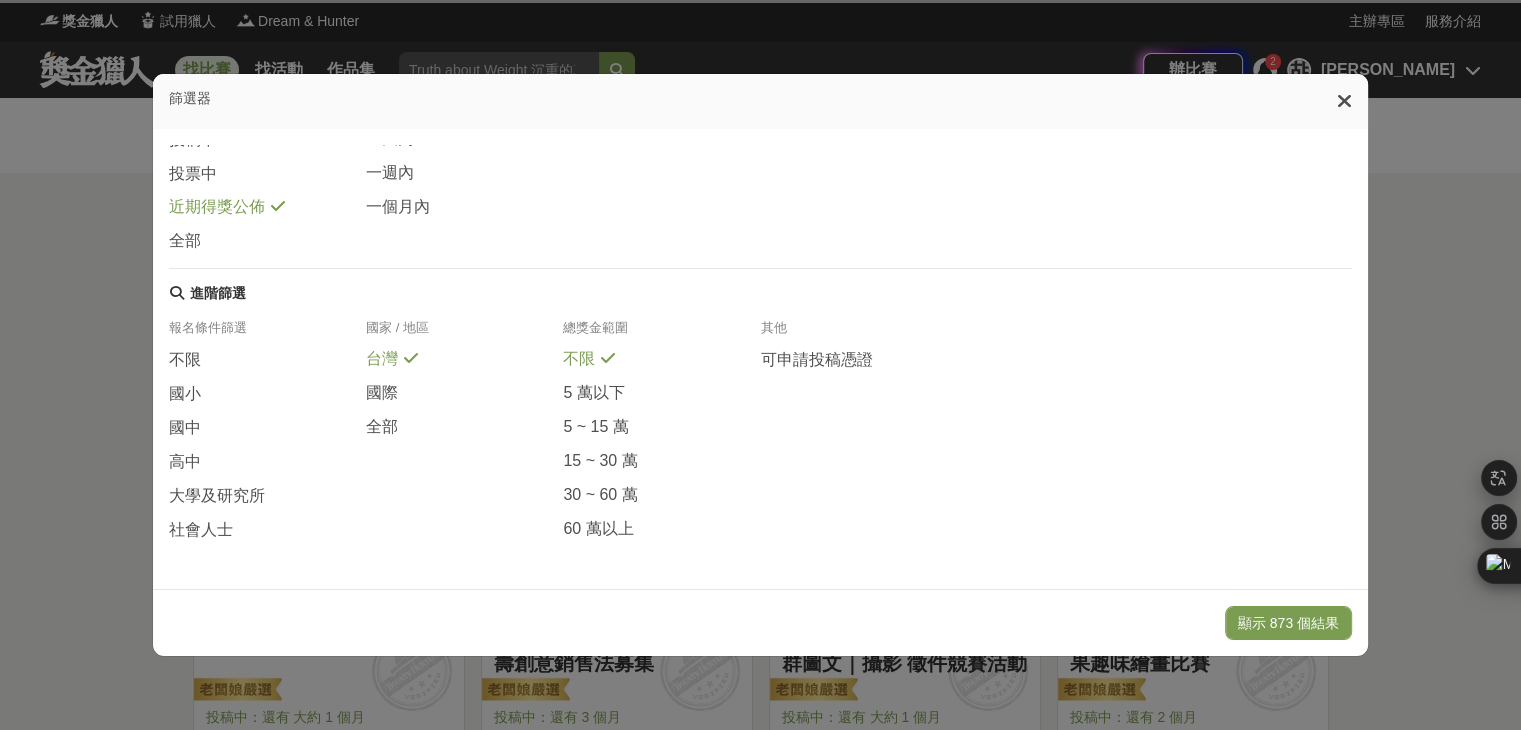 scroll, scrollTop: 368, scrollLeft: 0, axis: vertical 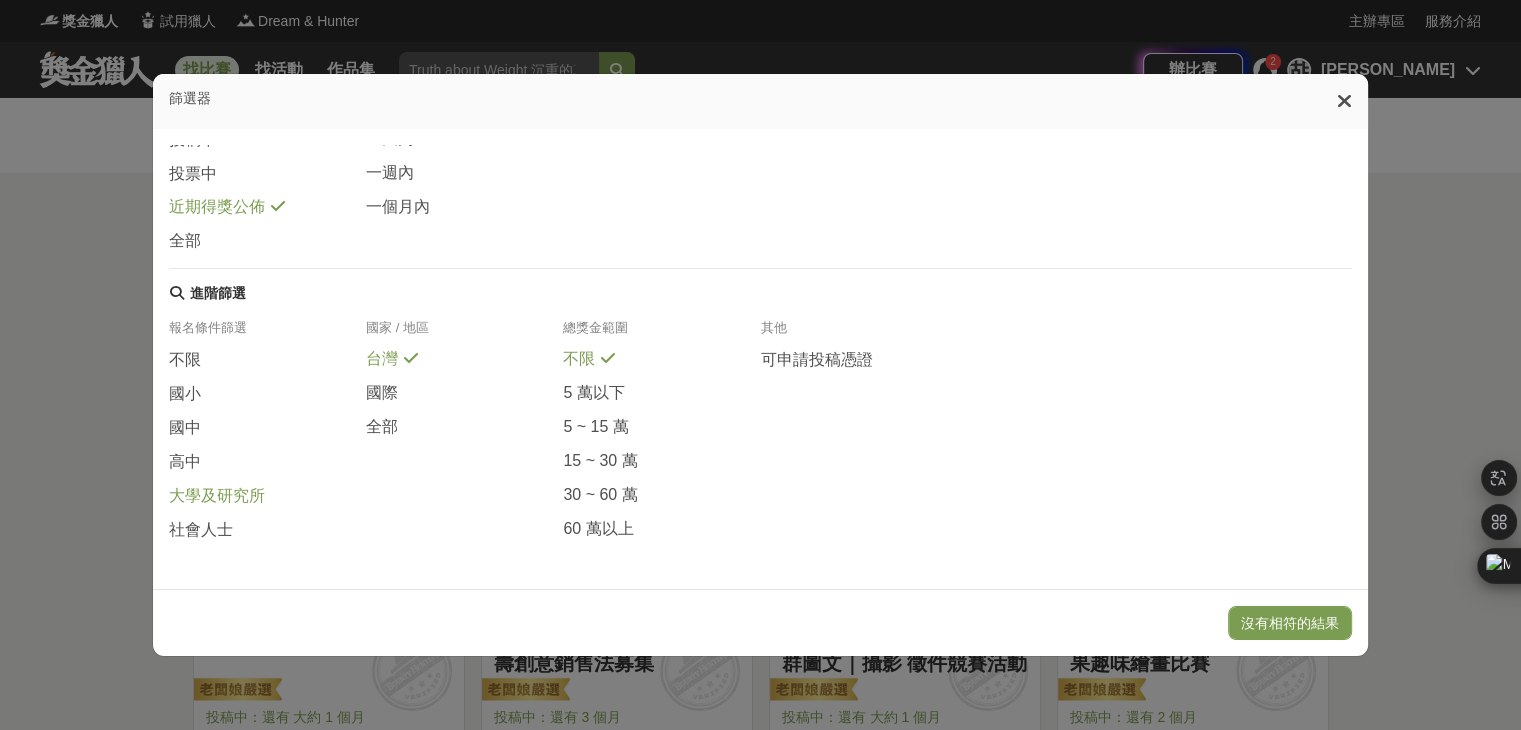 click on "大學及研究所" at bounding box center [217, 496] 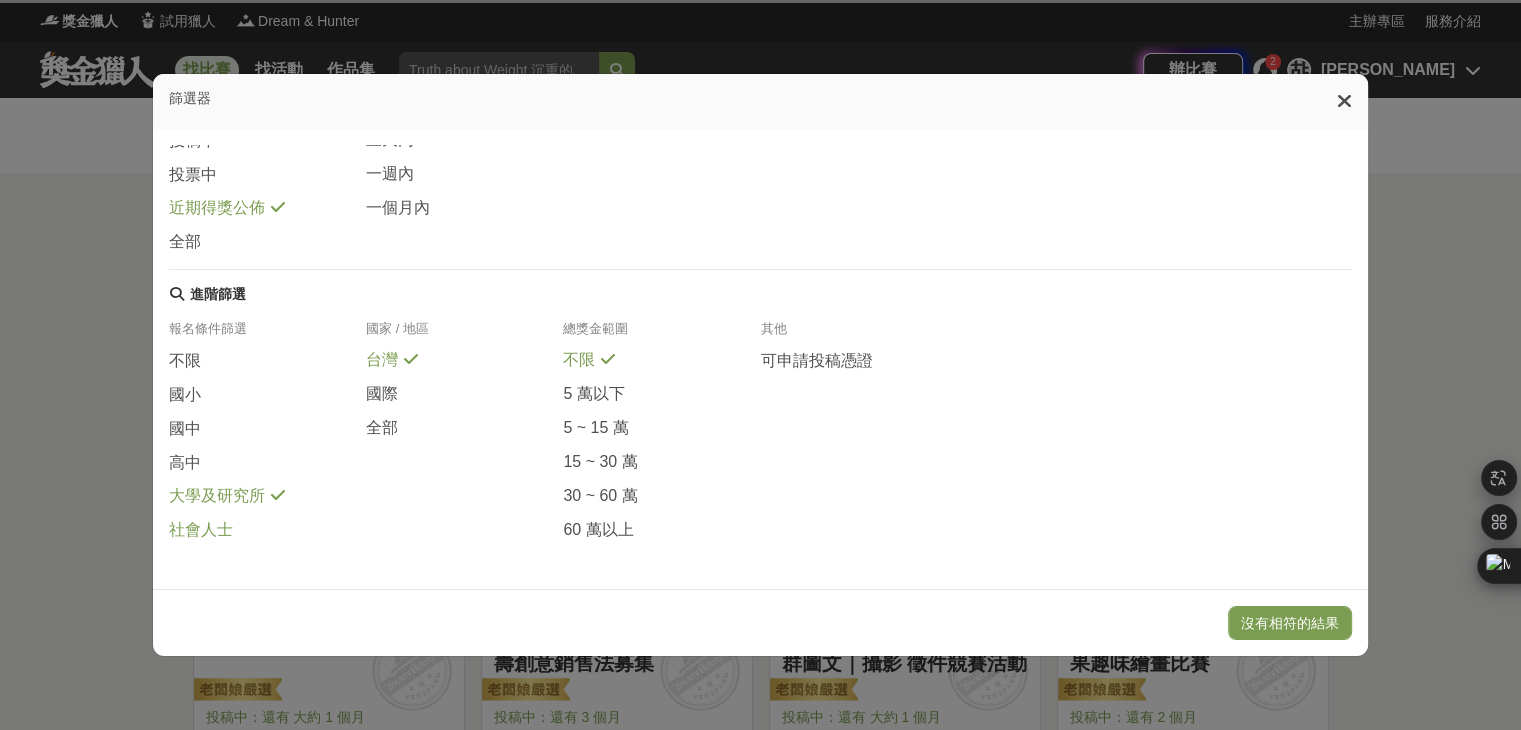 click on "社會人士" at bounding box center (201, 530) 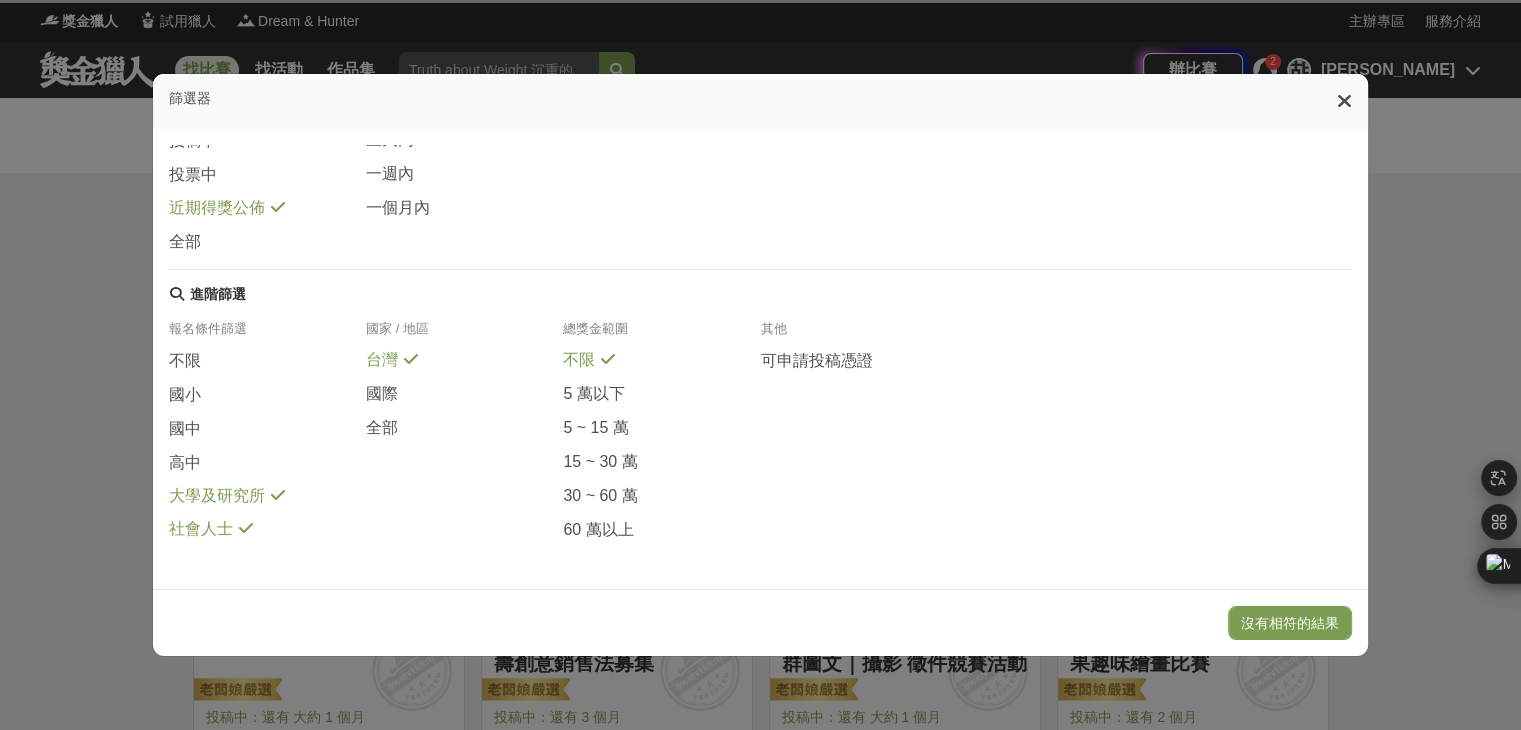 click on "沒有相符的結果" at bounding box center [760, 622] 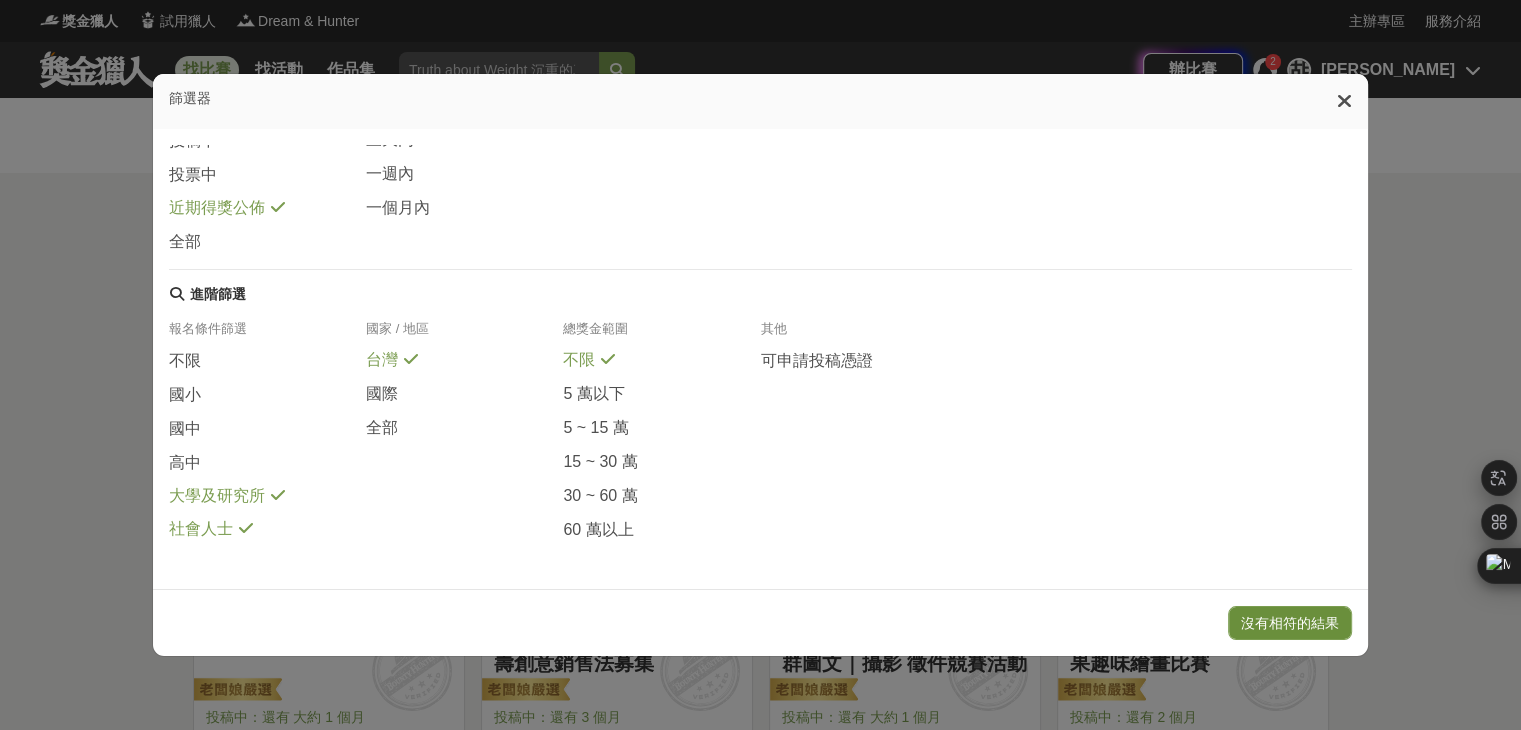 click on "沒有相符的結果" at bounding box center [1290, 623] 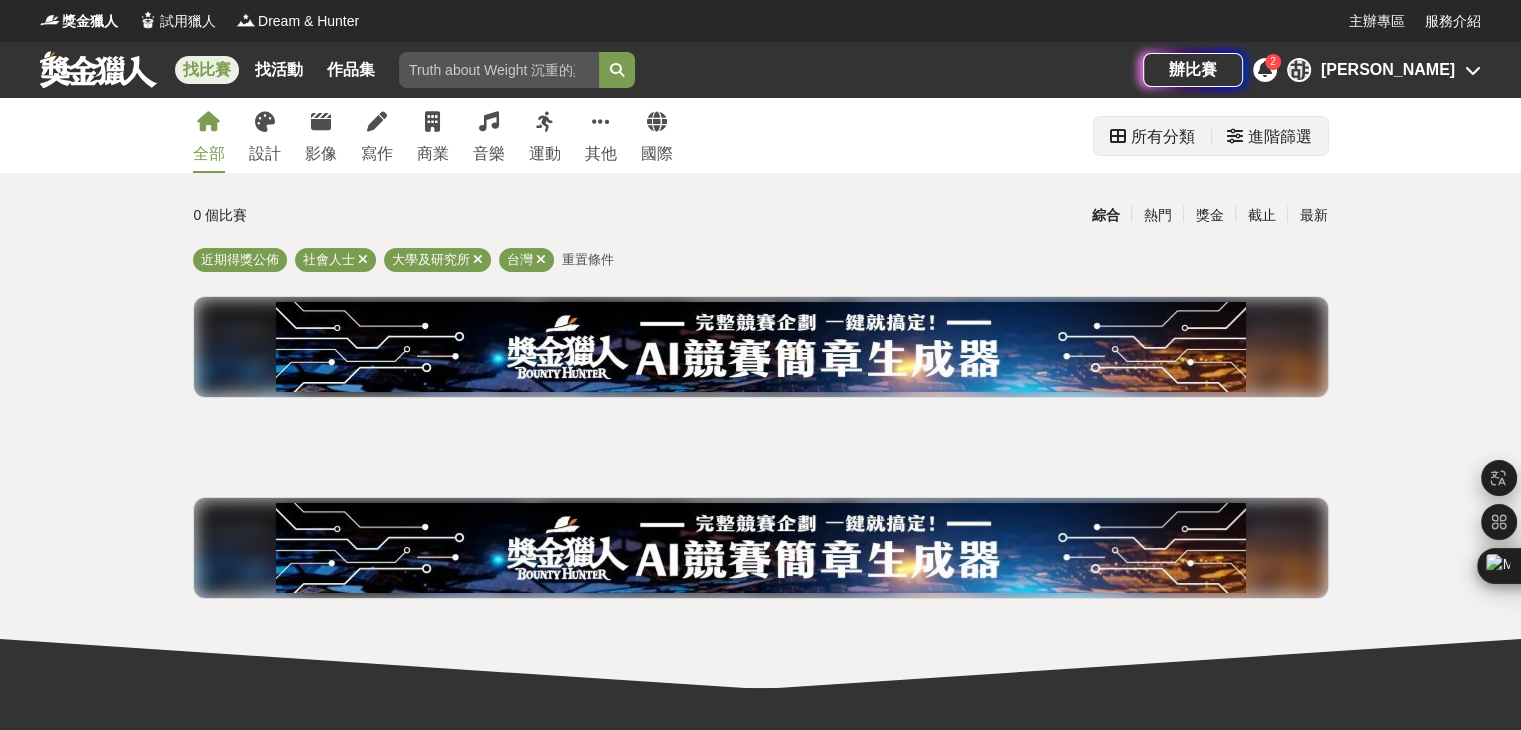 click on "進階篩選" at bounding box center (1280, 137) 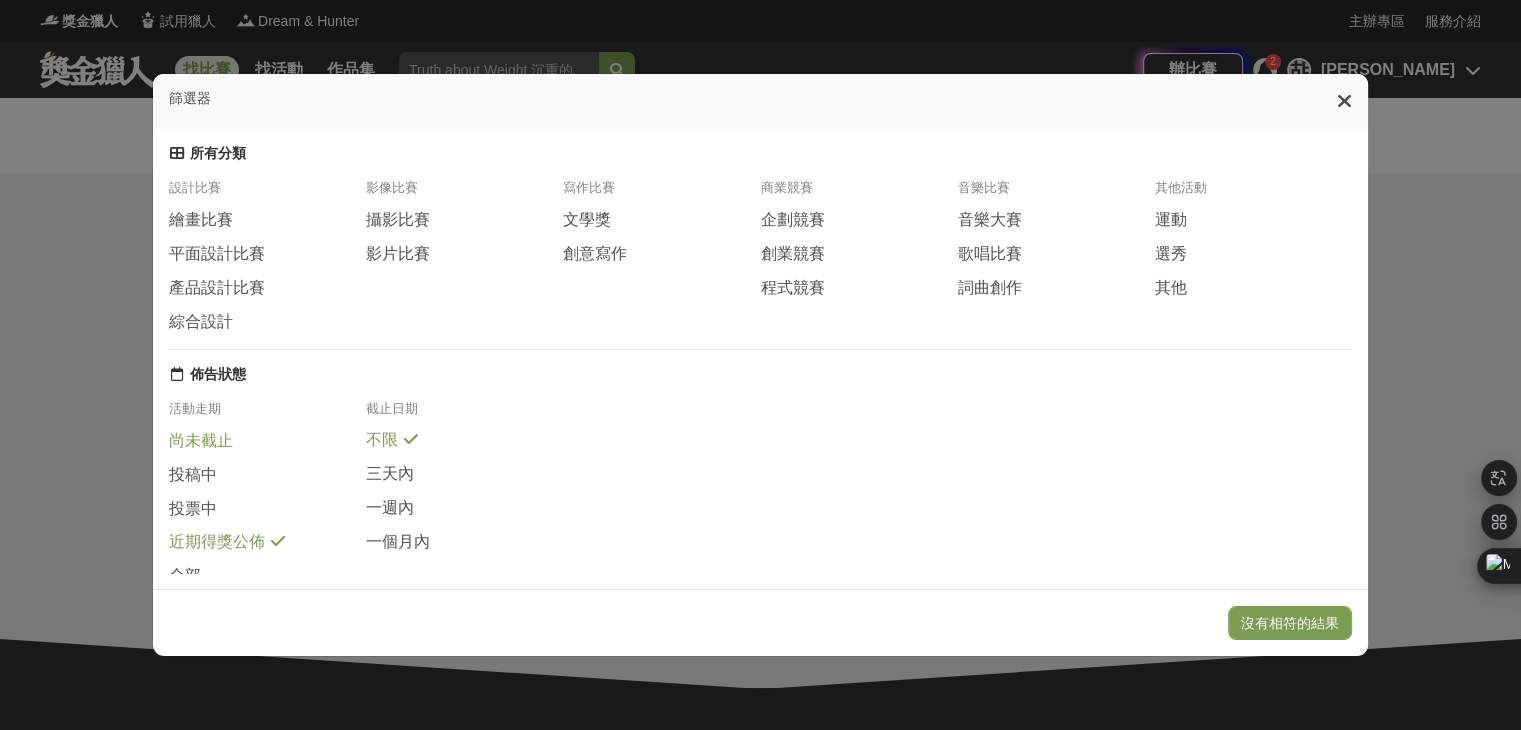 click on "尚未截止" at bounding box center [201, 441] 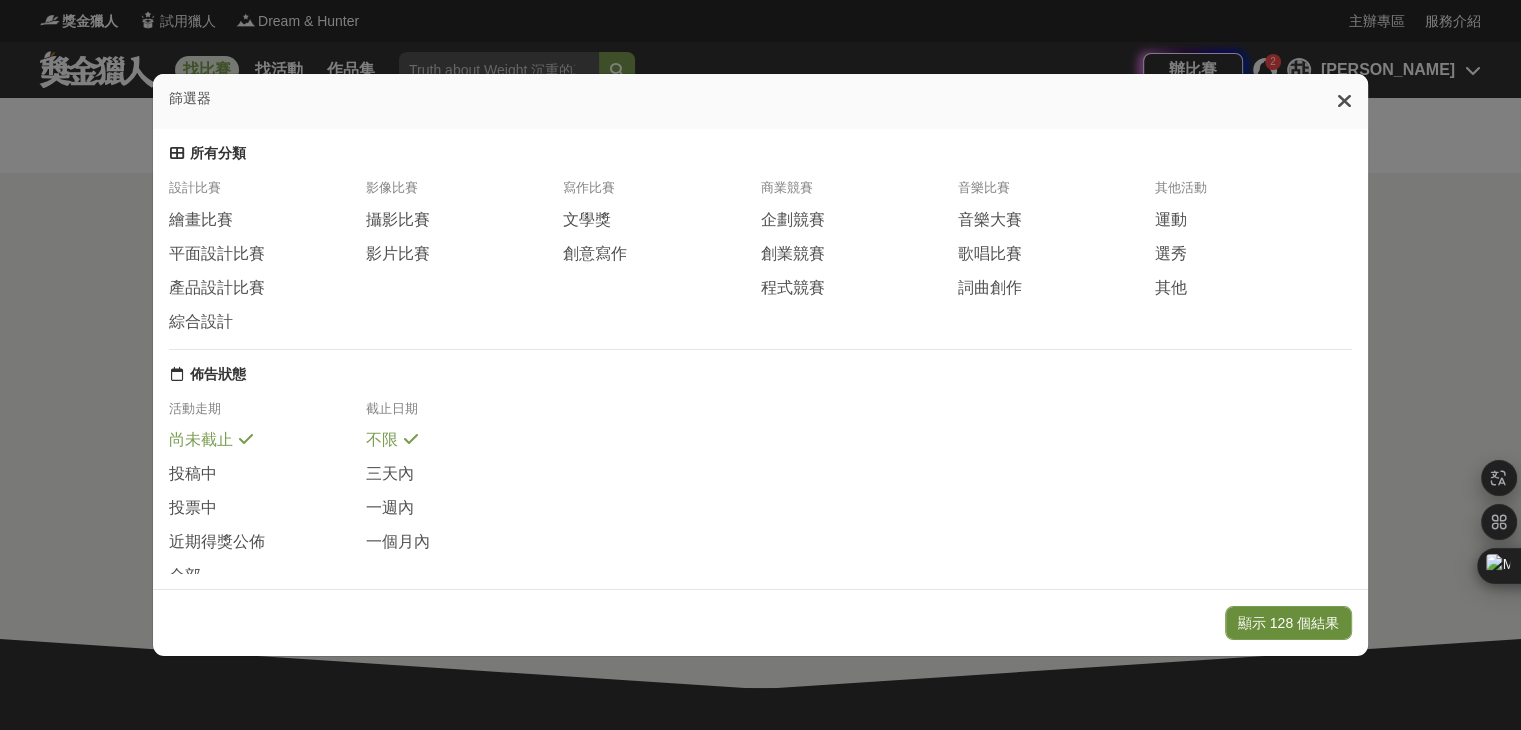 click on "顯示 128 個結果" at bounding box center [1288, 623] 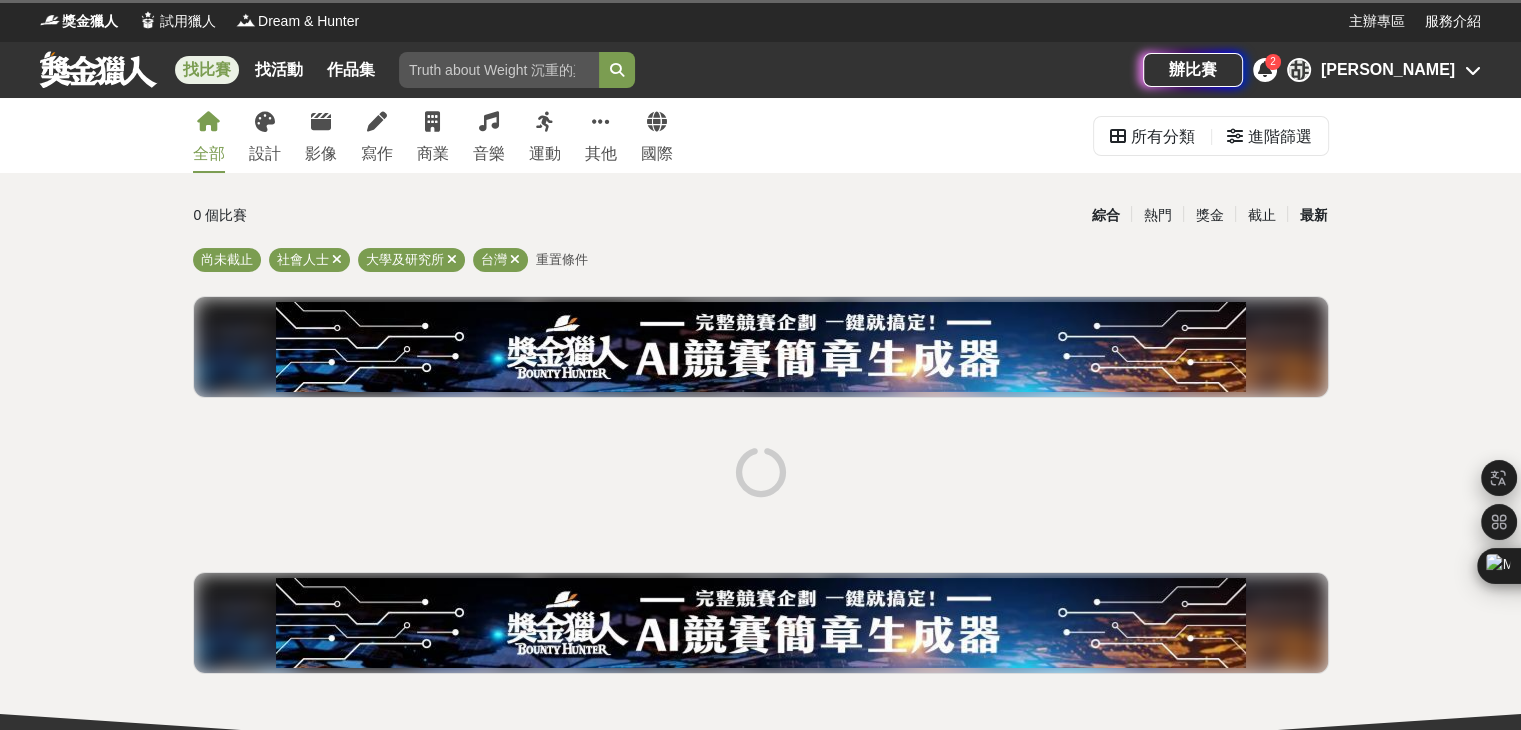 click on "最新" at bounding box center (1313, 215) 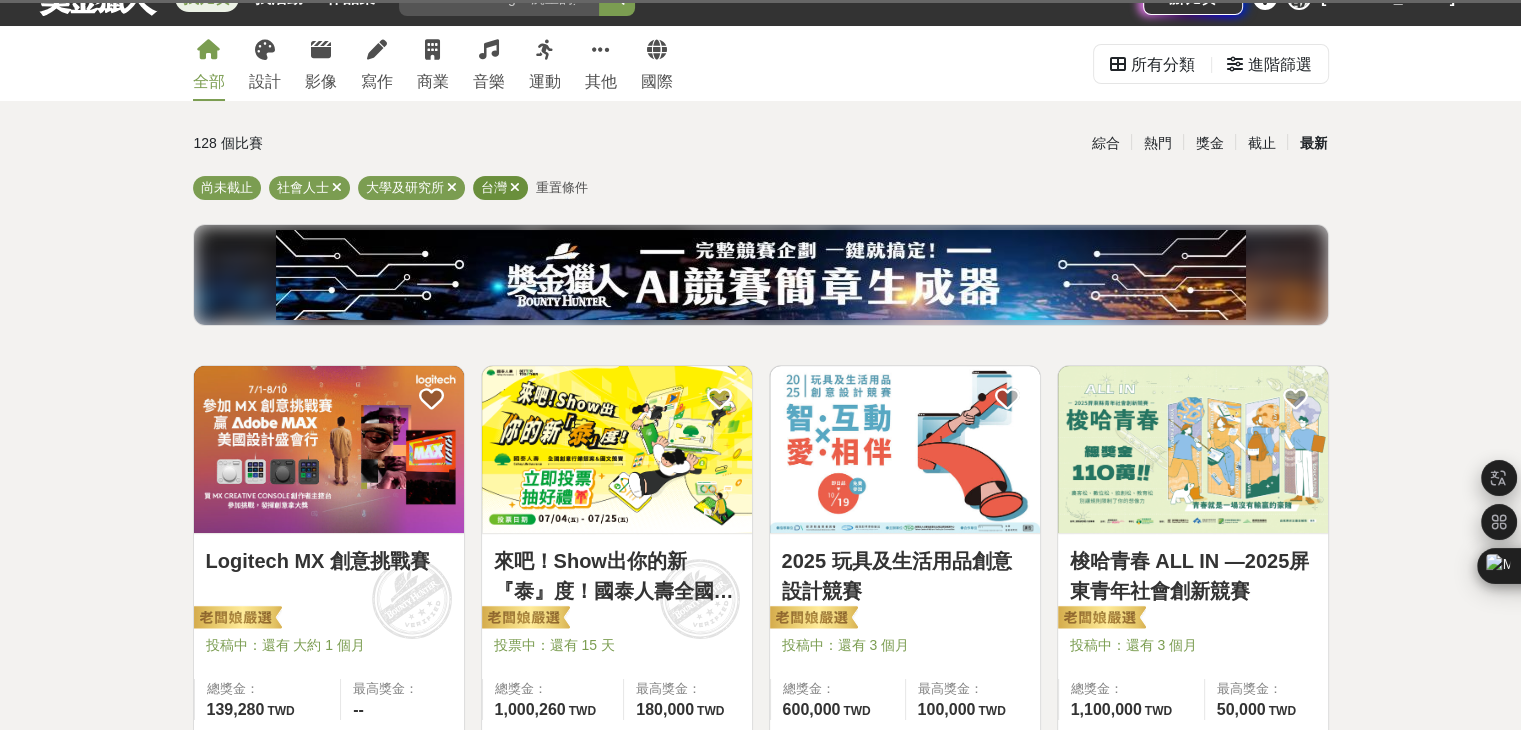 scroll, scrollTop: 200, scrollLeft: 0, axis: vertical 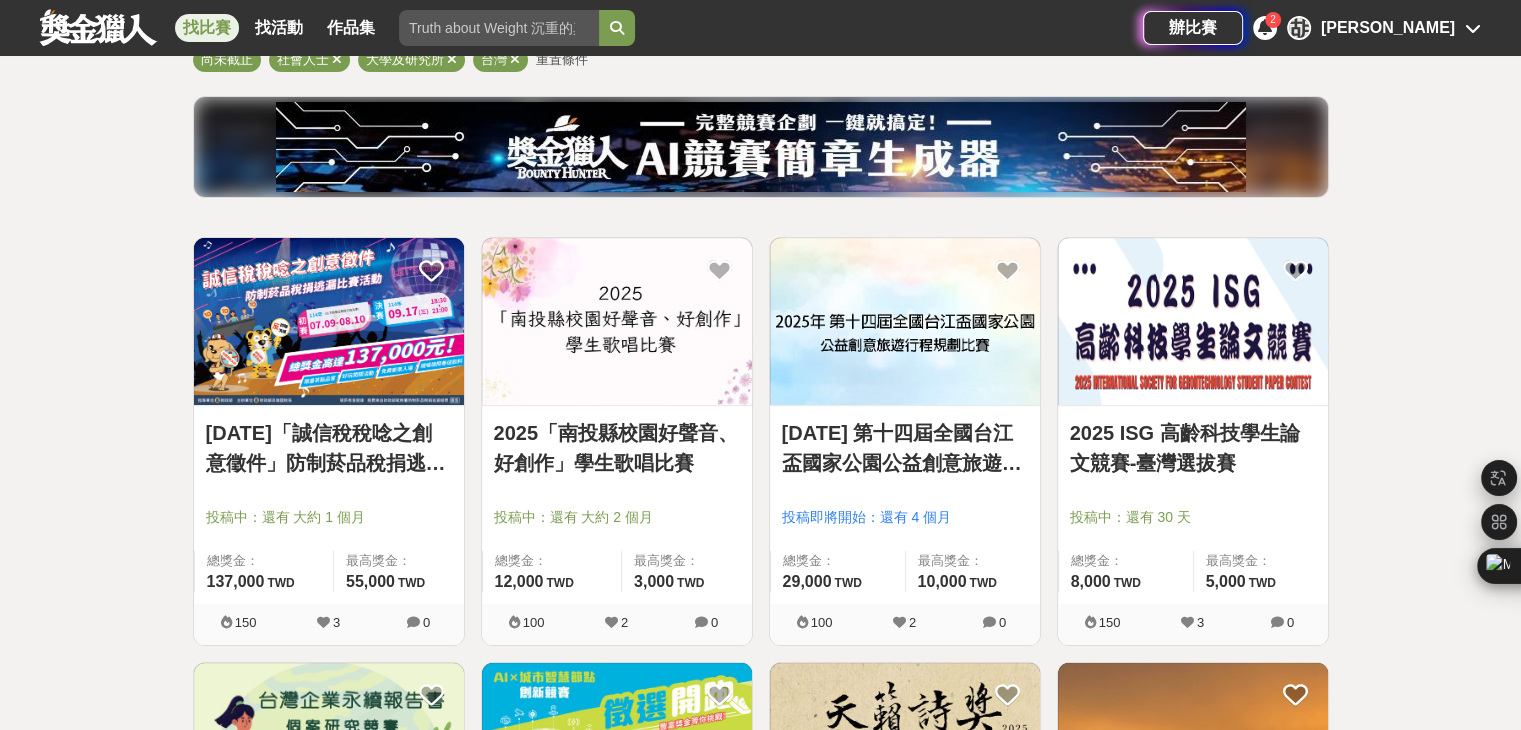 click at bounding box center [329, 321] 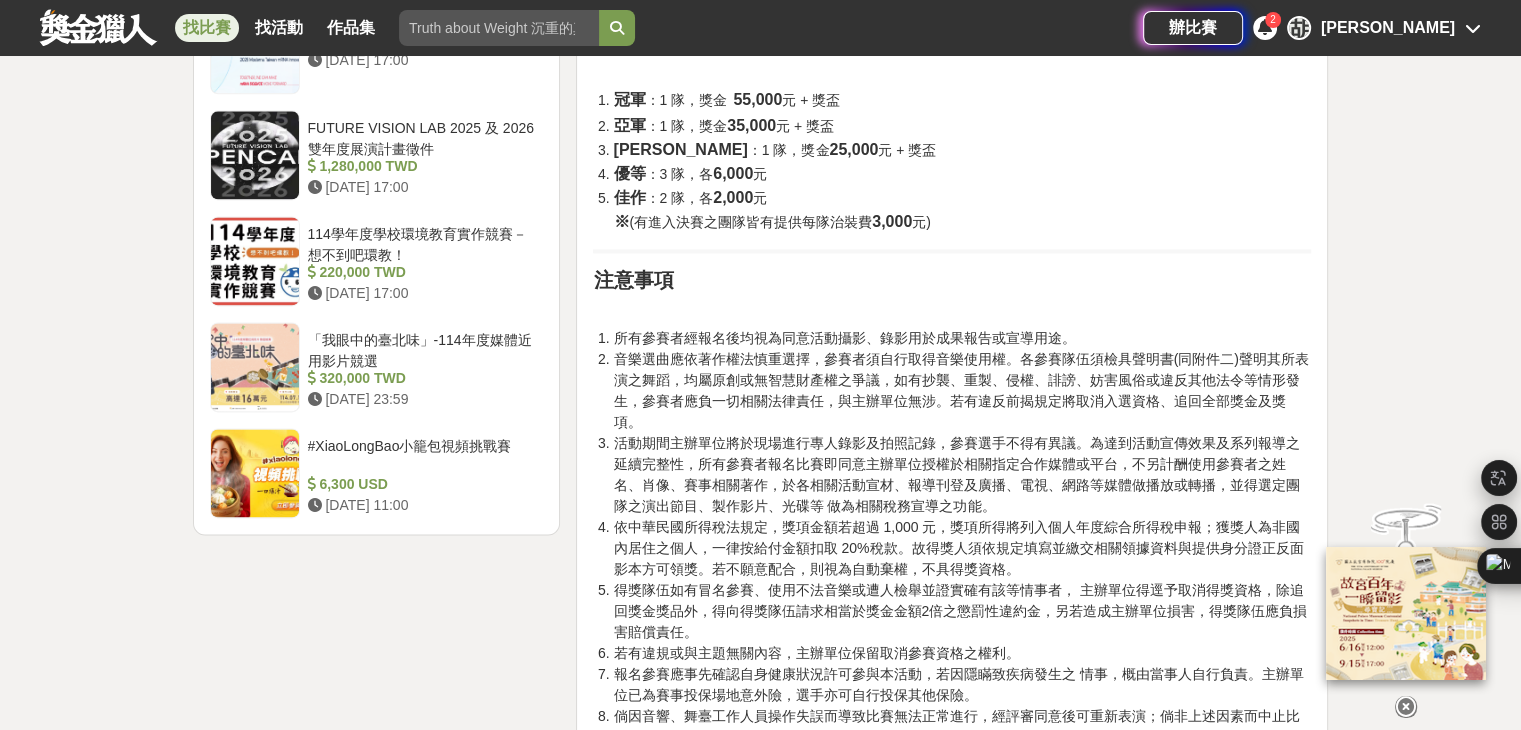 scroll, scrollTop: 2800, scrollLeft: 0, axis: vertical 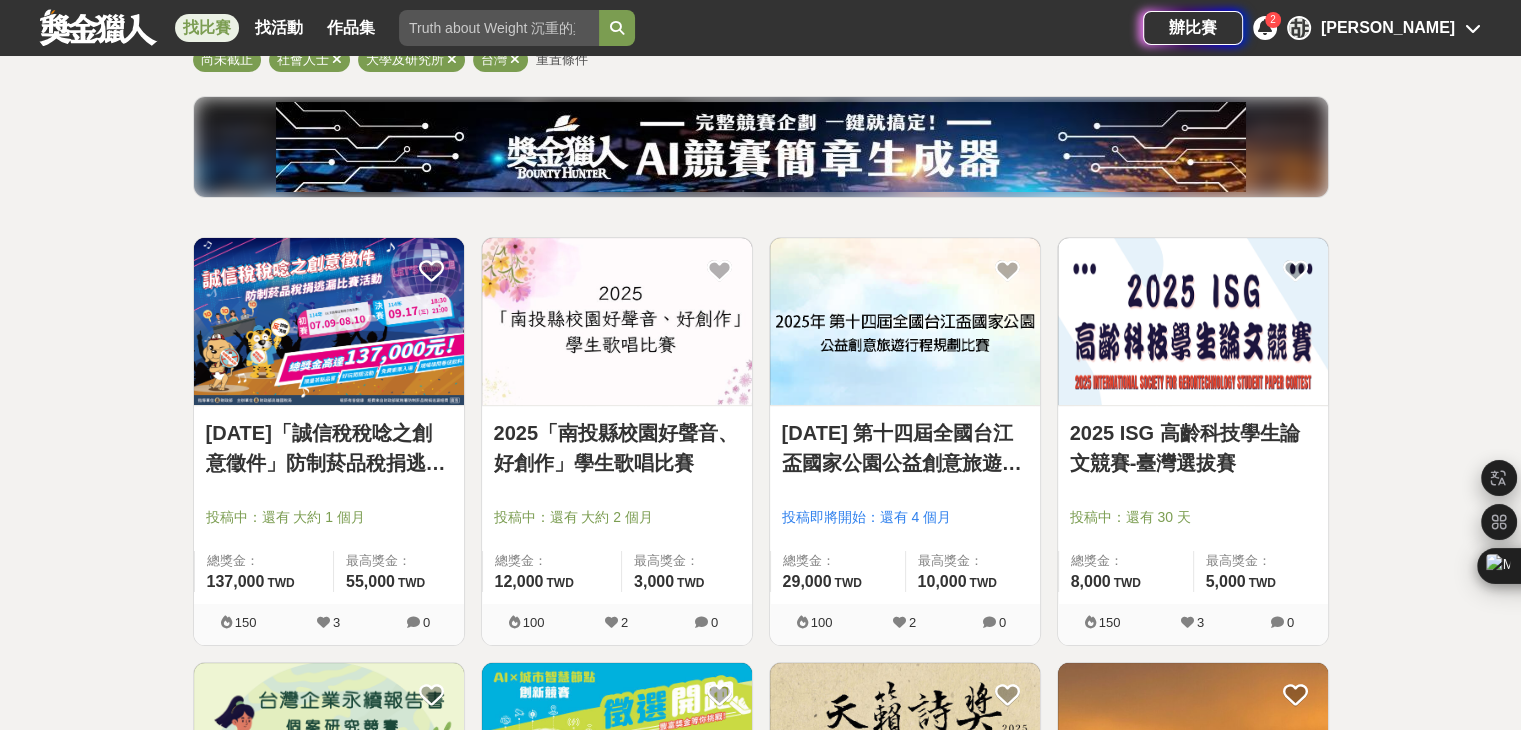 click on "2025 ISG 高齡科技學生論文競賽-臺灣選拔賽" at bounding box center [1193, 448] 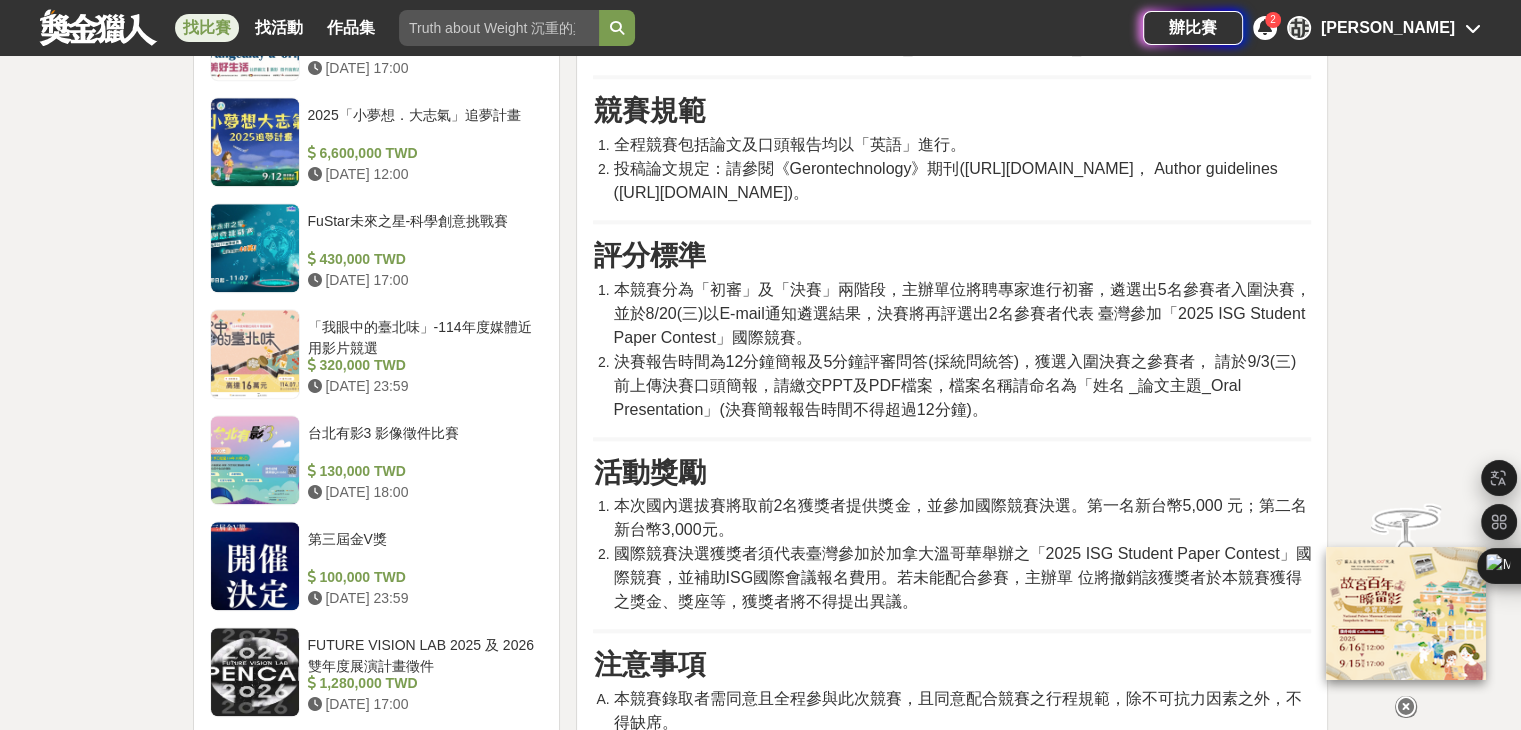 scroll, scrollTop: 1800, scrollLeft: 0, axis: vertical 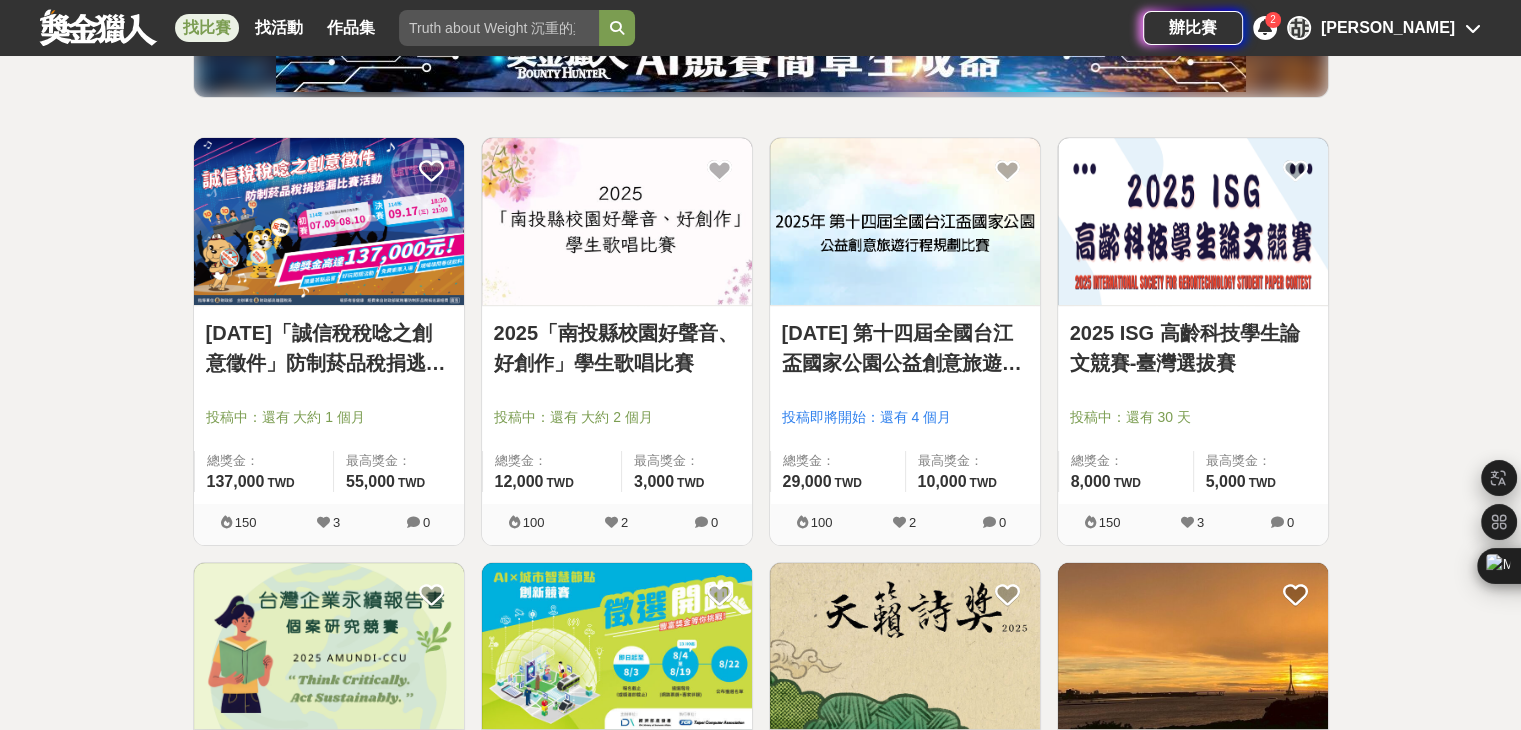 click on "[DATE] 第十四屆全國台江盃國家公園公益創意旅遊行程規劃比賽 投稿即將開始：還有 4 個月 總獎金： 29,000 29,000 TWD 最高獎金： 10,000 TWD" at bounding box center (905, 405) 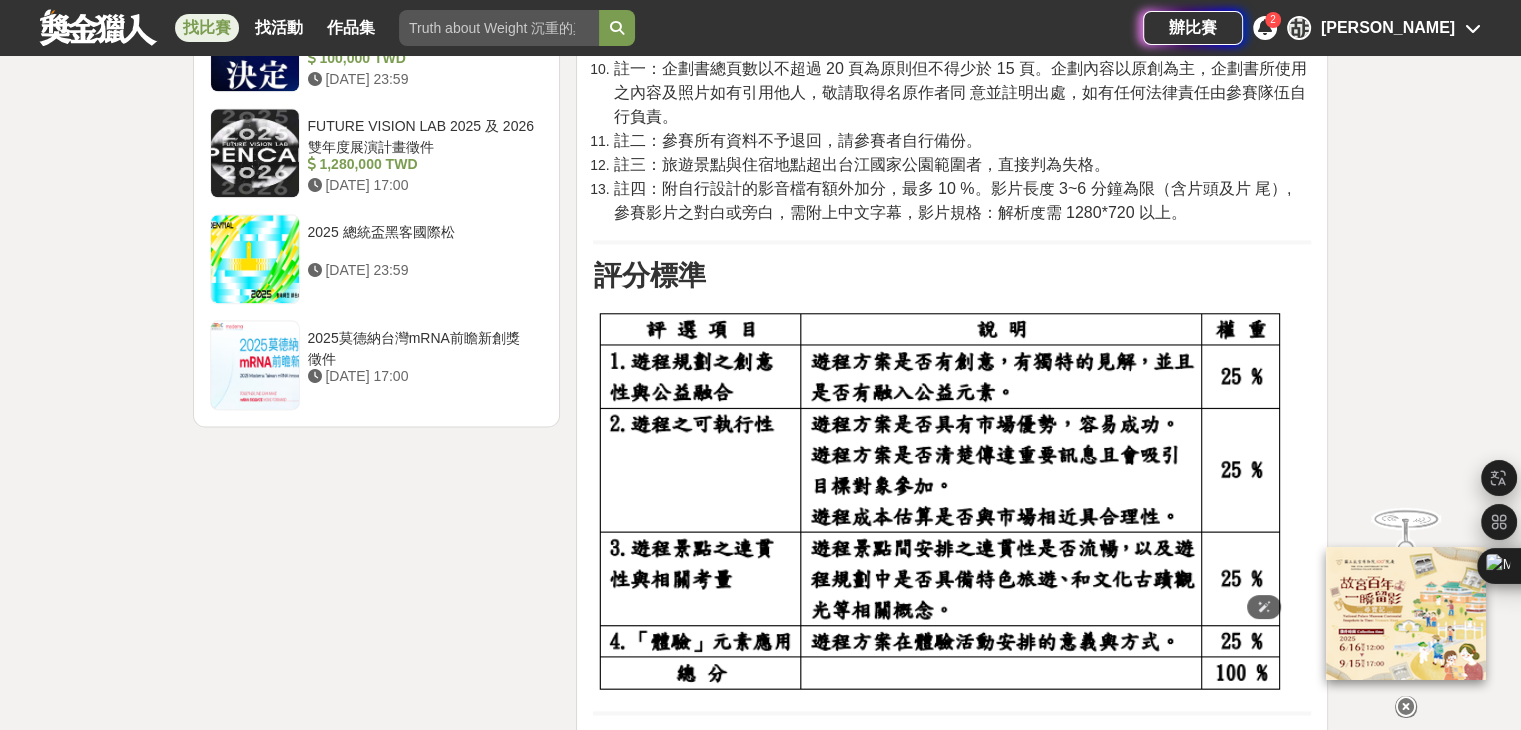 scroll, scrollTop: 2900, scrollLeft: 0, axis: vertical 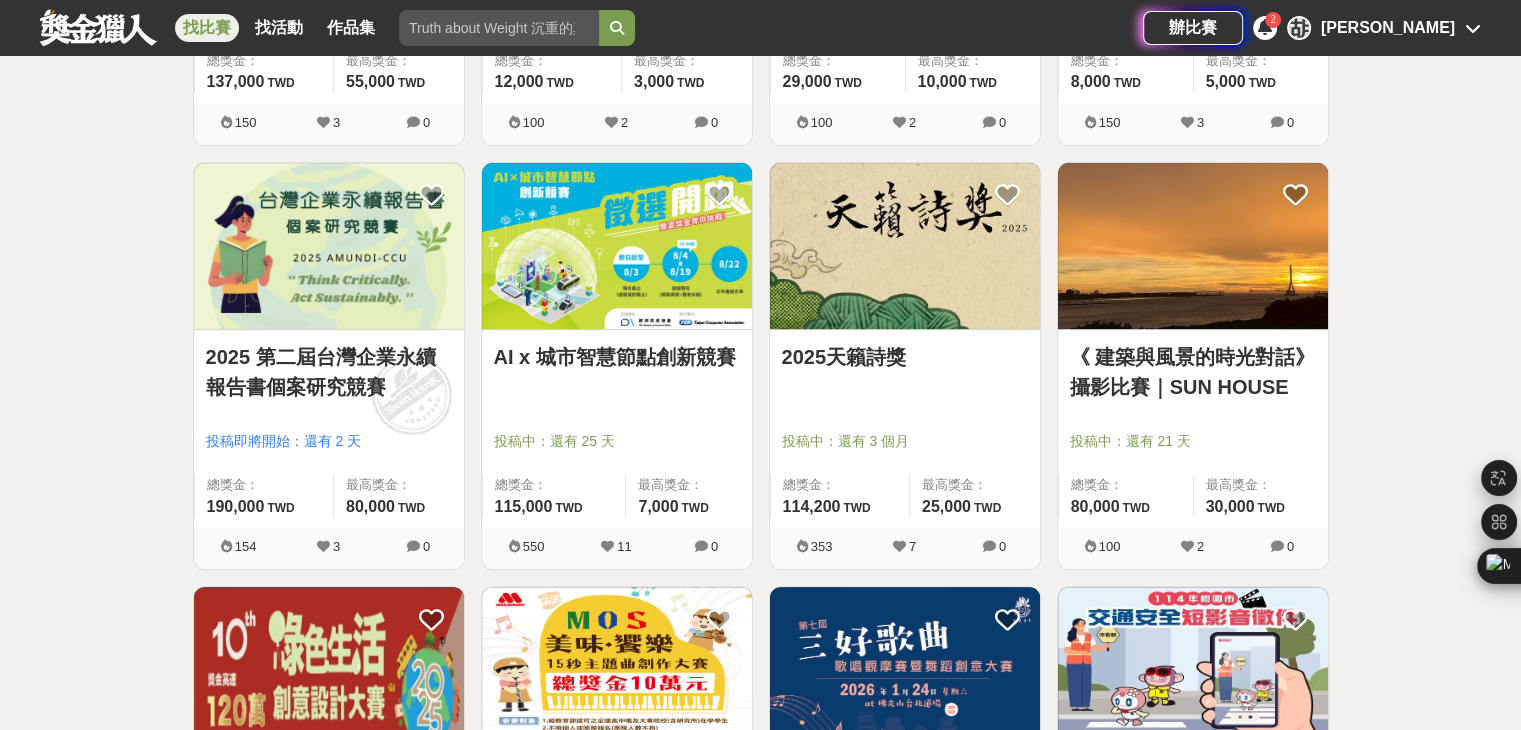 click at bounding box center (329, 246) 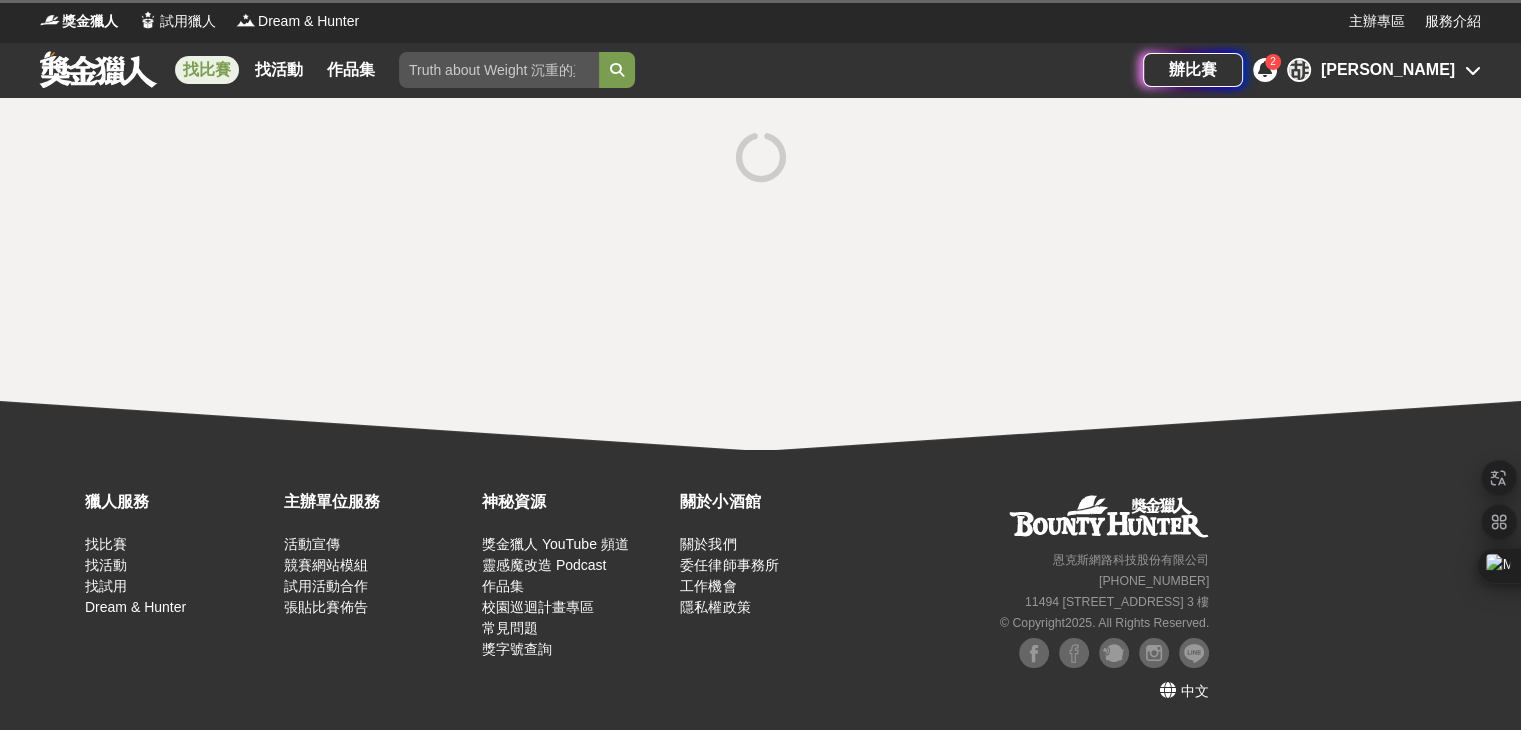 scroll, scrollTop: 0, scrollLeft: 0, axis: both 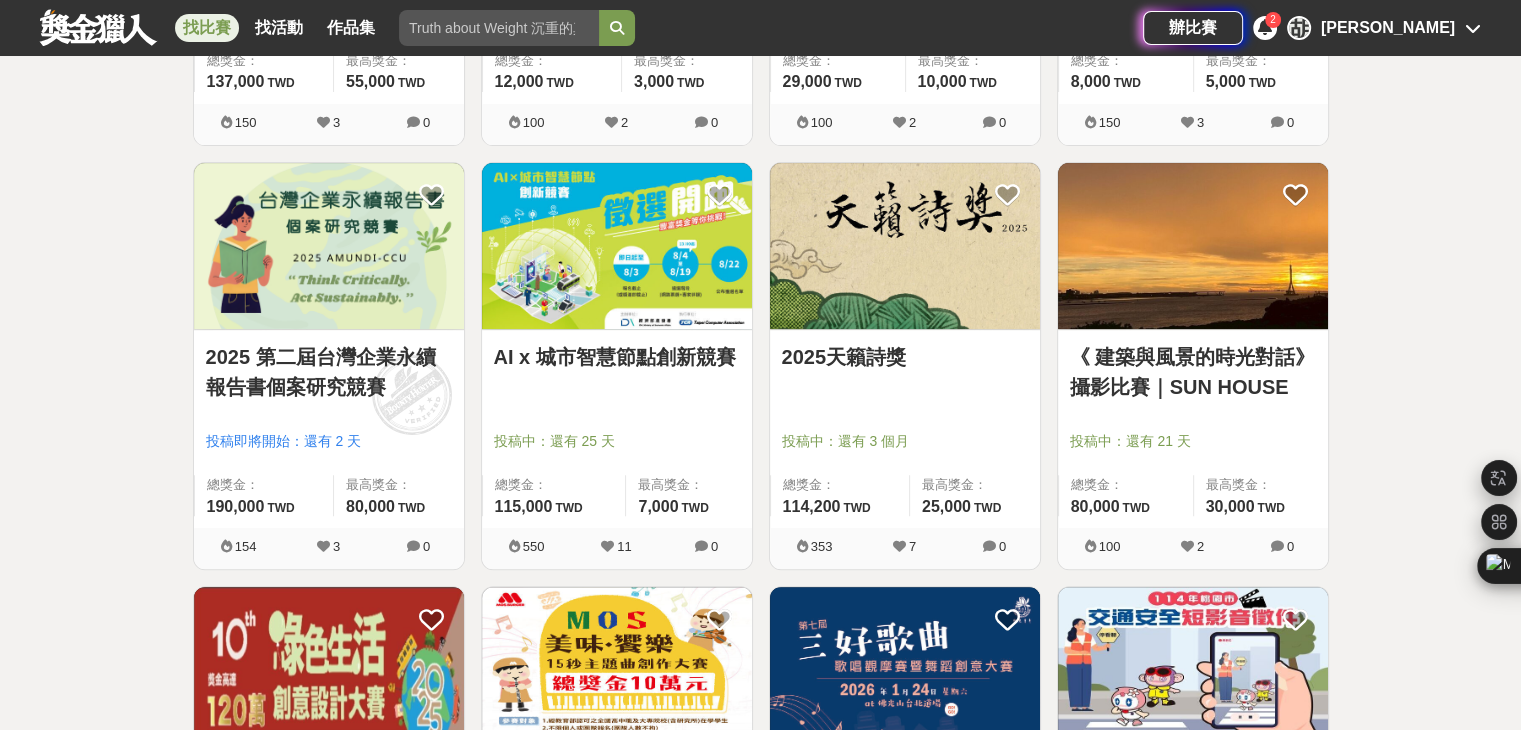 click at bounding box center (617, 246) 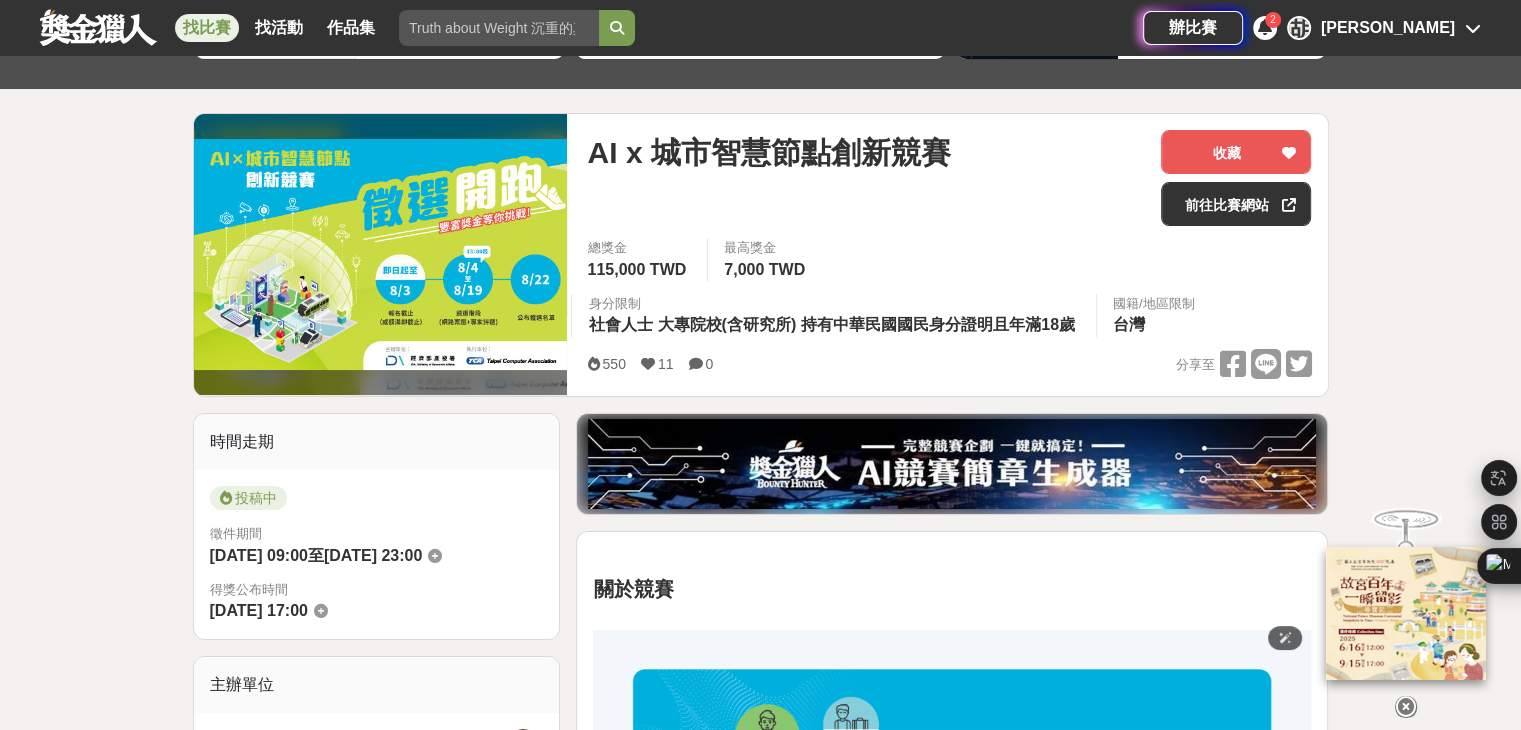 scroll, scrollTop: 100, scrollLeft: 0, axis: vertical 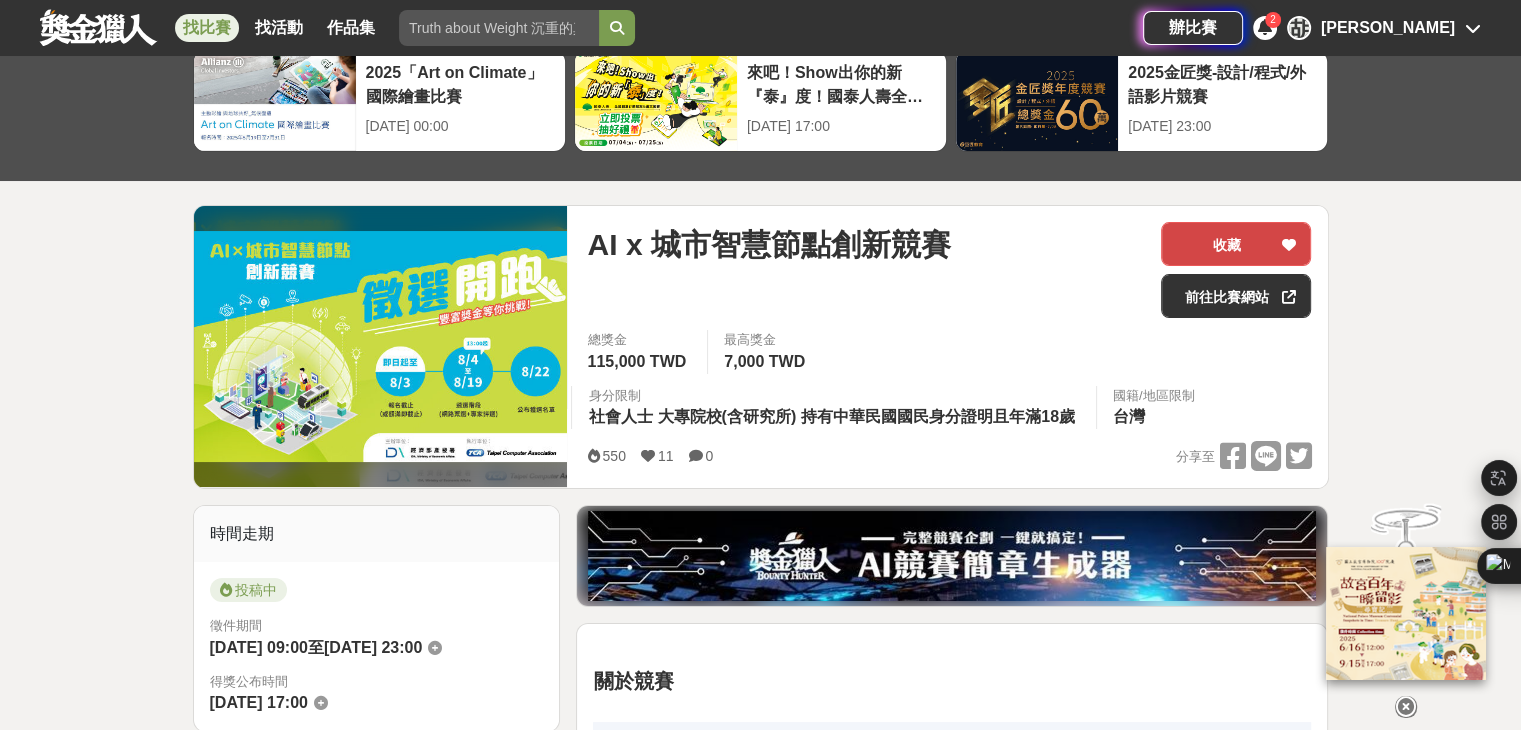 click on "收藏" at bounding box center (1236, 244) 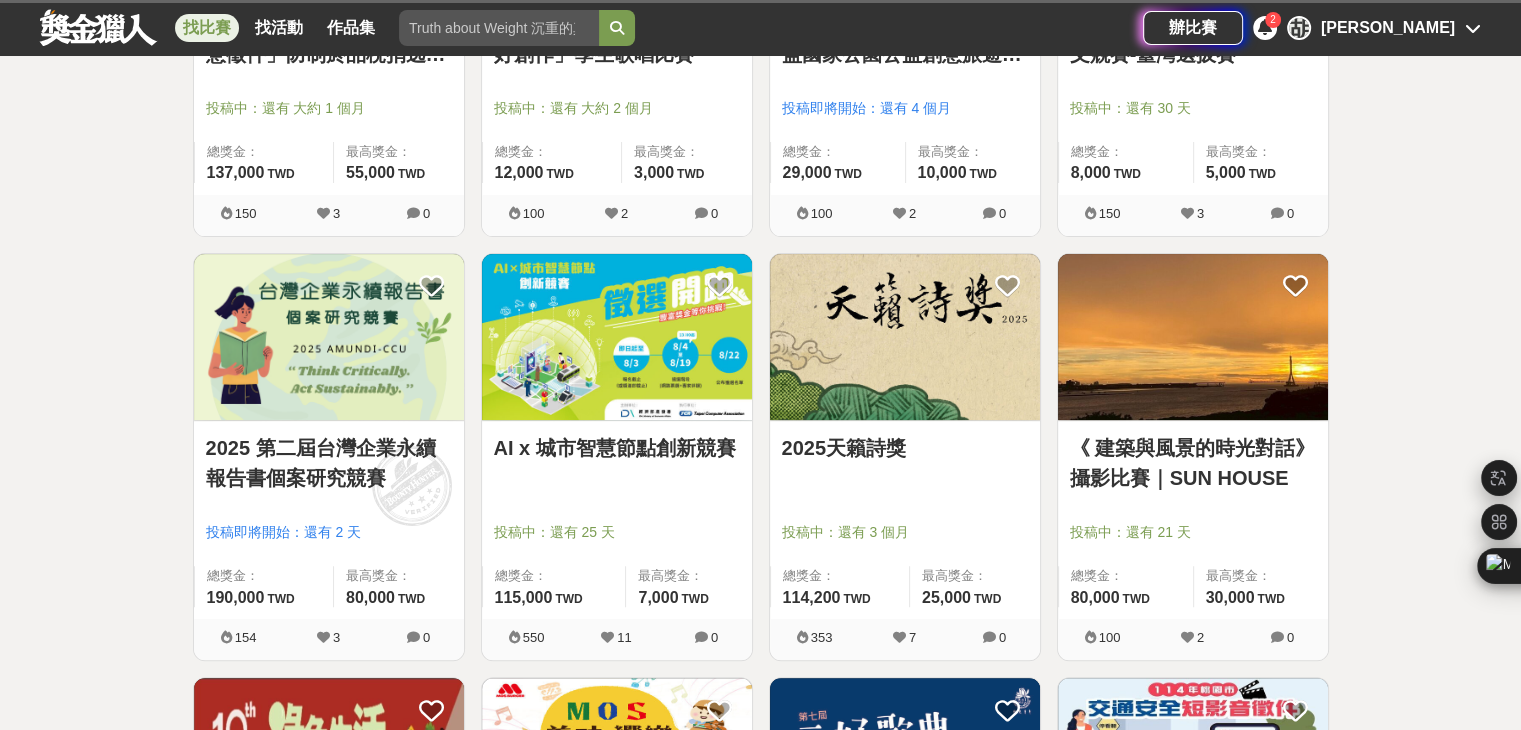 scroll, scrollTop: 700, scrollLeft: 0, axis: vertical 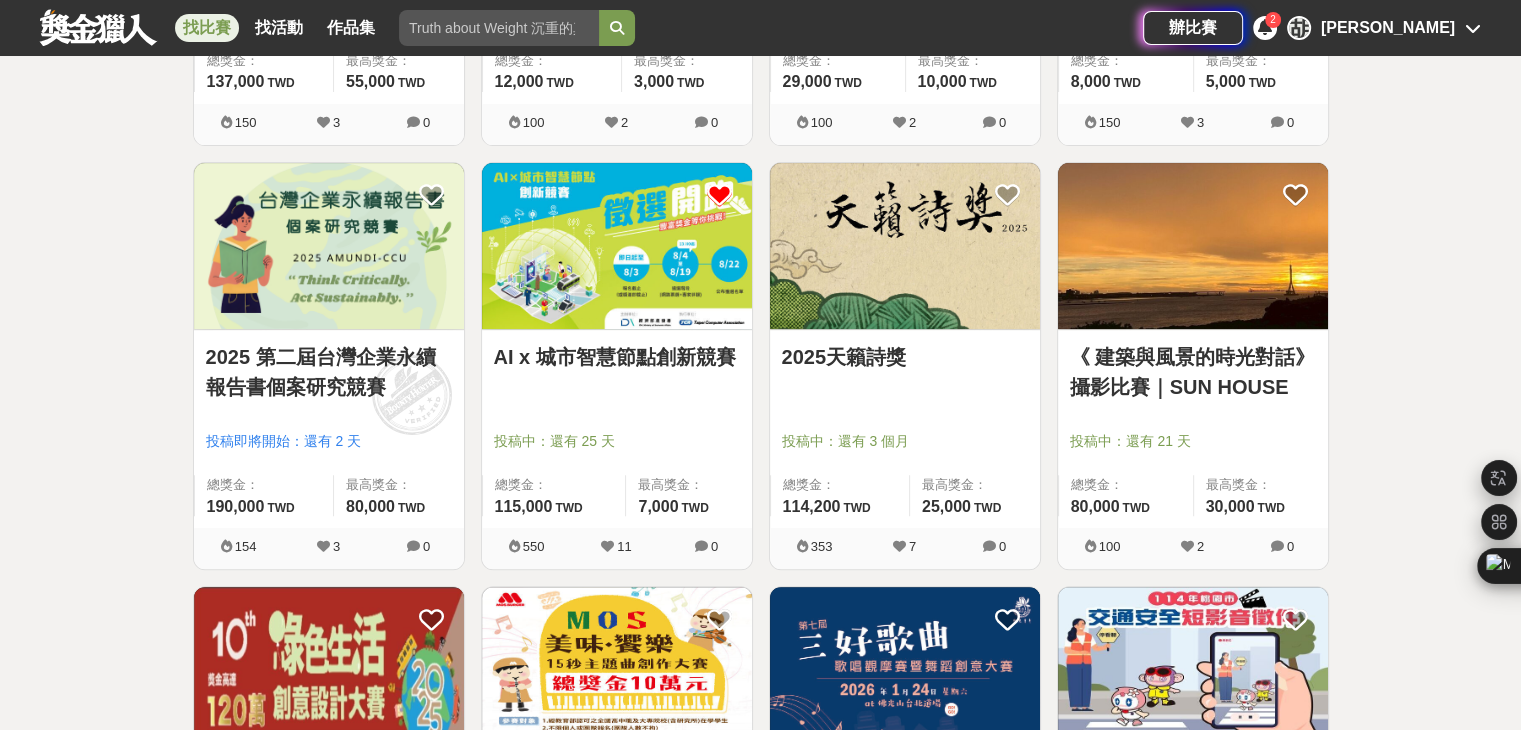 click at bounding box center (905, 246) 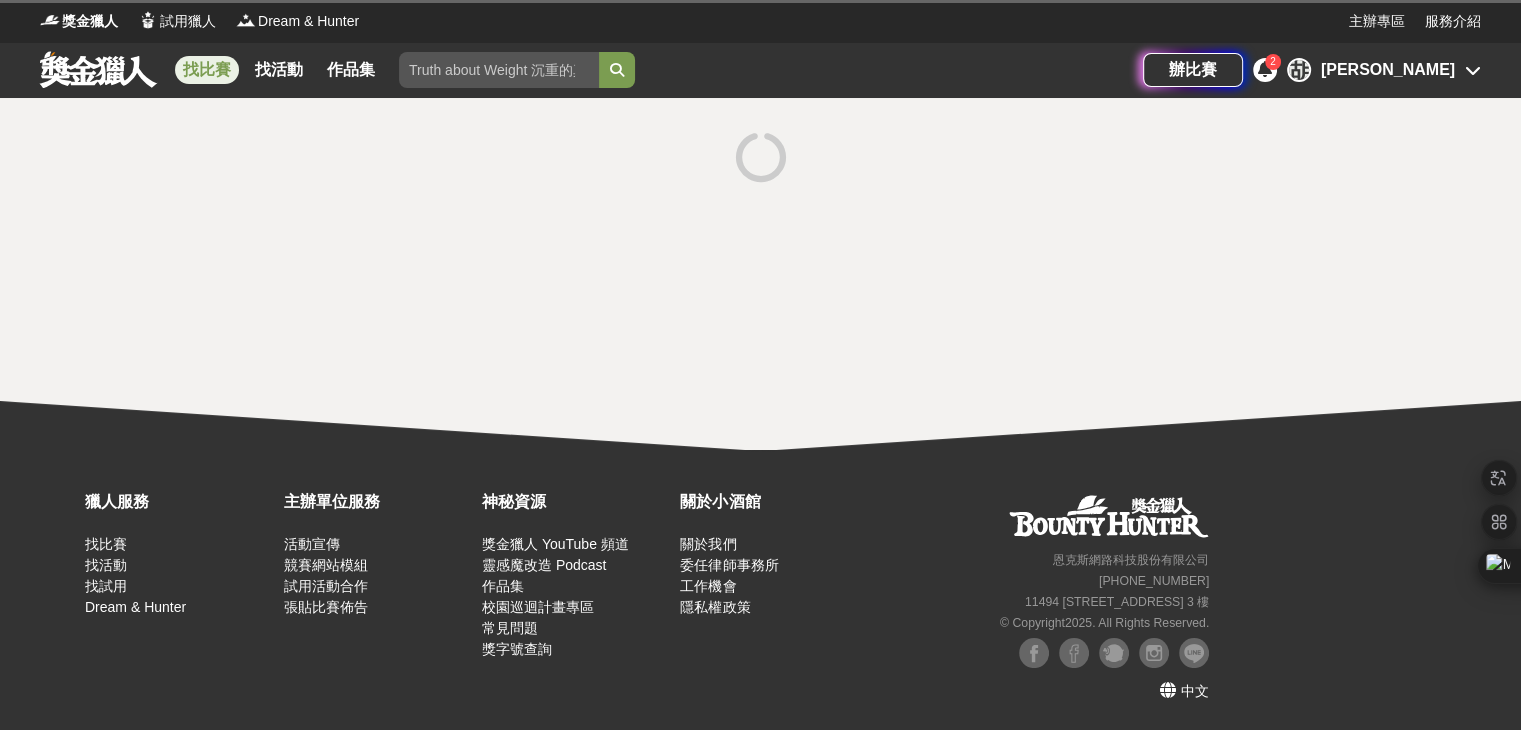 scroll, scrollTop: 0, scrollLeft: 0, axis: both 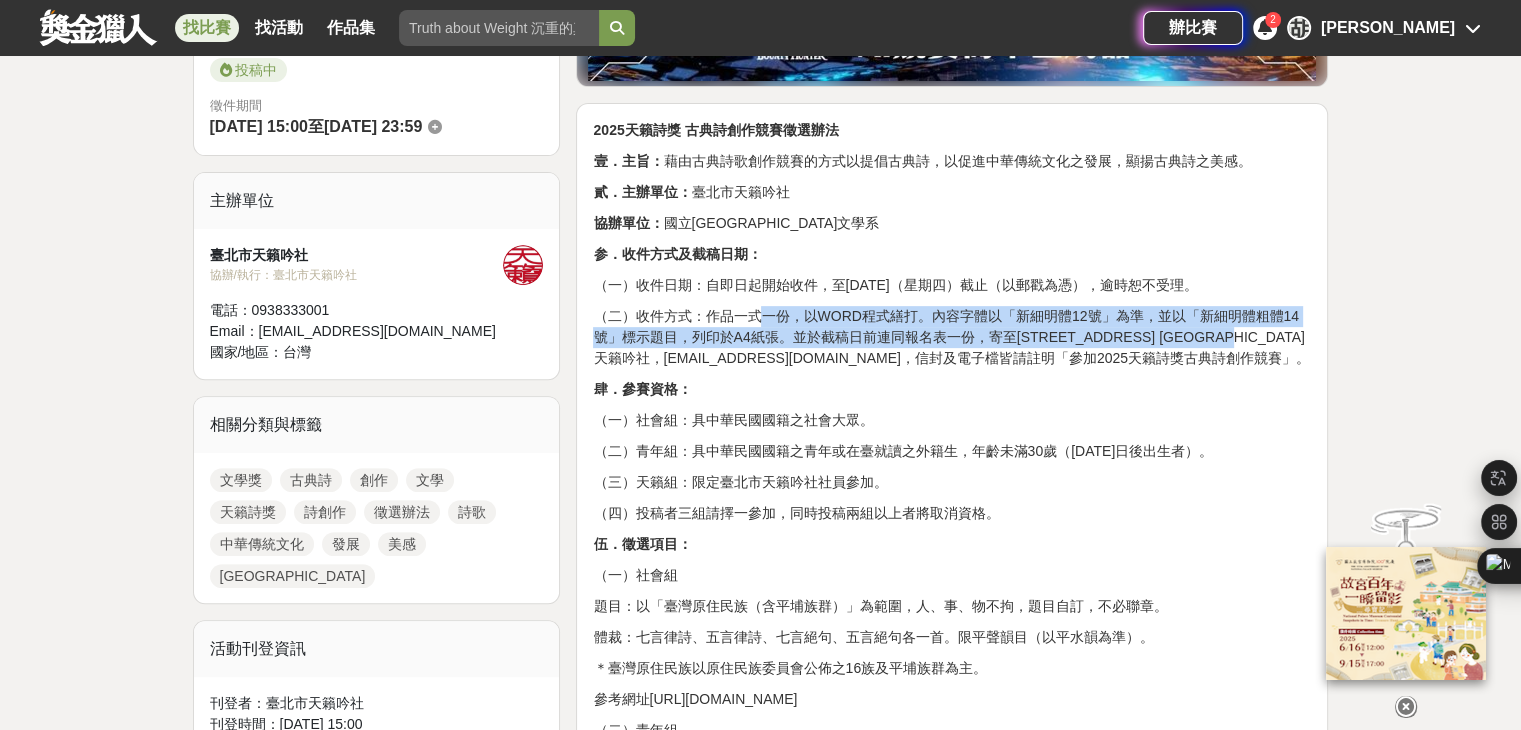 drag, startPoint x: 754, startPoint y: 334, endPoint x: 1293, endPoint y: 357, distance: 539.4905 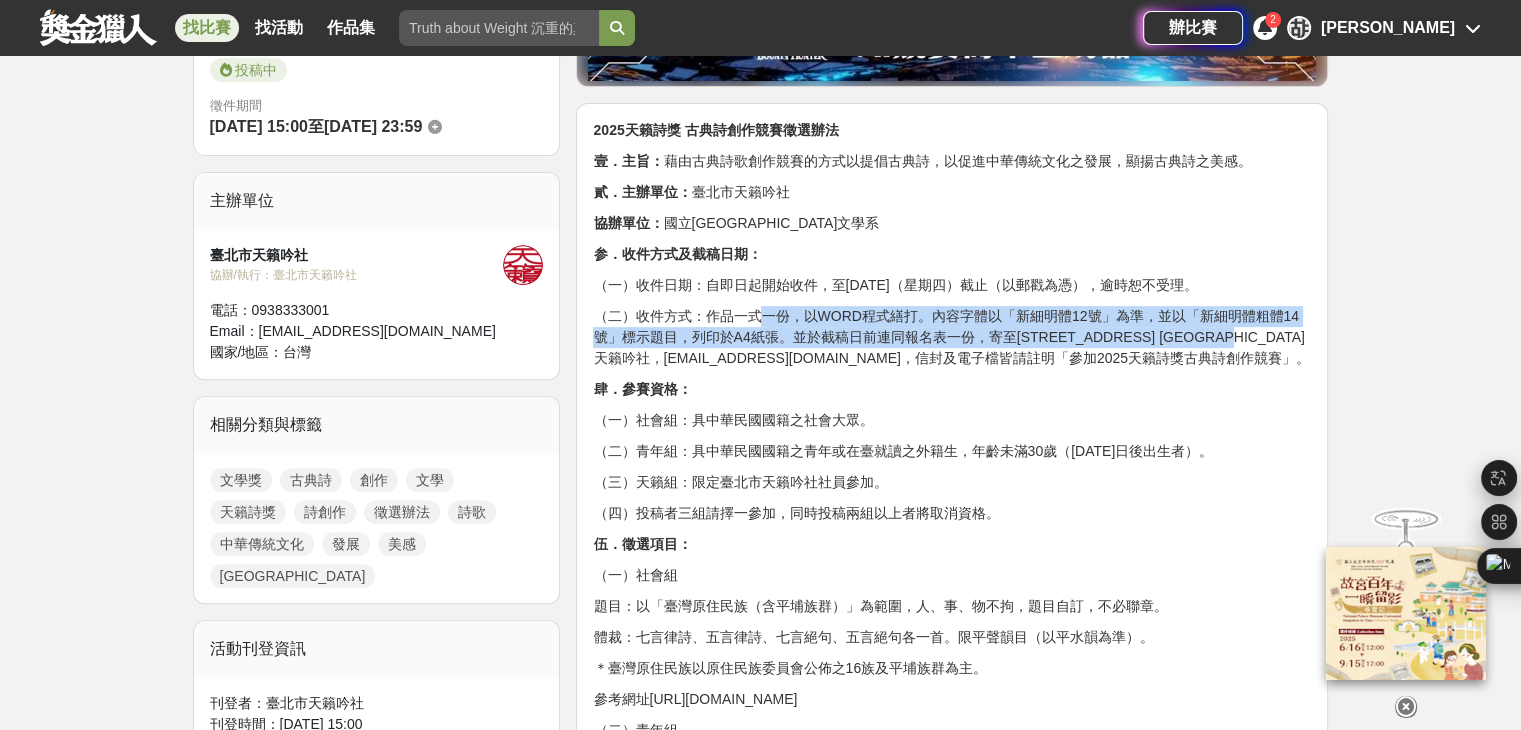 click on "（二）收件方式：作品一式一份，以WORD程式繕打。內容字體以「新細明體12號」為準，並以「新細明體粗體14號」標示題目，列印於A4紙張。並於截稿日前連同報名表一份，寄至[STREET_ADDRESS] [GEOGRAPHIC_DATA]天籟吟社，[EMAIL_ADDRESS][DOMAIN_NAME]，信封及電子檔皆請註明「參加2025天籟詩獎古典詩創作競賽」。" at bounding box center [952, 337] 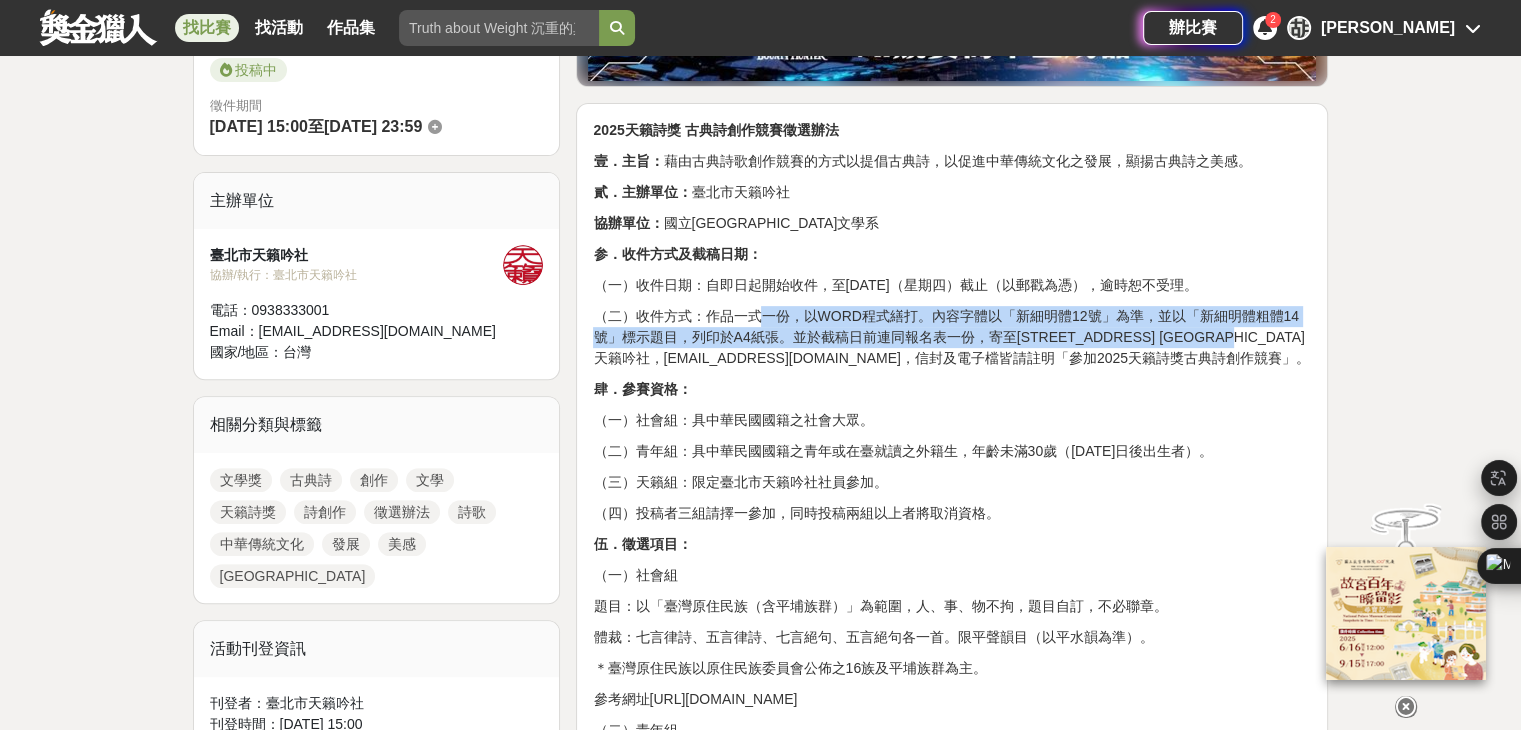 click on "（二）收件方式：作品一式一份，以WORD程式繕打。內容字體以「新細明體12號」為準，並以「新細明體粗體14號」標示題目，列印於A4紙張。並於截稿日前連同報名表一份，寄至[STREET_ADDRESS] [GEOGRAPHIC_DATA]天籟吟社，[EMAIL_ADDRESS][DOMAIN_NAME]，信封及電子檔皆請註明「參加2025天籟詩獎古典詩創作競賽」。" at bounding box center (952, 337) 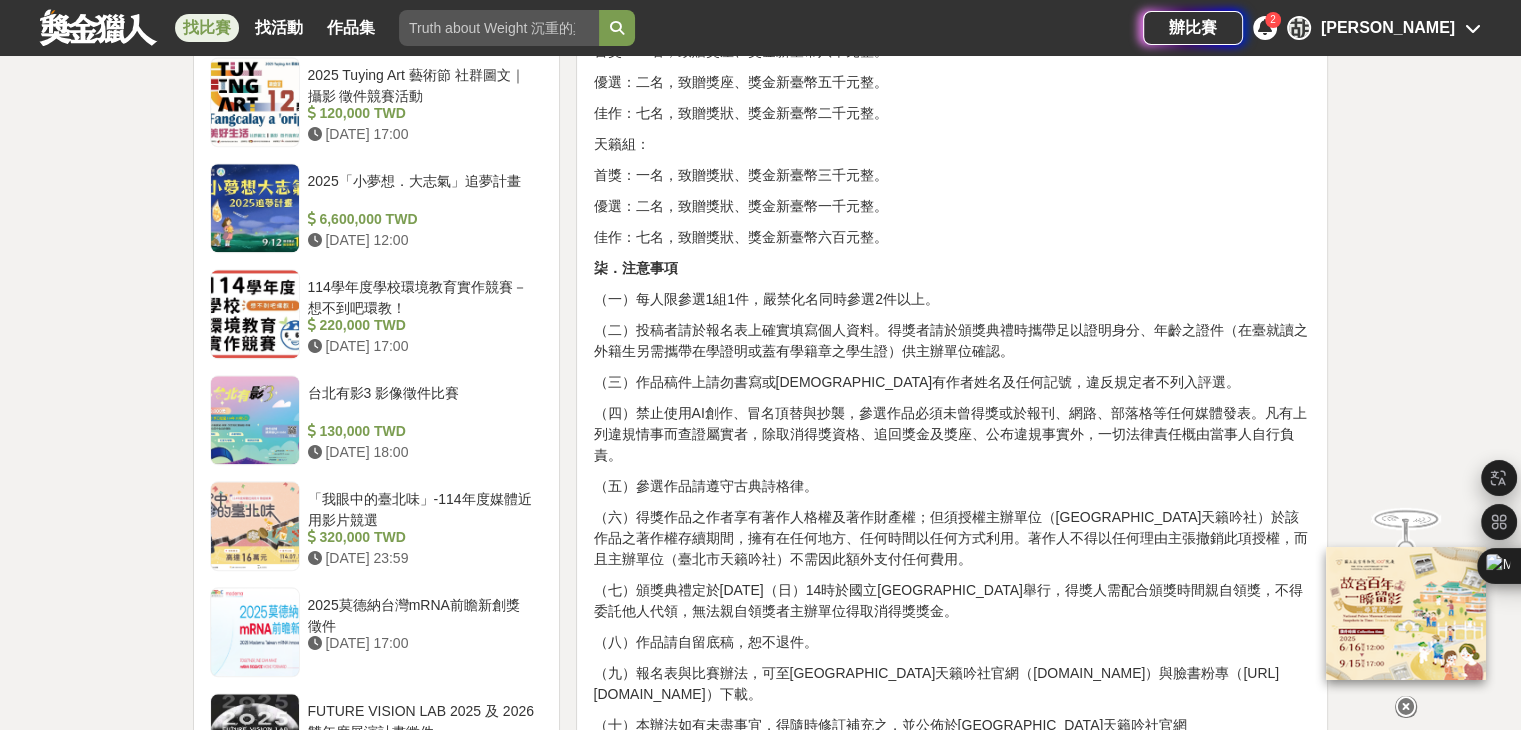 scroll, scrollTop: 1900, scrollLeft: 0, axis: vertical 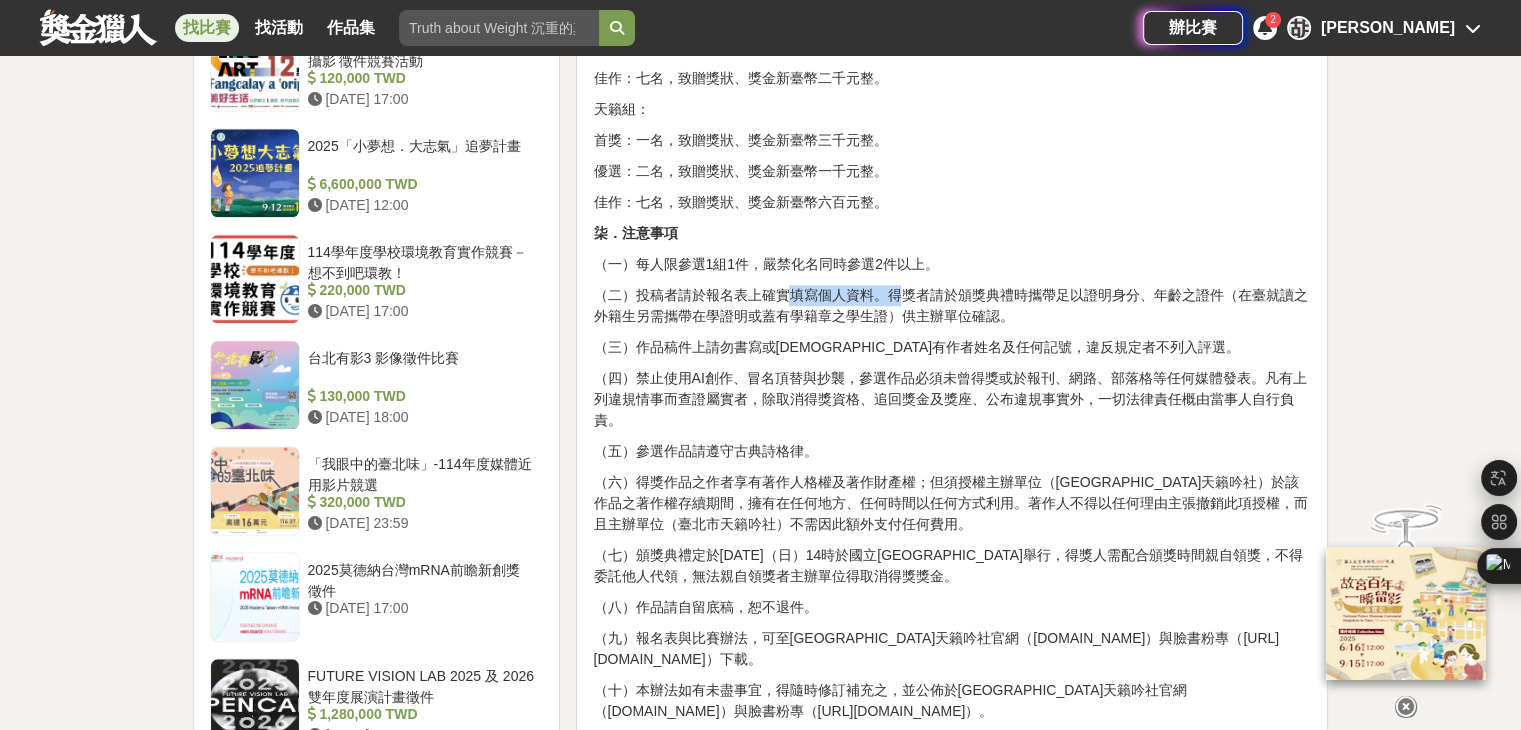 drag, startPoint x: 794, startPoint y: 325, endPoint x: 904, endPoint y: 349, distance: 112.587746 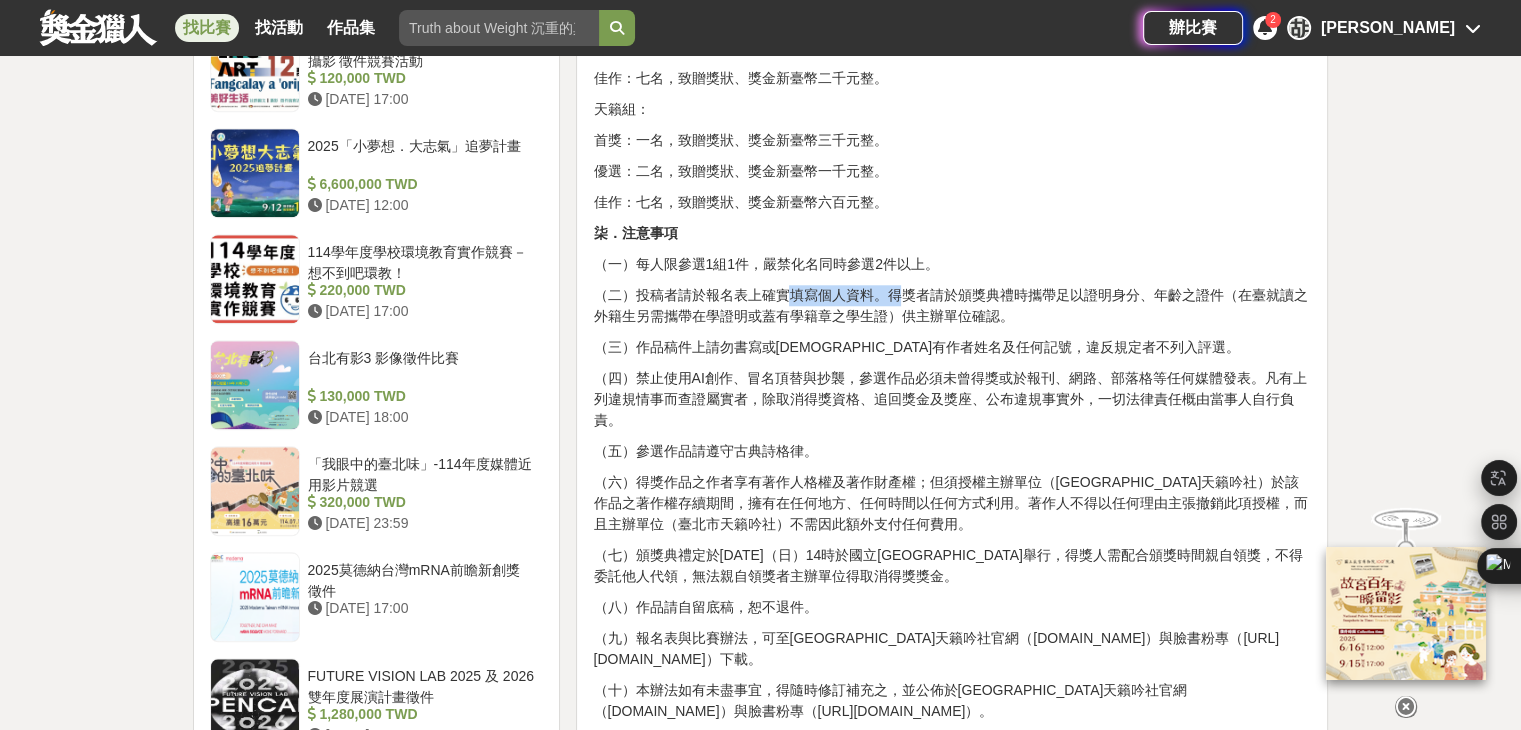 click on "2025天籟詩獎 古典詩創作競賽徵選辦法 壹．主旨： 藉由古典詩歌創作競賽的方式以提倡古典詩，以促進中華傳統文化之發展，顯揚古典詩之美感。 貳．主辦單位： 臺北市天籟吟社     協辦單位： 國立臺灣師範大學國文學系 参．收件方式及截稿日期： （一）收件日期：自即日起開始收件，至[DATE]（星期四）截止（以郵戳為憑），逾時恕不受理。 （二）收件方式：作品一式一份，以WORD程式繕打。內容字體以「新細明體12號」為準，並以「新細明體粗體14號」標示題目，列印於A4紙張。並於截稿日前連同報名表一份，寄至[STREET_ADDRESS] [GEOGRAPHIC_DATA]天籟吟社，[EMAIL_ADDRESS][DOMAIN_NAME]，信封及電子檔皆請註明「參加2025天籟詩獎古典詩創作競賽」。 肆．參賽資格： （一）社會組：具中華民國國籍之社會大眾。 伍．徵選項目：" at bounding box center [952, -179] 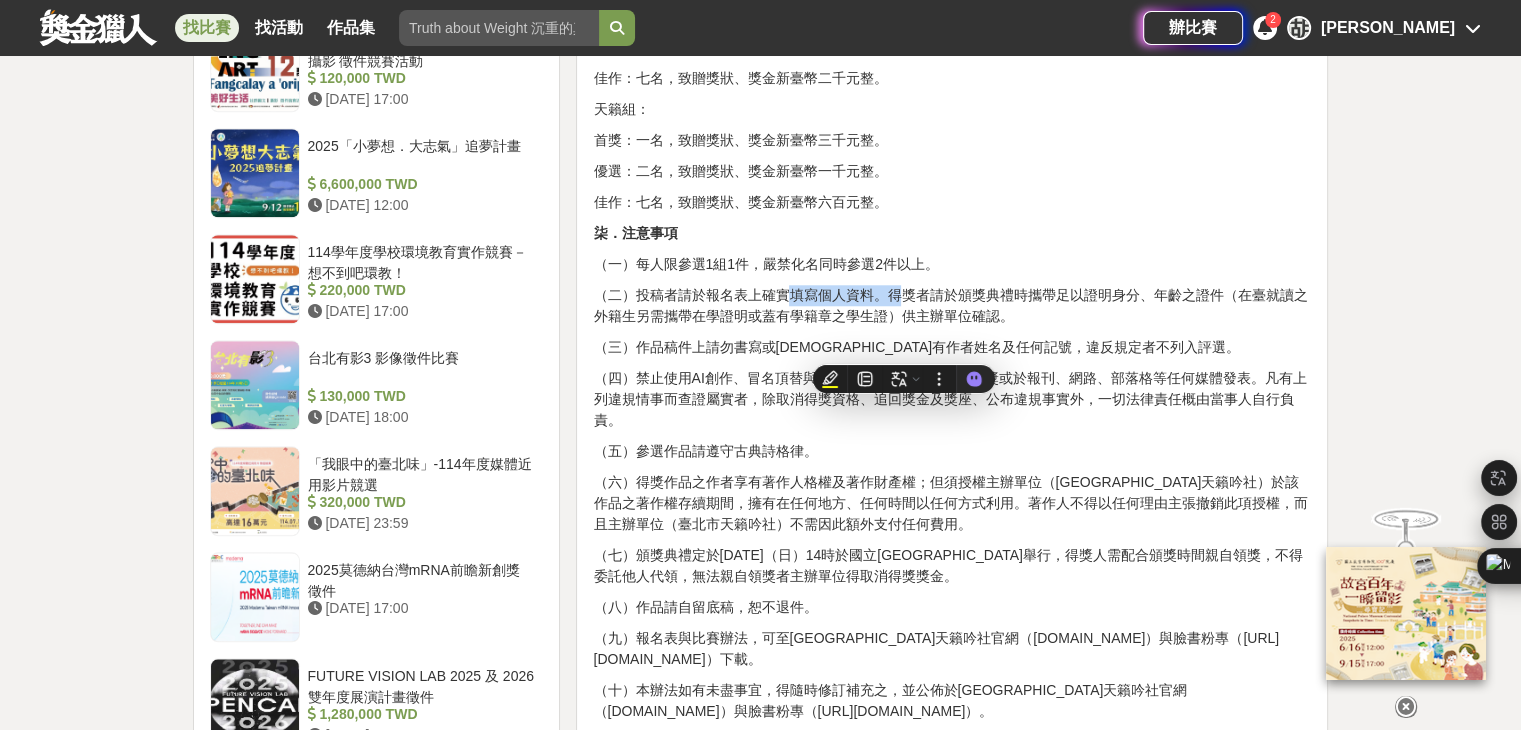 click on "（二）投稿者請於報名表上確實填寫個人資料。得獎者請於頒獎典禮時攜帶足以證明身分、年齡之證件（在臺就讀之外籍生另需攜帶在學證明或蓋有學籍章之學生證）供主辦單位確認。" at bounding box center [952, 306] 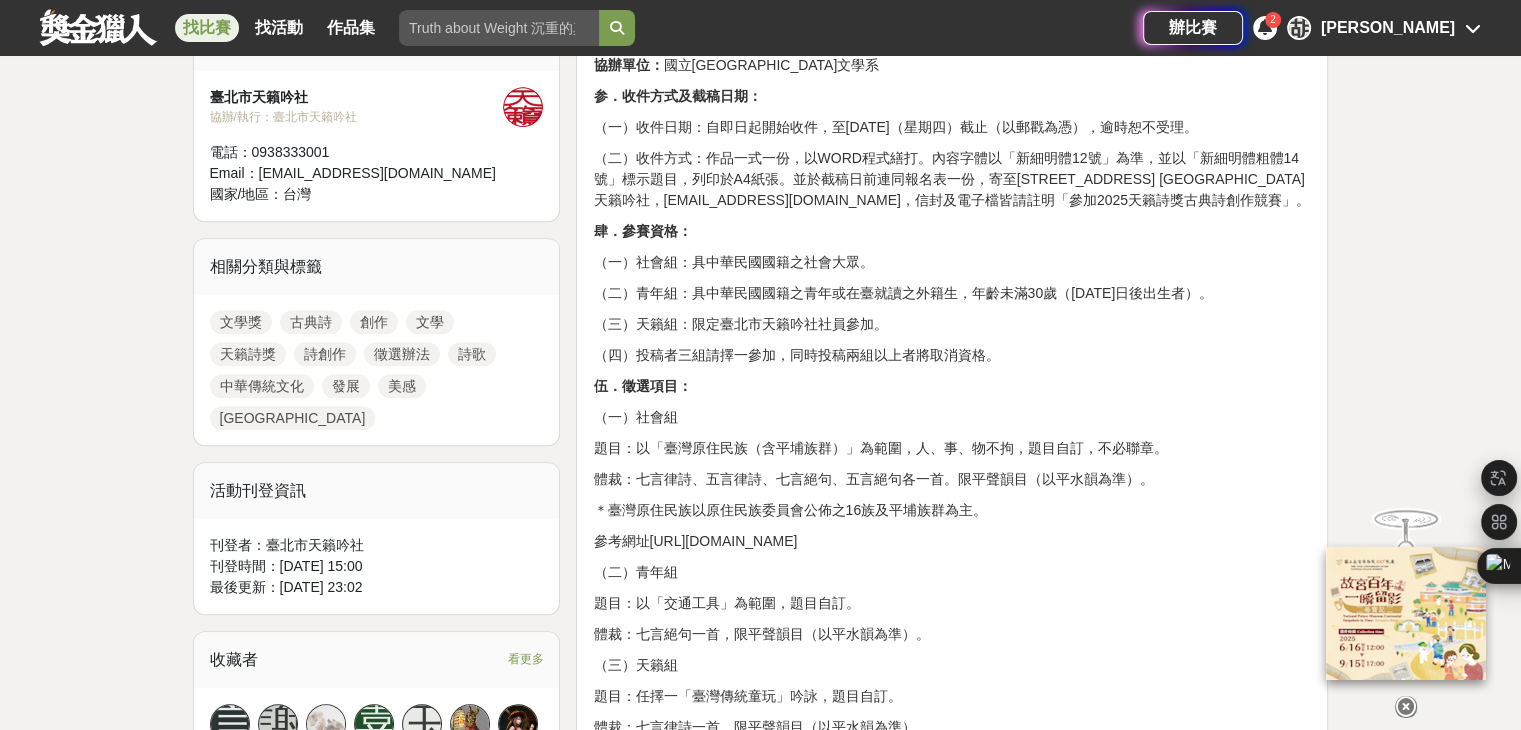 scroll, scrollTop: 700, scrollLeft: 0, axis: vertical 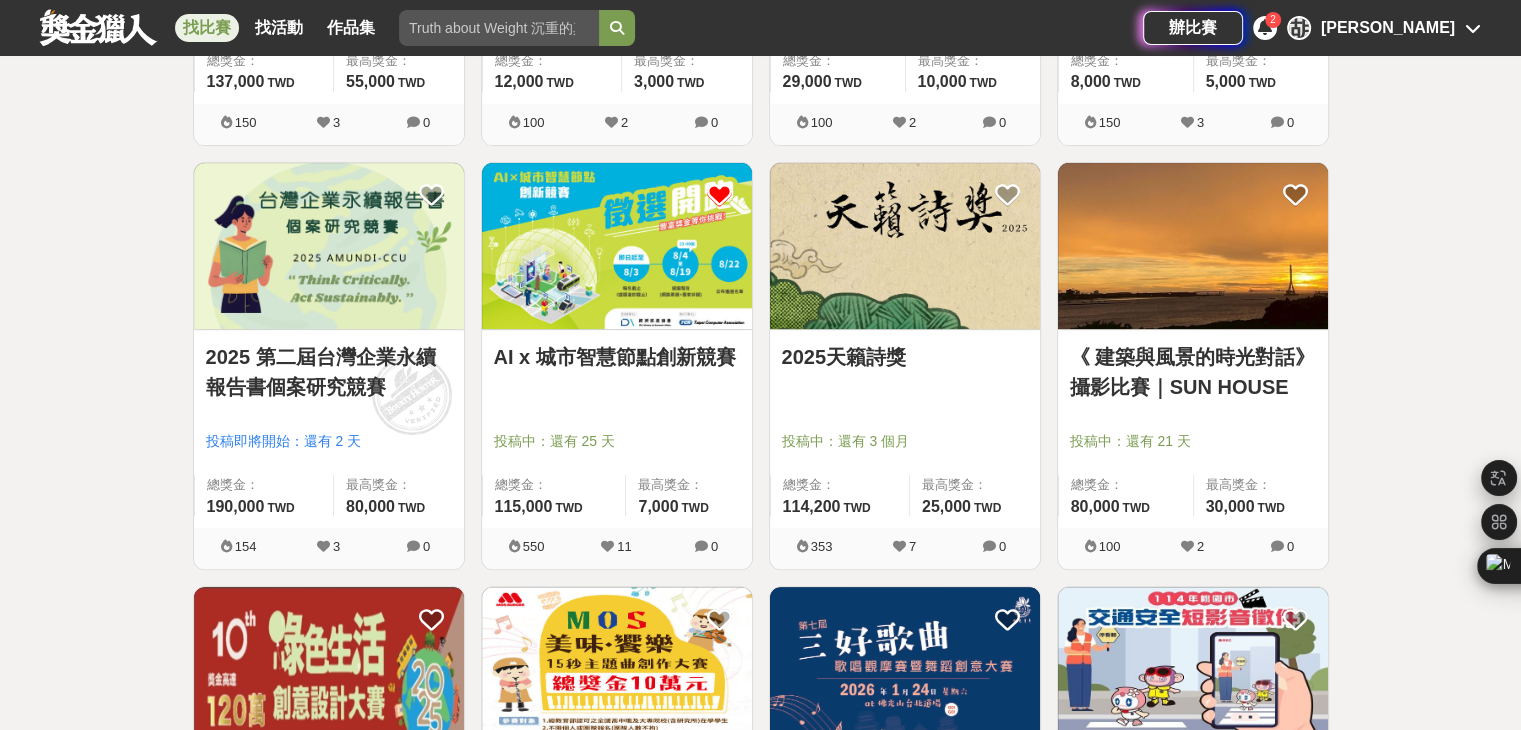 click at bounding box center (1193, 246) 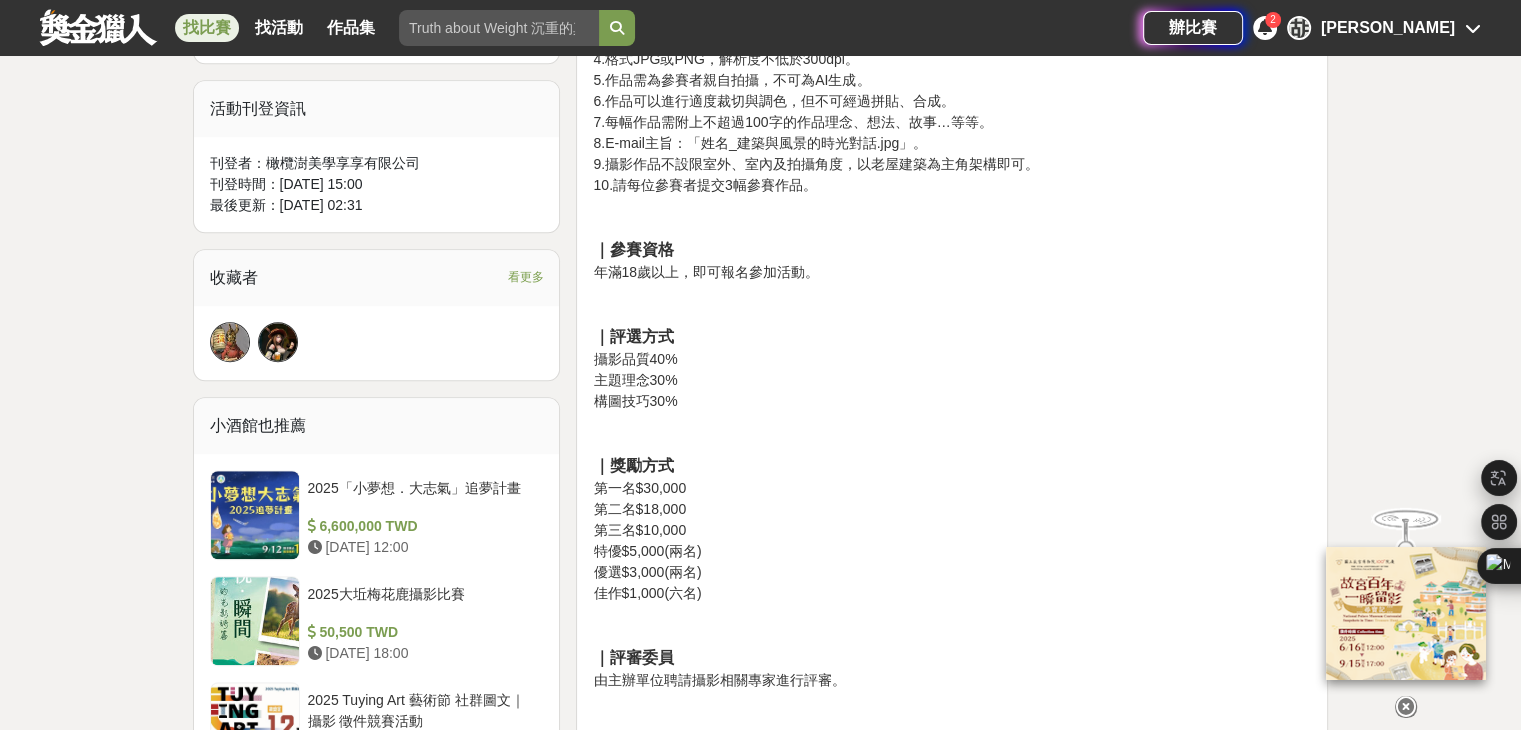 scroll, scrollTop: 1300, scrollLeft: 0, axis: vertical 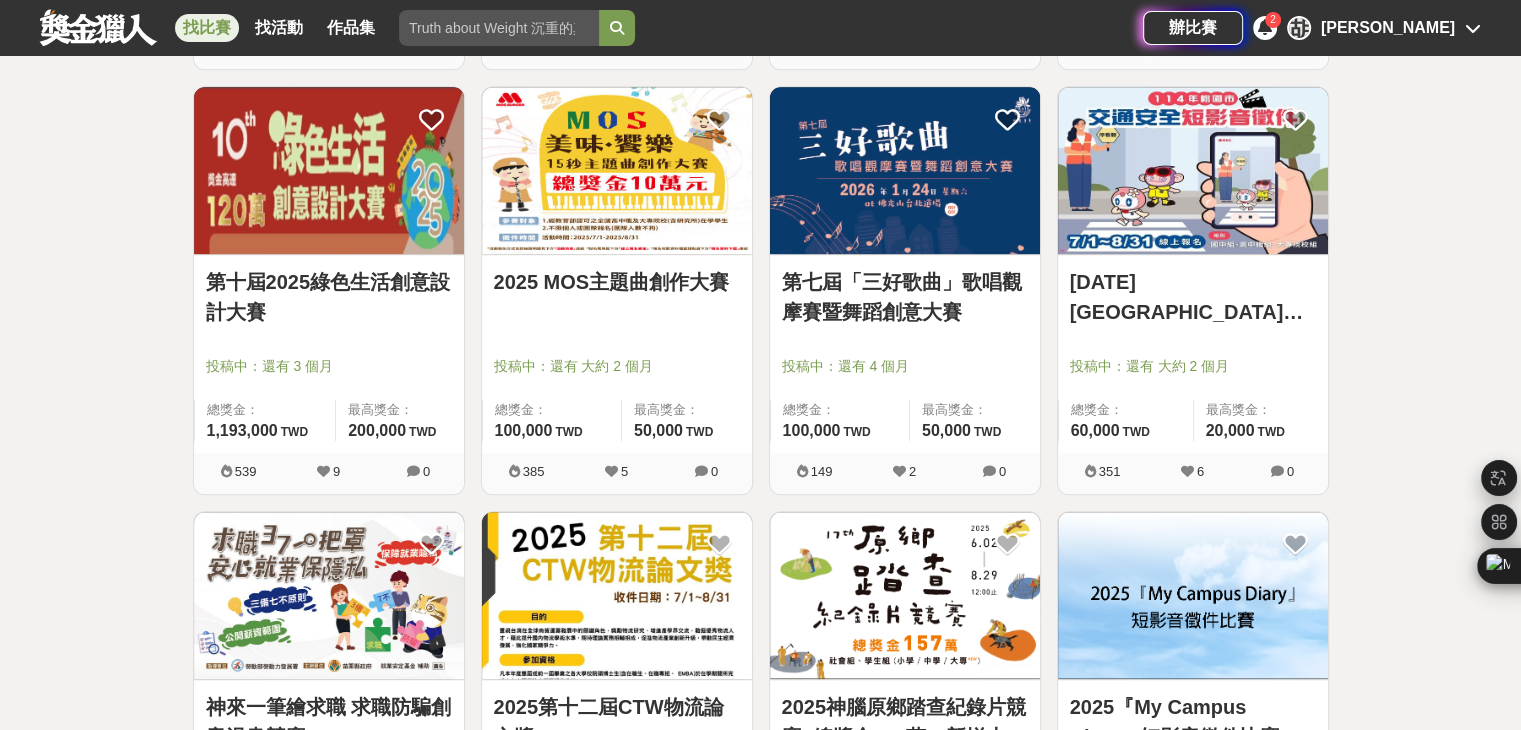 click at bounding box center [329, 170] 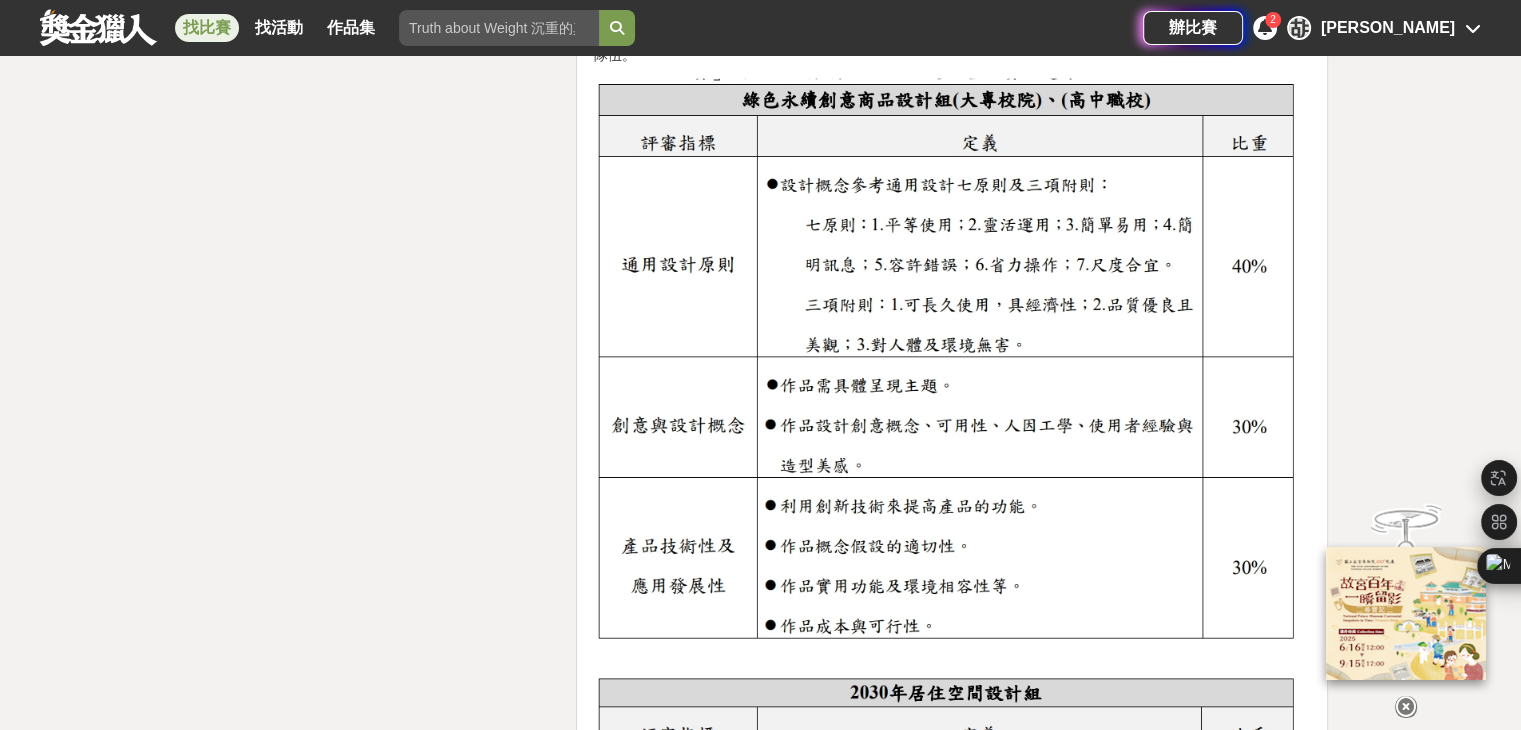 scroll, scrollTop: 3700, scrollLeft: 0, axis: vertical 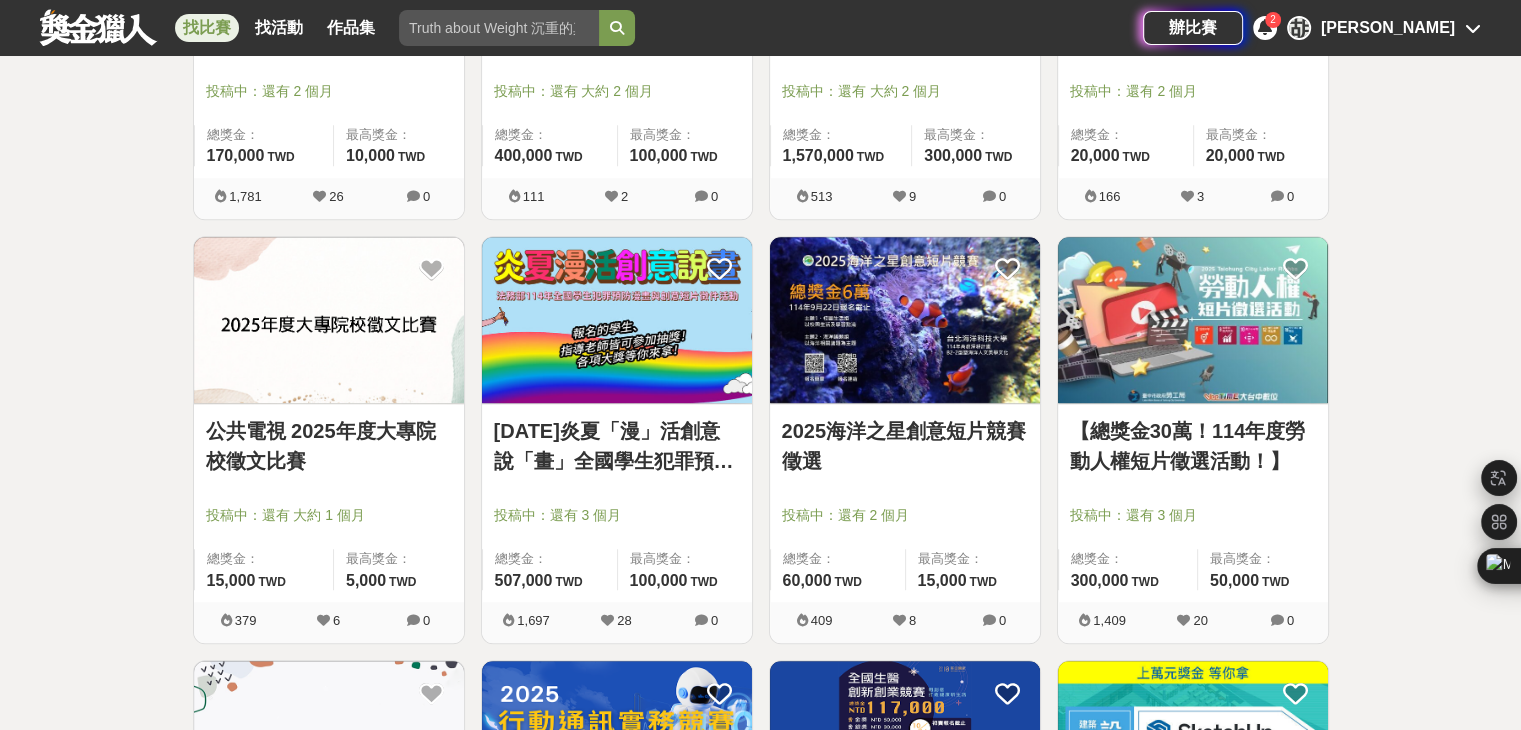 click at bounding box center (617, 320) 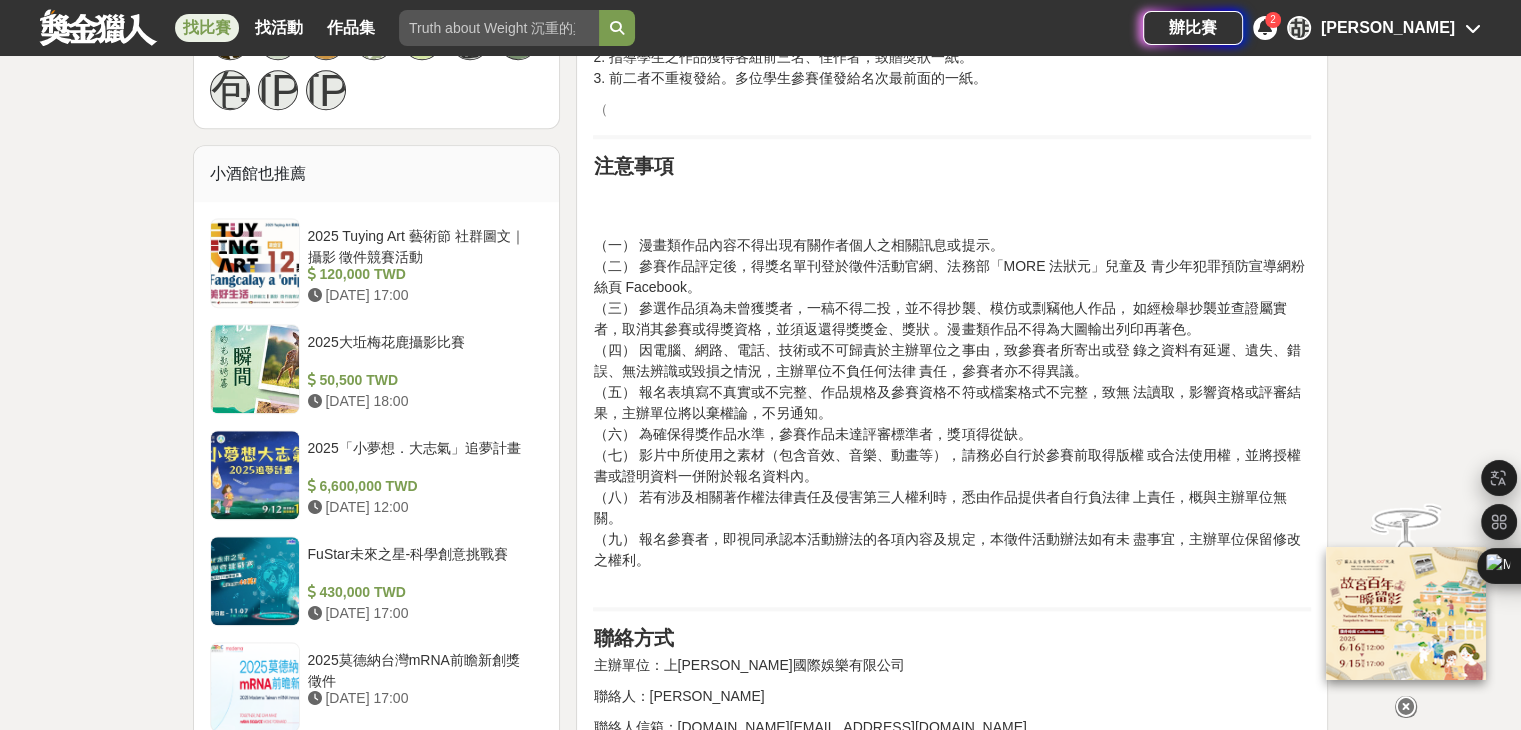 scroll, scrollTop: 1500, scrollLeft: 0, axis: vertical 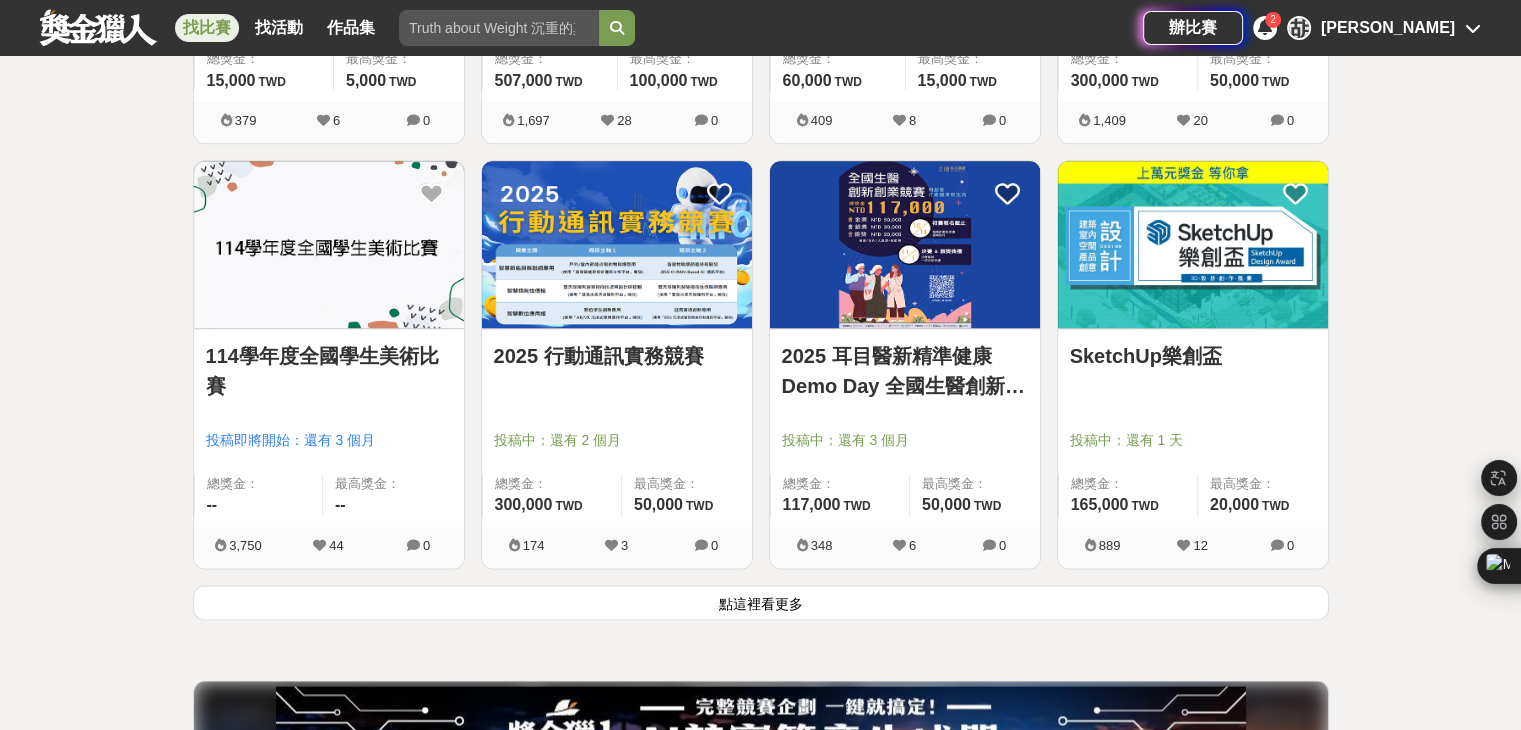 click on "點這裡看更多" at bounding box center [761, 602] 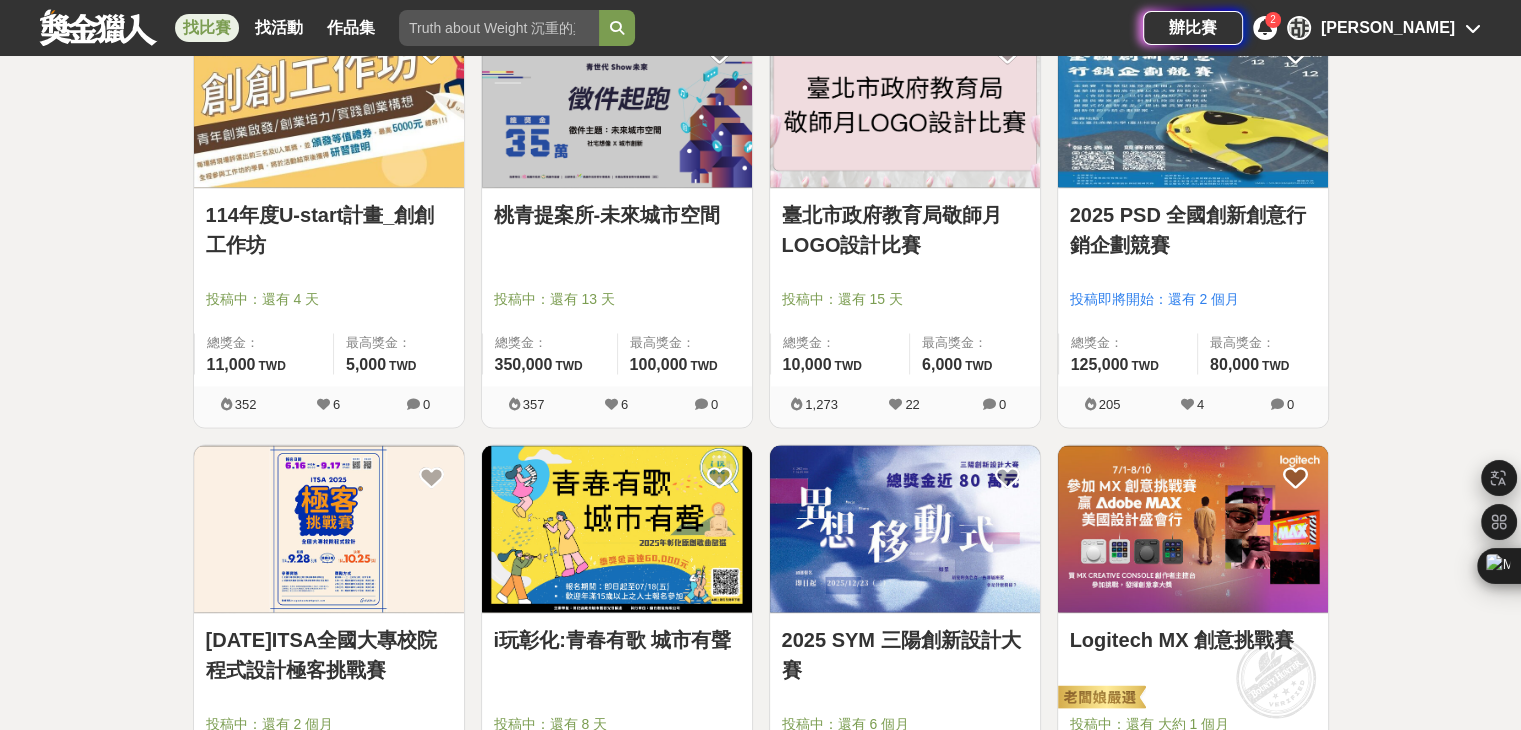 scroll, scrollTop: 3000, scrollLeft: 0, axis: vertical 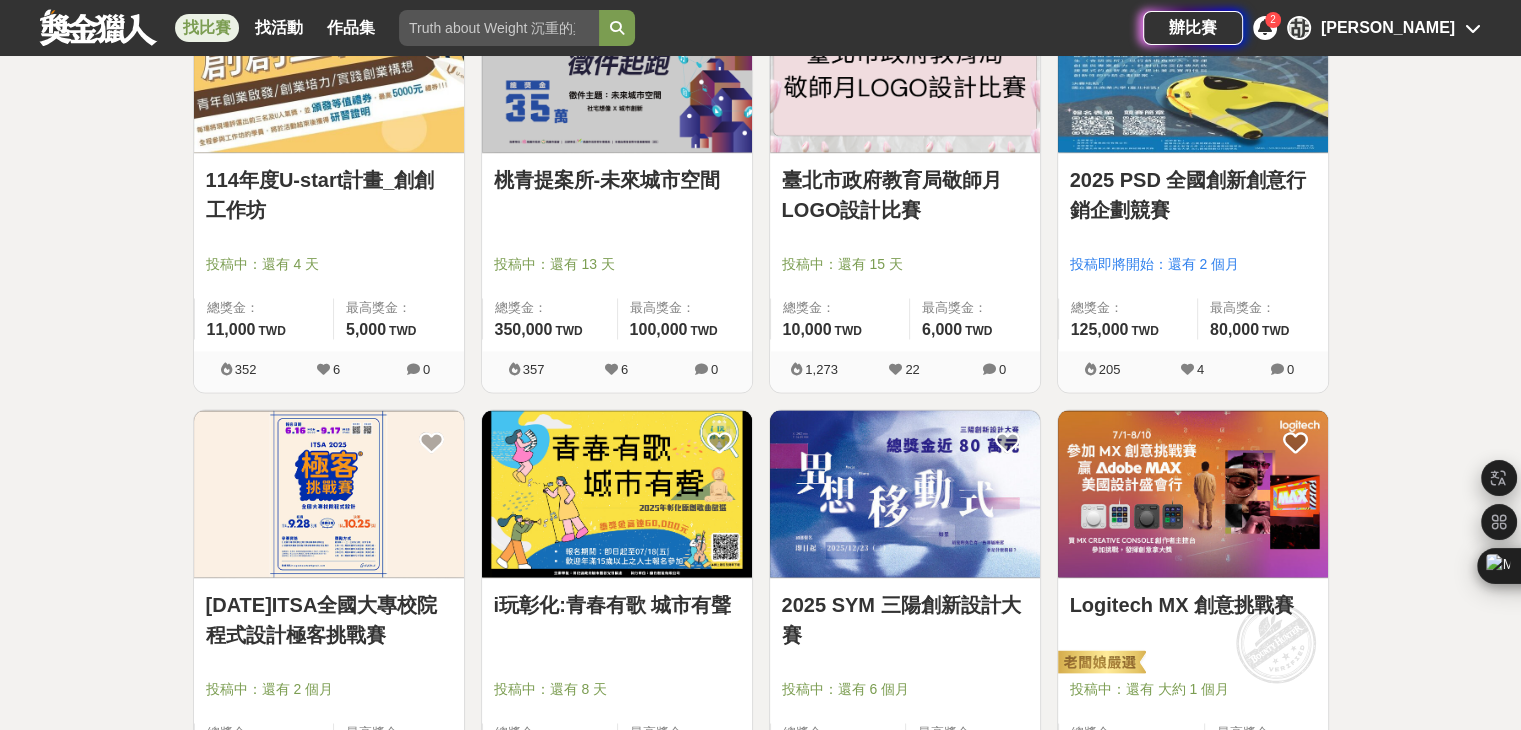 click on "桃青提案所-未來城市空間 投稿中：還有 13 天 總獎金： 350,000 350,000 TWD 最高獎金： 100,000 TWD" at bounding box center (617, 252) 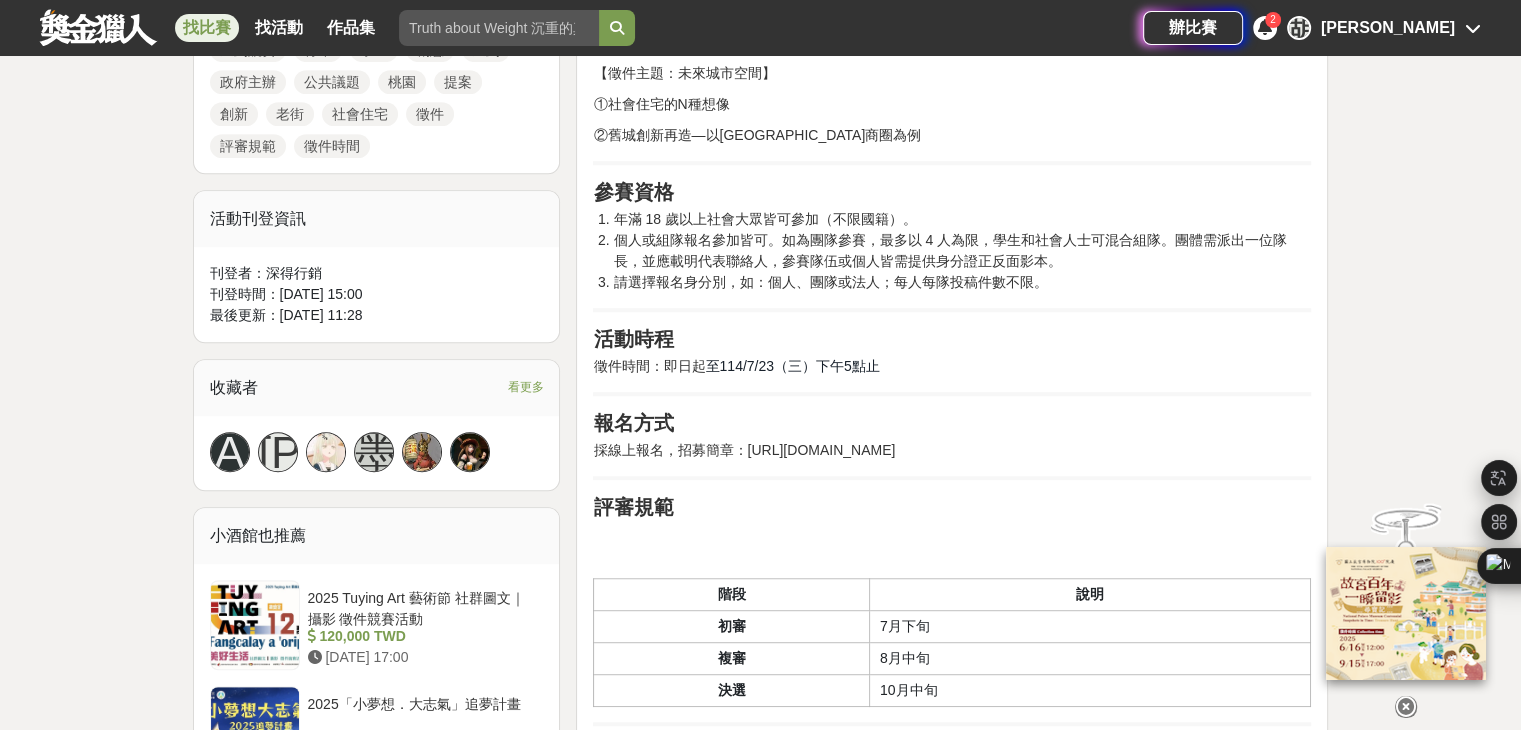 scroll, scrollTop: 600, scrollLeft: 0, axis: vertical 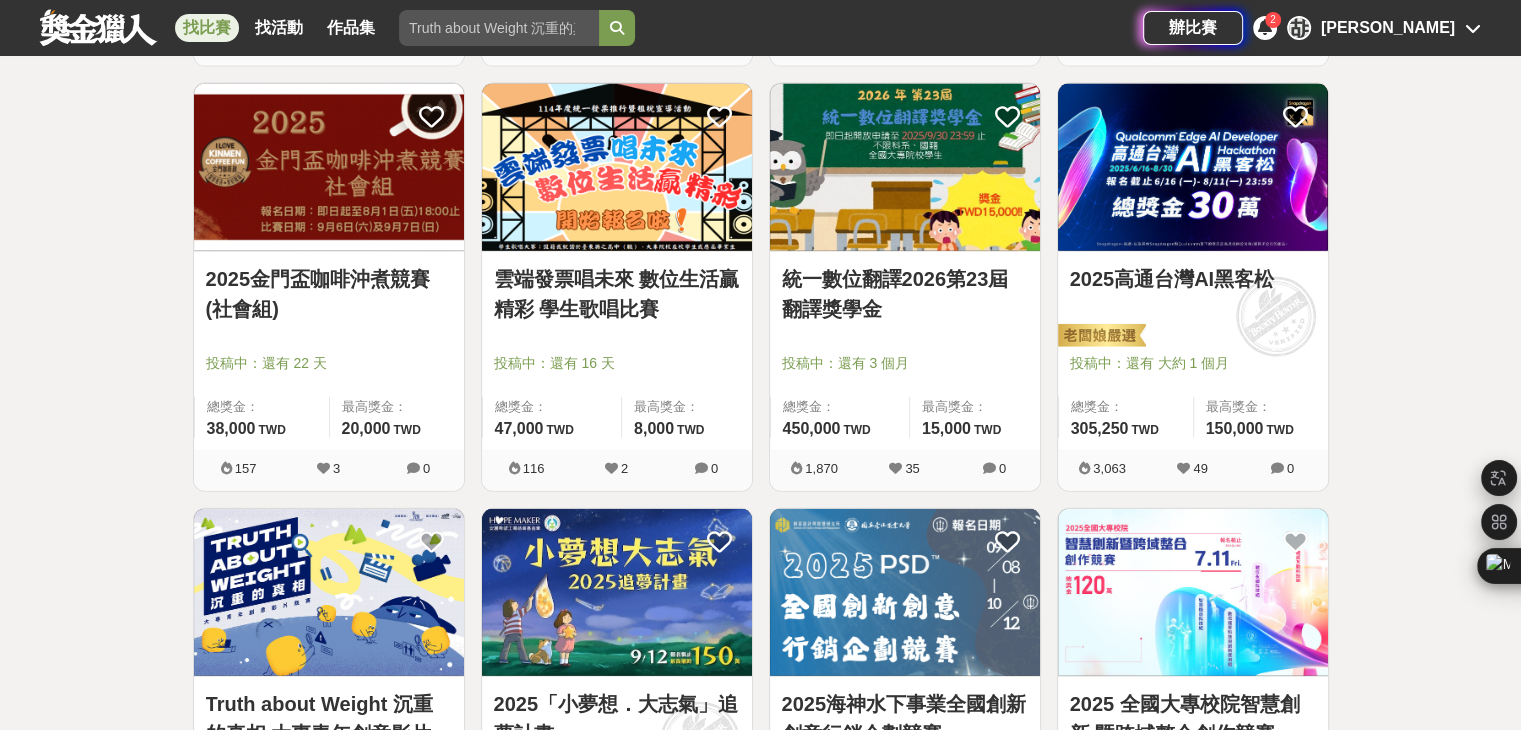 click on "統一數位翻譯2026第23屆翻譯獎學金" at bounding box center [905, 294] 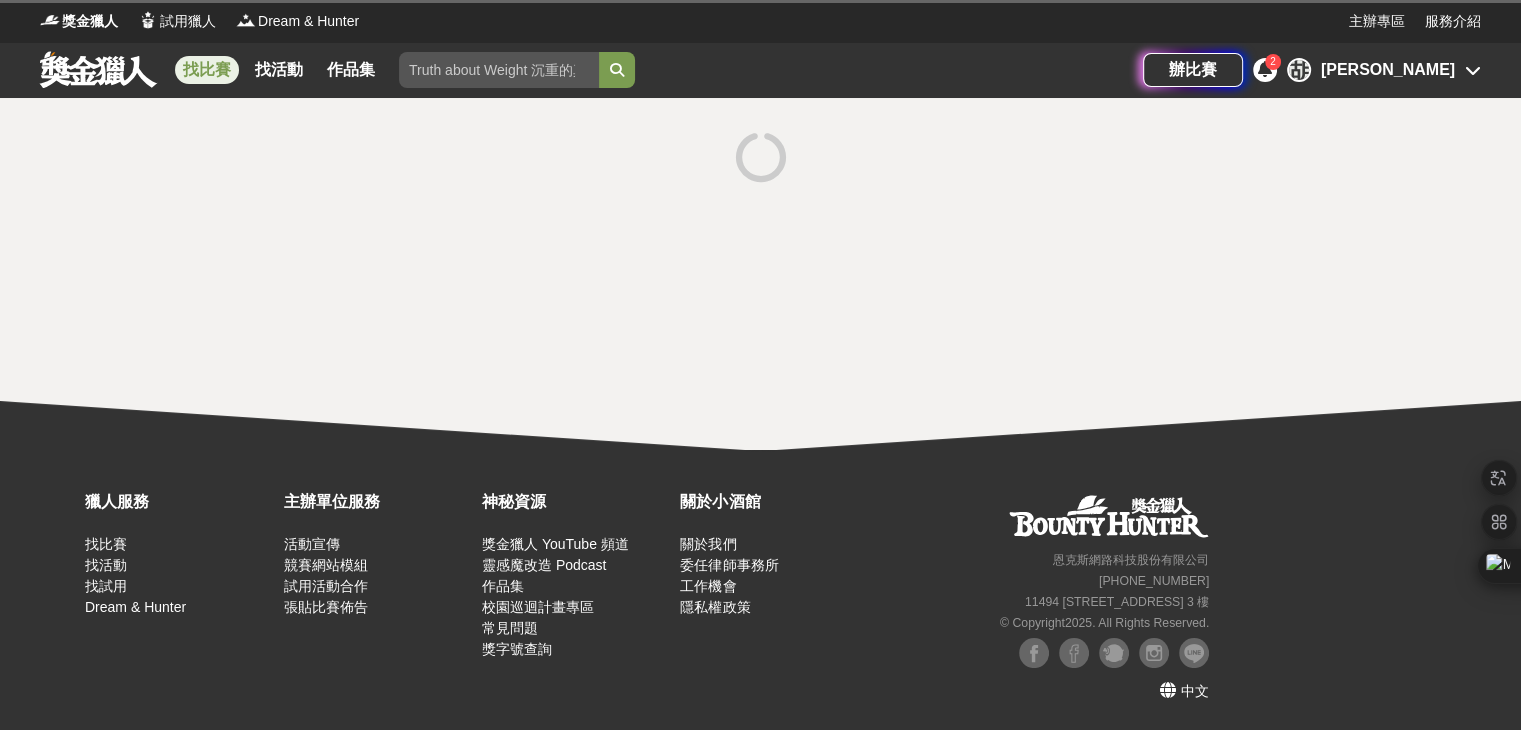 scroll, scrollTop: 0, scrollLeft: 0, axis: both 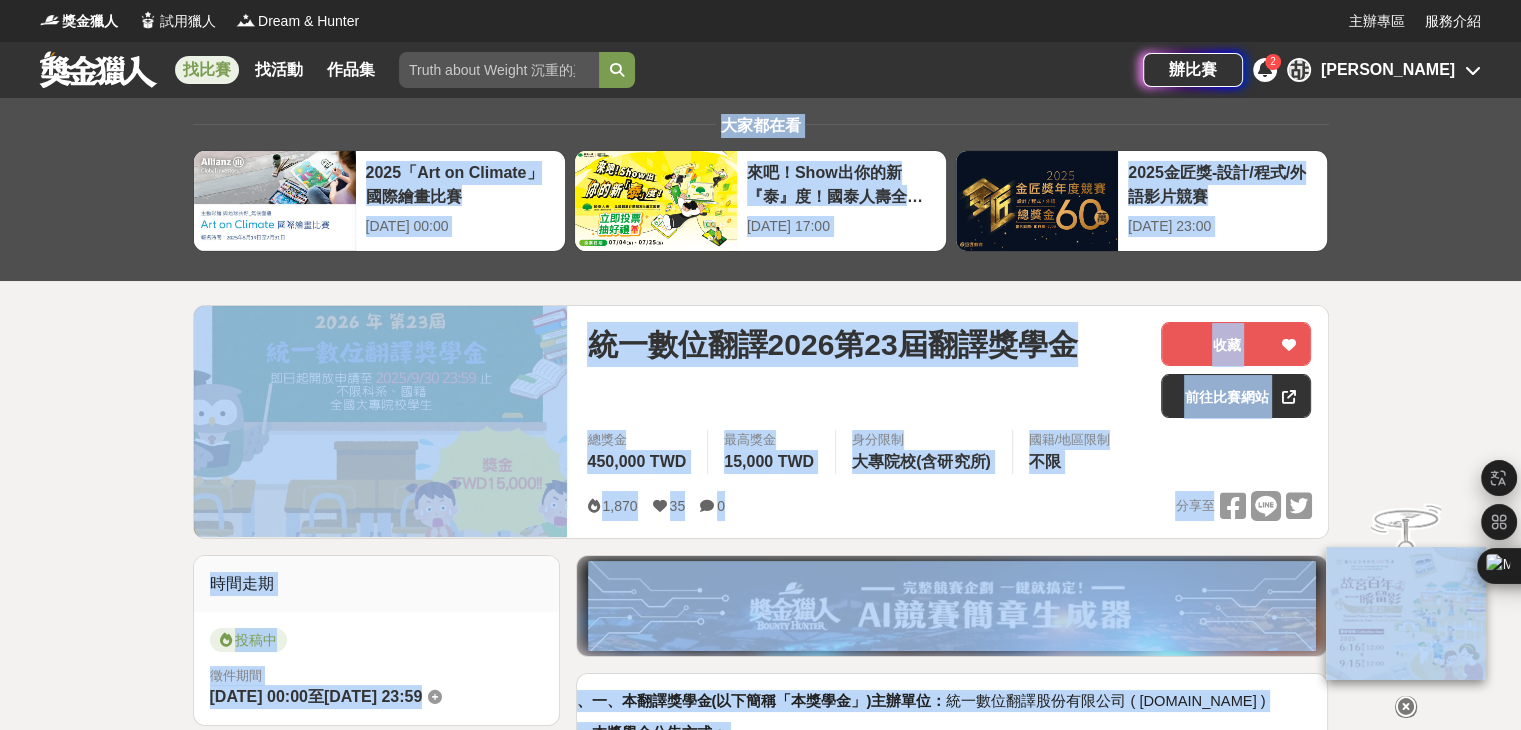 click on "大家都在看 2025「Art on Climate」國際繪畫比賽 [DATE] 00:00 來吧！Show出你的新『泰』度！國泰人壽全國創意行銷提案&圖文競賽 [DATE] 17:00 2025金匠獎-設計/程式/外語影片競賽 [DATE] 23:00 統一數位翻譯2026第23屆翻譯獎學金 收藏 前往比賽網站 總獎金 450,000   TWD 最高獎金 15,000   TWD 身分限制 大專院校(含研究所) 國籍/地區限制 不限 1,870 35 0 分享至 收藏 前往比賽網站 時間走期 投稿中 徵件期間 [DATE] 00:00  至  [DATE] 23:59 主辦單位 統一數位翻譯 [DOMAIN_NAME] 協辦/執行： 統一數位翻譯 [DOMAIN_NAME] 電話： [PHONE_NUMBER] Email： [EMAIL_ADDRESS][DOMAIN_NAME] 國家/地區： 台灣 相關分類與標籤 文學獎 創意寫作 其他 學生競賽 學生 大學 競賽 國際 翻譯獎學金 統一數位翻譯獎學金 學生身份 翻譯作品 新學年度註冊 白色背景照 微調成績 審查委員 頒獎日期 截止日期 資格限制 參賽資格 翻譯作品檔案" at bounding box center [760, 1661] 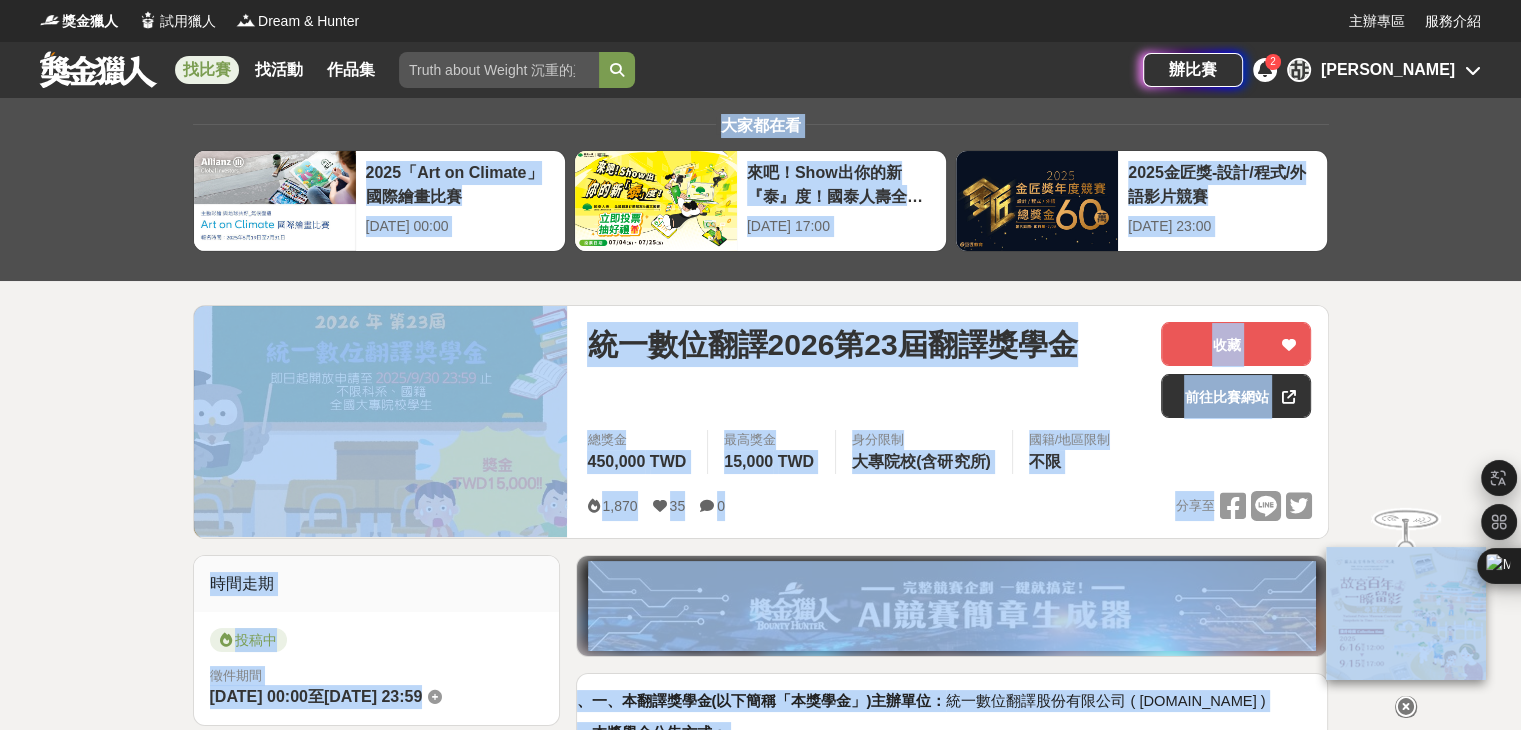 click on "大家都在看 2025「Art on Climate」國際繪畫比賽 [DATE] 00:00 來吧！Show出你的新『泰』度！國泰人壽全國創意行銷提案&圖文競賽 [DATE] 17:00 2025金匠獎-設計/程式/外語影片競賽 [DATE] 23:00 統一數位翻譯2026第23屆翻譯獎學金 收藏 前往比賽網站 總獎金 450,000   TWD 最高獎金 15,000   TWD 身分限制 大專院校(含研究所) 國籍/地區限制 不限 1,870 35 0 分享至 收藏 前往比賽網站 時間走期 投稿中 徵件期間 [DATE] 00:00  至  [DATE] 23:59 主辦單位 統一數位翻譯 [DOMAIN_NAME] 協辦/執行： 統一數位翻譯 [DOMAIN_NAME] 電話： [PHONE_NUMBER] Email： [EMAIL_ADDRESS][DOMAIN_NAME] 國家/地區： 台灣 相關分類與標籤 文學獎 創意寫作 其他 學生競賽 學生 大學 競賽 國際 翻譯獎學金 統一數位翻譯獎學金 學生身份 翻譯作品 新學年度註冊 白色背景照 微調成績 審查委員 頒獎日期 截止日期 資格限制 參賽資格 翻譯作品檔案" at bounding box center [760, 1661] 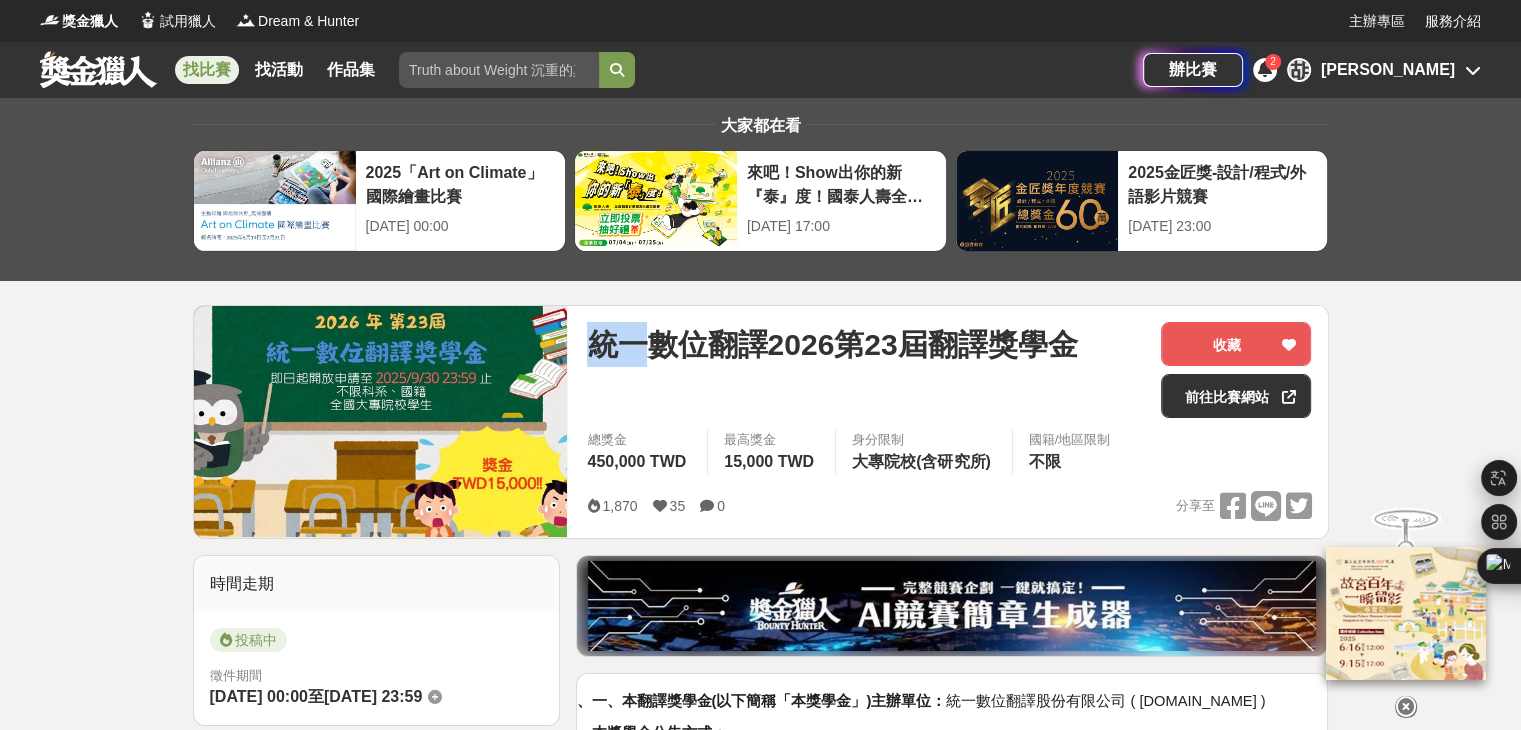 click on "大家都在看 2025「Art on Climate」國際繪畫比賽 [DATE] 00:00 來吧！Show出你的新『泰』度！國泰人壽全國創意行銷提案&圖文競賽 [DATE] 17:00 2025金匠獎-設計/程式/外語影片競賽 [DATE] 23:00 統一數位翻譯2026第23屆翻譯獎學金 收藏 前往比賽網站 總獎金 450,000   TWD 最高獎金 15,000   TWD 身分限制 大專院校(含研究所) 國籍/地區限制 不限 1,870 35 0 分享至 收藏 前往比賽網站 時間走期 投稿中 徵件期間 [DATE] 00:00  至  [DATE] 23:59 主辦單位 統一數位翻譯 [DOMAIN_NAME] 協辦/執行： 統一數位翻譯 [DOMAIN_NAME] 電話： [PHONE_NUMBER] Email： [EMAIL_ADDRESS][DOMAIN_NAME] 國家/地區： 台灣 相關分類與標籤 文學獎 創意寫作 其他 學生競賽 學生 大學 競賽 國際 翻譯獎學金 統一數位翻譯獎學金 學生身份 翻譯作品 新學年度註冊 白色背景照 微調成績 審查委員 頒獎日期 截止日期 資格限制 參賽資格 翻譯作品檔案" at bounding box center (760, 1661) 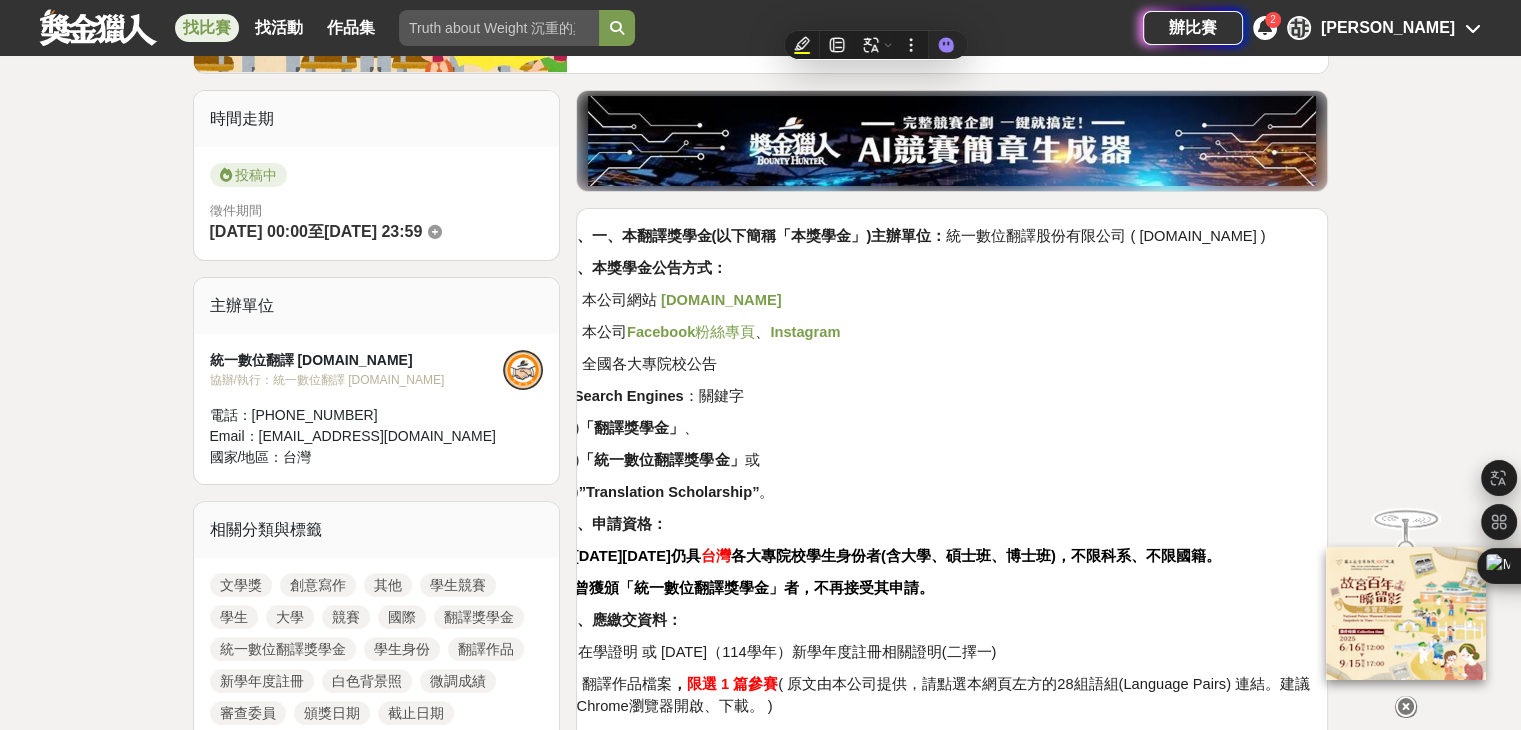 scroll, scrollTop: 500, scrollLeft: 0, axis: vertical 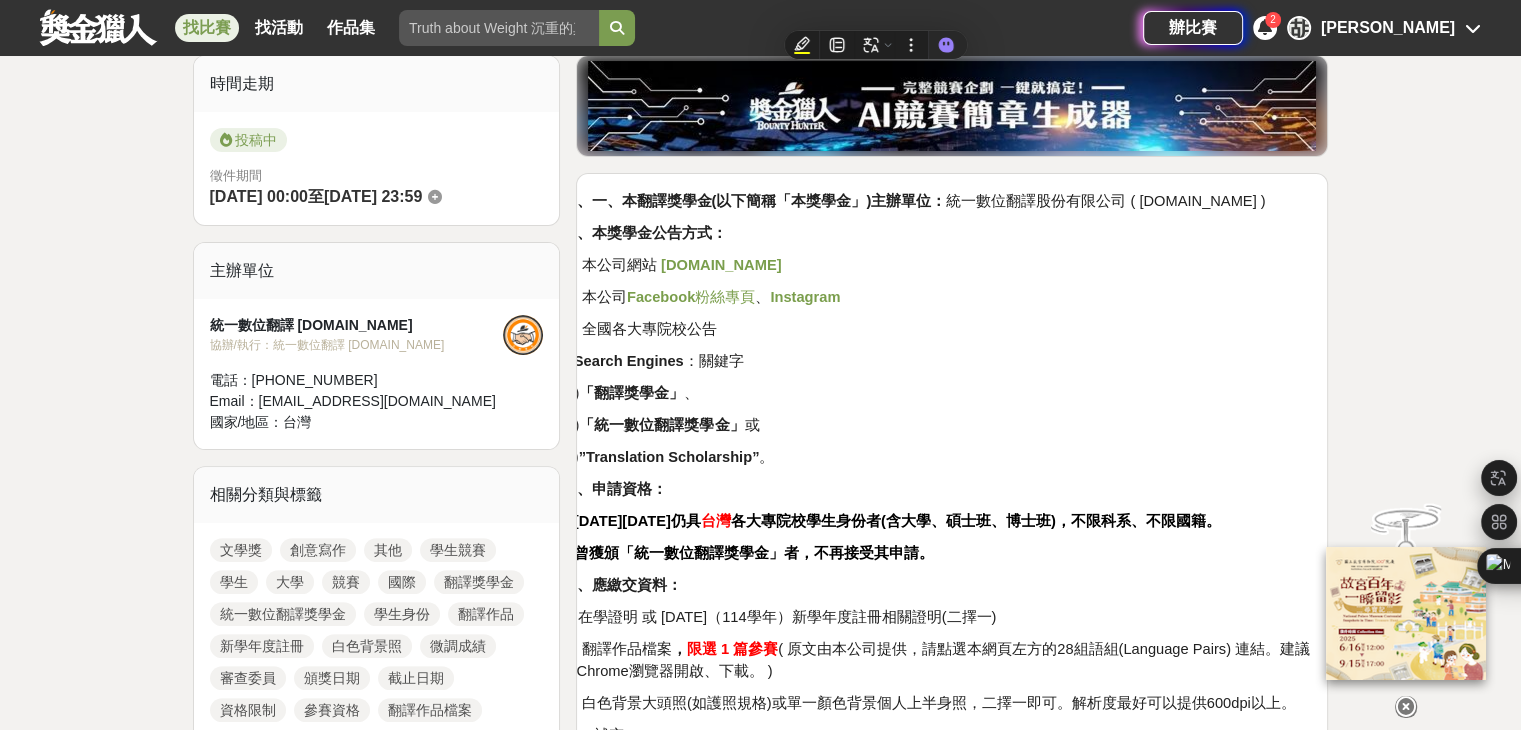 click on "一、一、本翻譯獎學金(以下簡稱「本獎學金」)主辦單位： 統一數位翻譯股份有限公司 ( [DOMAIN_NAME] )         二、本獎學金公告方式：          1.  本公司網站   [DOMAIN_NAME]          2.  本公司  Facebook  粉絲專頁 、 Instagram          3.  全國各大專院校公告          4.   Search Engines ：關鍵字               (a)  「翻譯獎學金」 、               (b)  「統一數位翻譯獎學金」 或               (c)  ”Translation Scholarship” 。         三、申請資格：          1.   [DATE][DATE]仍具 台灣 各大專院校學生身份者(含大學、碩士班、博士班)，不限科系、不限國籍。          2.   曾獲頒「統一數位翻譯獎學金」者，不再接受其申請。         四、應繳交資料：          2.  翻譯作品檔案 ， 限選 1 篇參賽  補充： ( )  )" at bounding box center (952, 896) 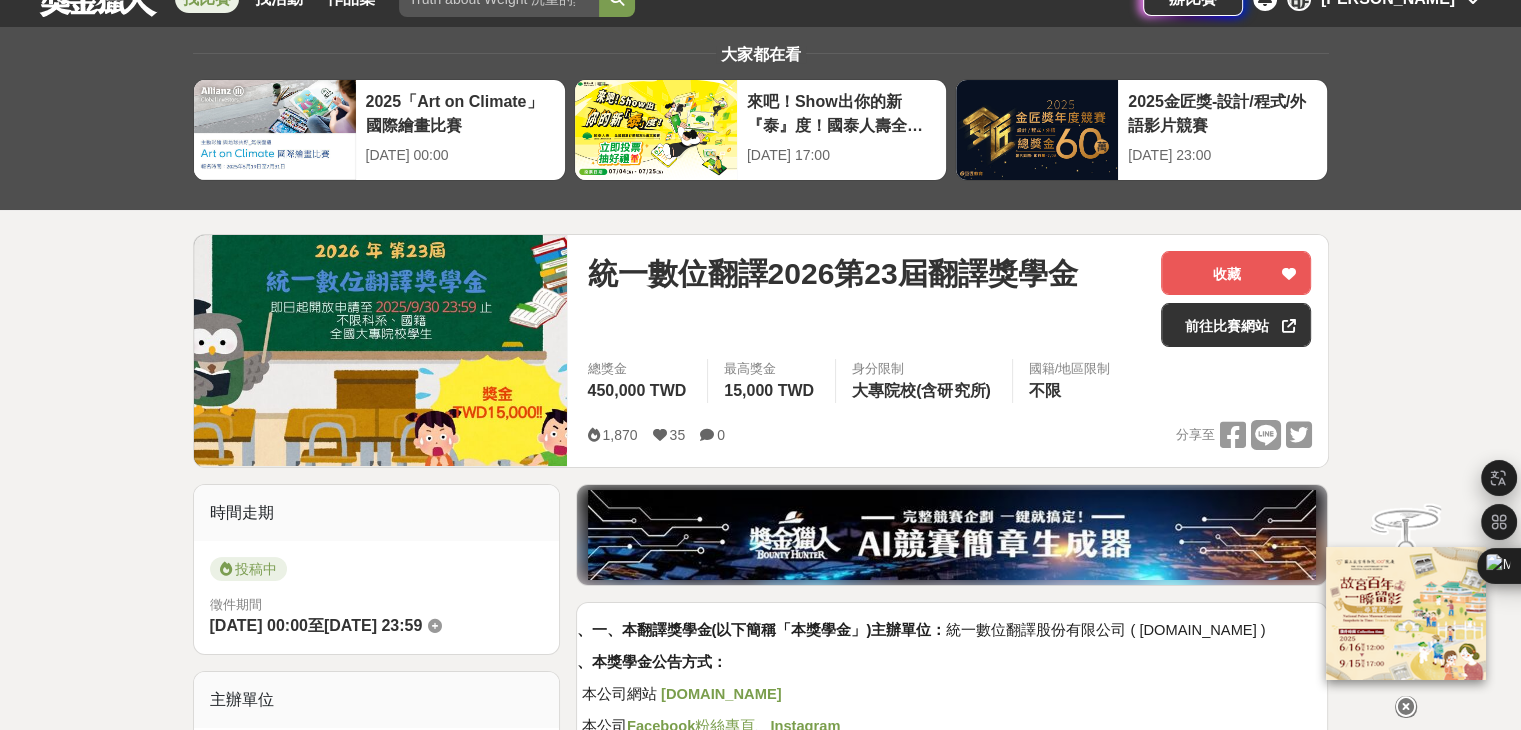 scroll, scrollTop: 0, scrollLeft: 0, axis: both 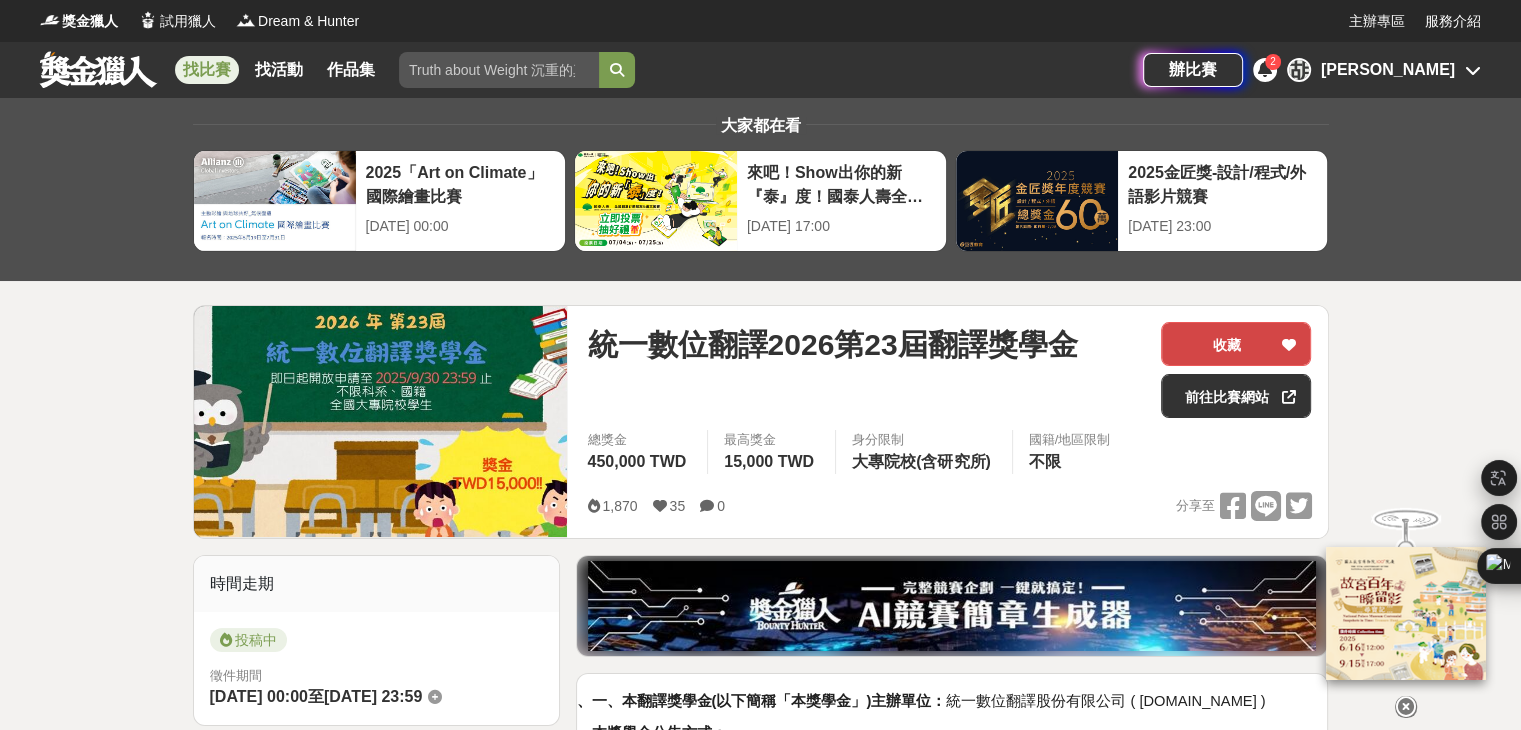 click on "收藏" at bounding box center (1236, 344) 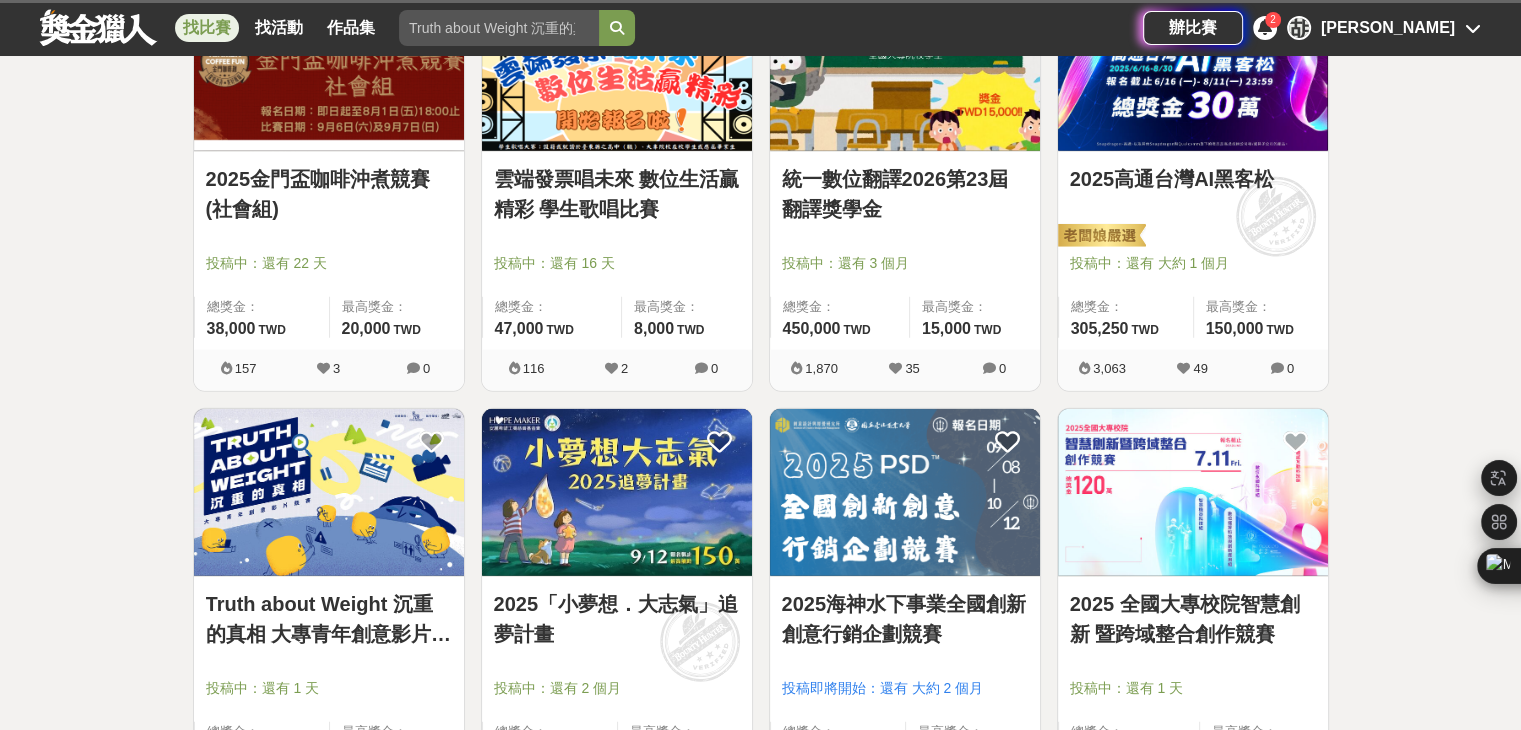 scroll, scrollTop: 4800, scrollLeft: 0, axis: vertical 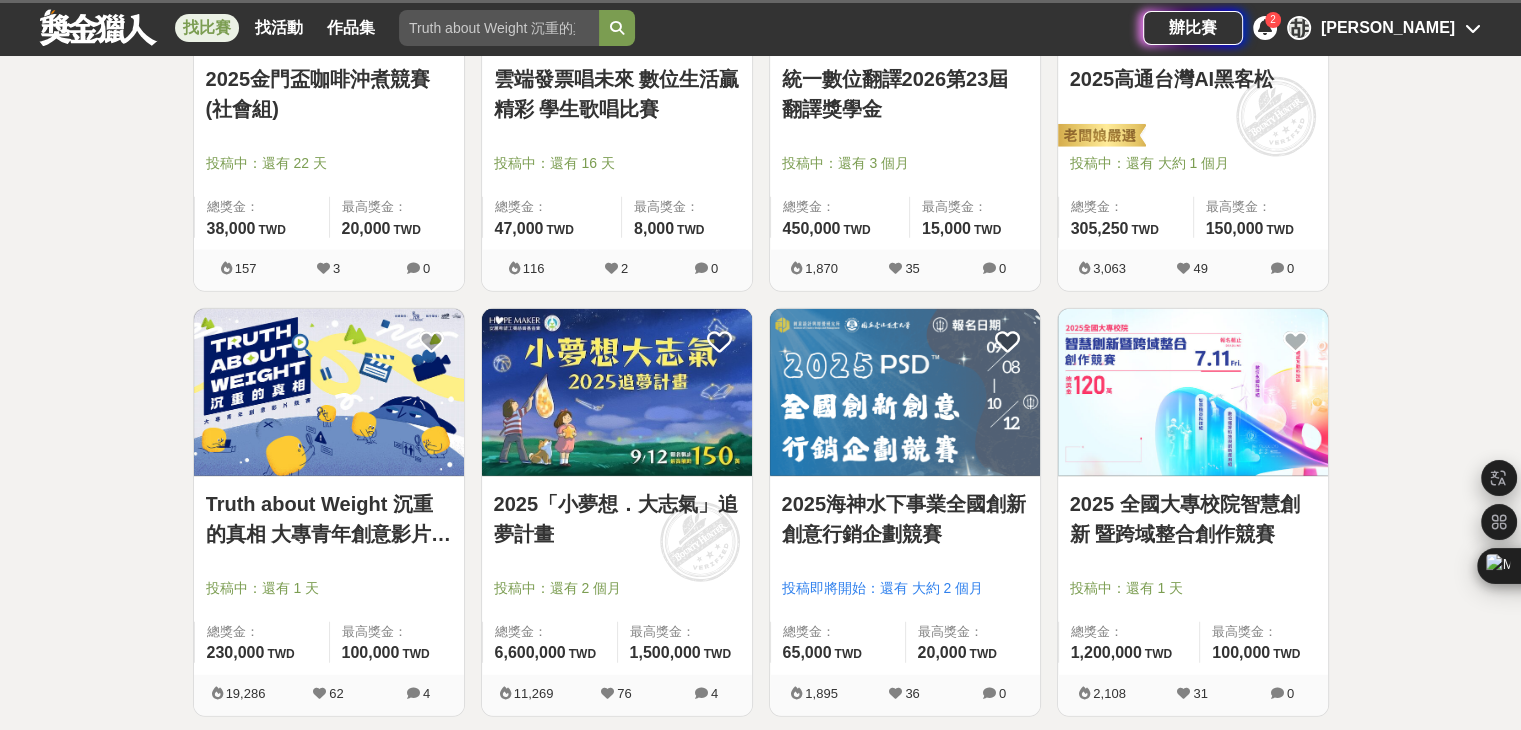 click at bounding box center (617, 392) 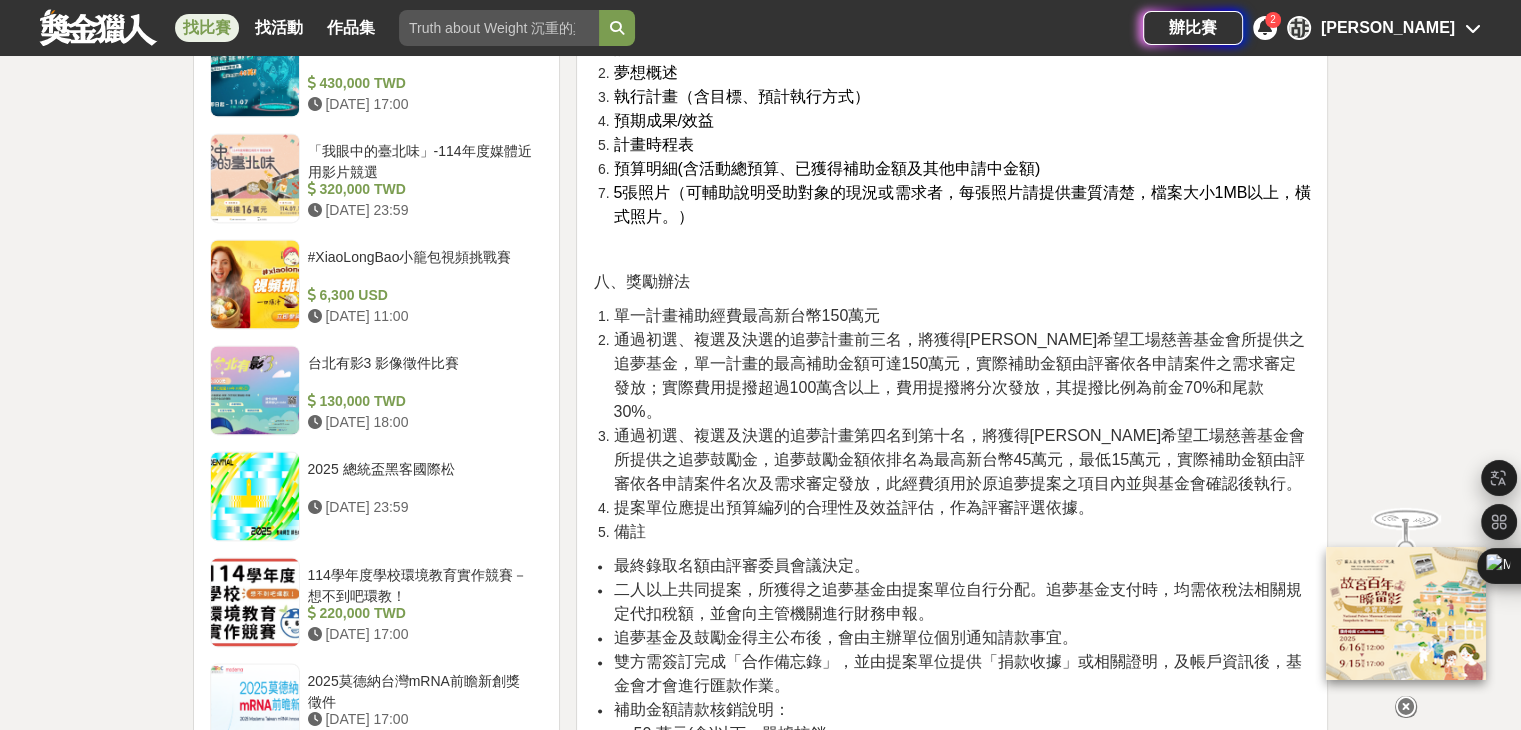 scroll, scrollTop: 2800, scrollLeft: 0, axis: vertical 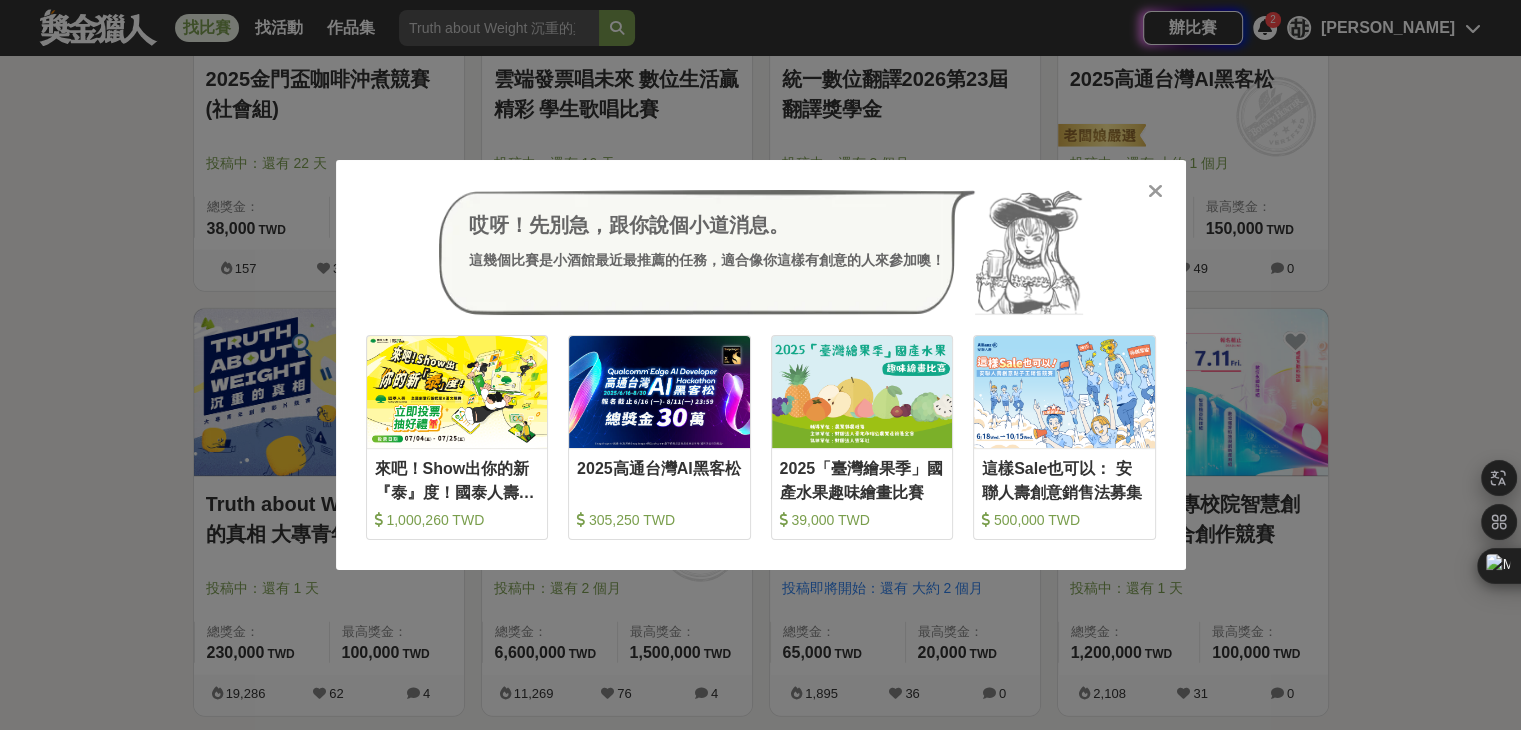 click at bounding box center [1155, 191] 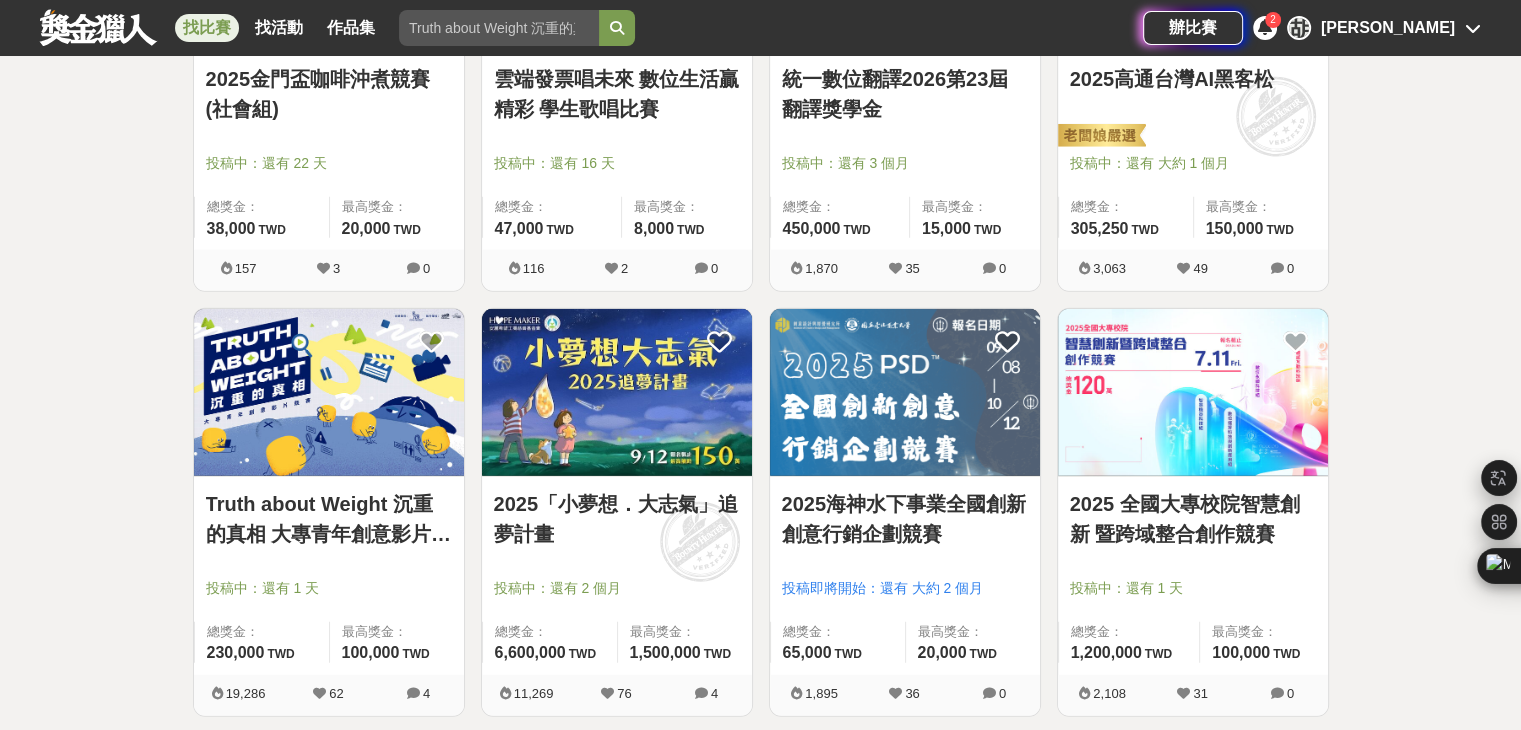 click at bounding box center [1193, 392] 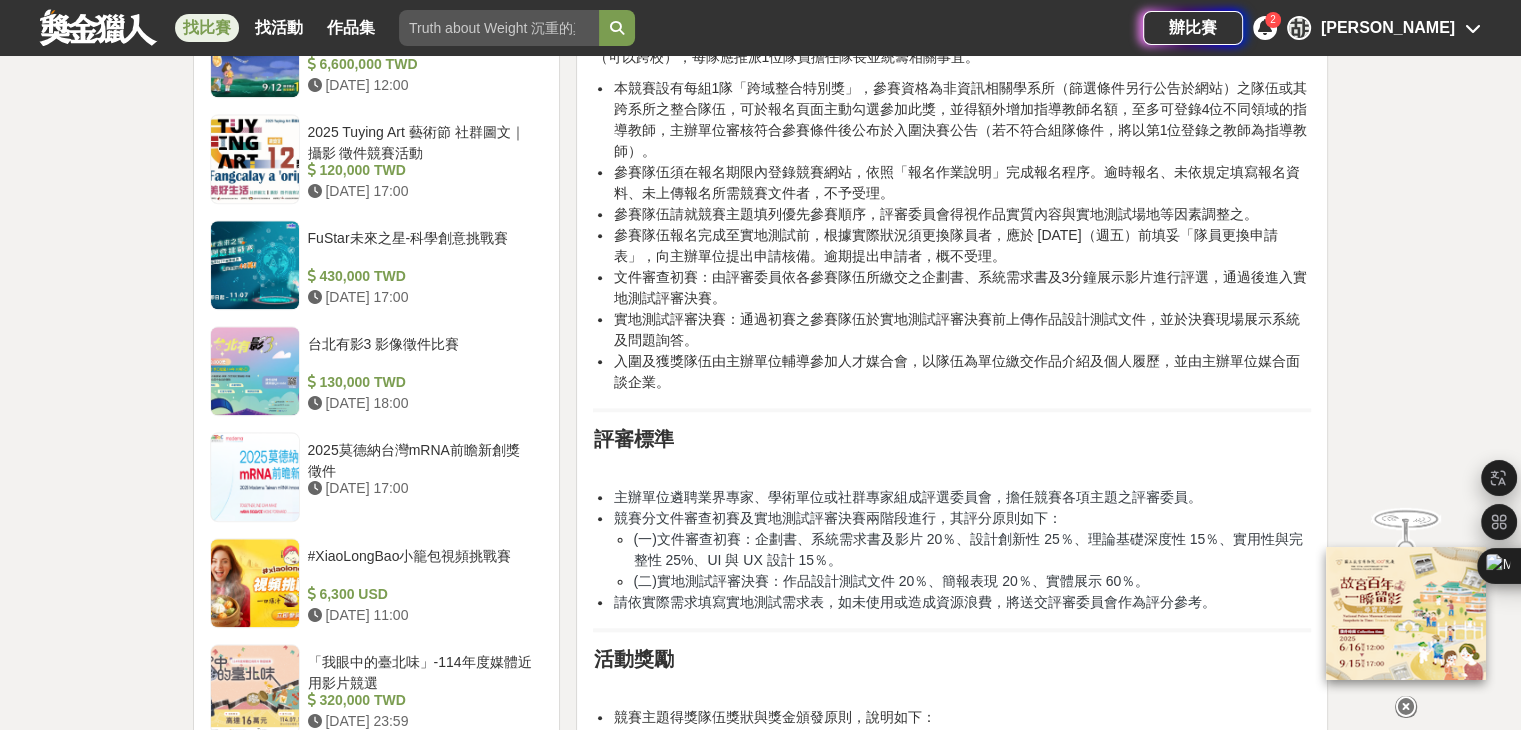 scroll, scrollTop: 1900, scrollLeft: 0, axis: vertical 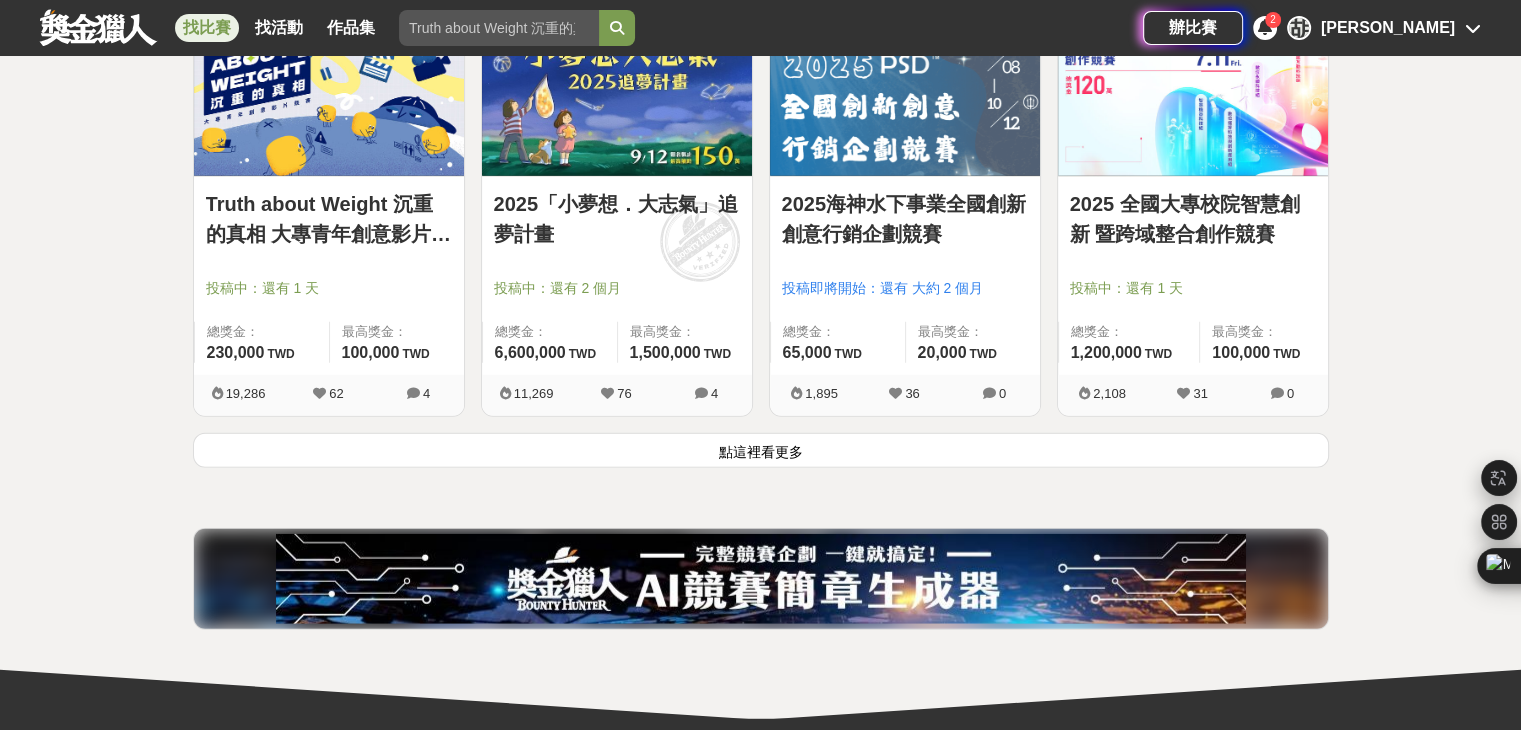 click on "128   個比賽 綜合 熱門 獎金 截止 最新 尚未截止 社會人士 大學及研究所 台灣 重置條件 [DATE]「誠信稅稅唸之創意徵件」防制菸品稅捐逃漏比賽活動 投稿中：還有 大約 1 個月 總獎金： 137,000 137,000 TWD 最高獎金： 55,000 TWD 150 3 0 2025「南投縣校園好聲音、好創作」學生歌唱比賽 投稿中：還有 大約 2 個月 總獎金： 12,000 12,000 TWD 最高獎金： 3,000 TWD 100 2 0 [DATE] 第十四屆全國台江盃國家公園公益創意旅遊行程規劃比賽 投稿即將開始：還有 4 個月 總獎金： 29,000 29,000 TWD 最高獎金： 10,000 TWD 100 2 0 2025 ISG 高齡科技學生論文競賽-臺灣選拔賽 投稿中：還有 30 天 總獎金： 8,000 8,000 TWD 最高獎金： 5,000 TWD 150 3 0 2025 第二屆台灣企業永續報告書個案研究競賽 投稿即將開始：還有 2 天 總獎金： 190,000 190,000 TWD 最高獎金： 80,000 TWD 154 3 0 AI x 城市智慧節點創新競賽 投稿中：還有 25 天 TWD 0" at bounding box center (761, -2129) 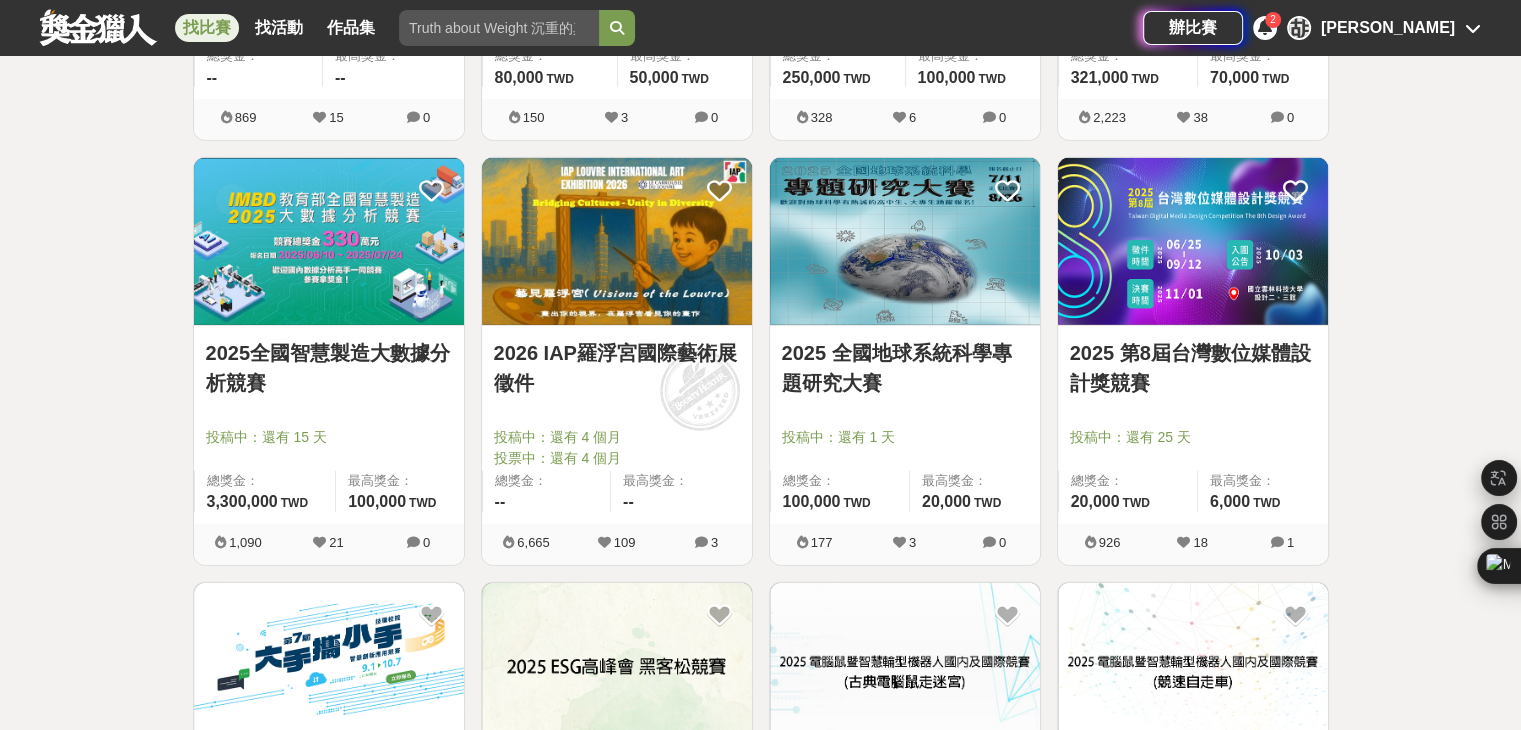 scroll, scrollTop: 5900, scrollLeft: 0, axis: vertical 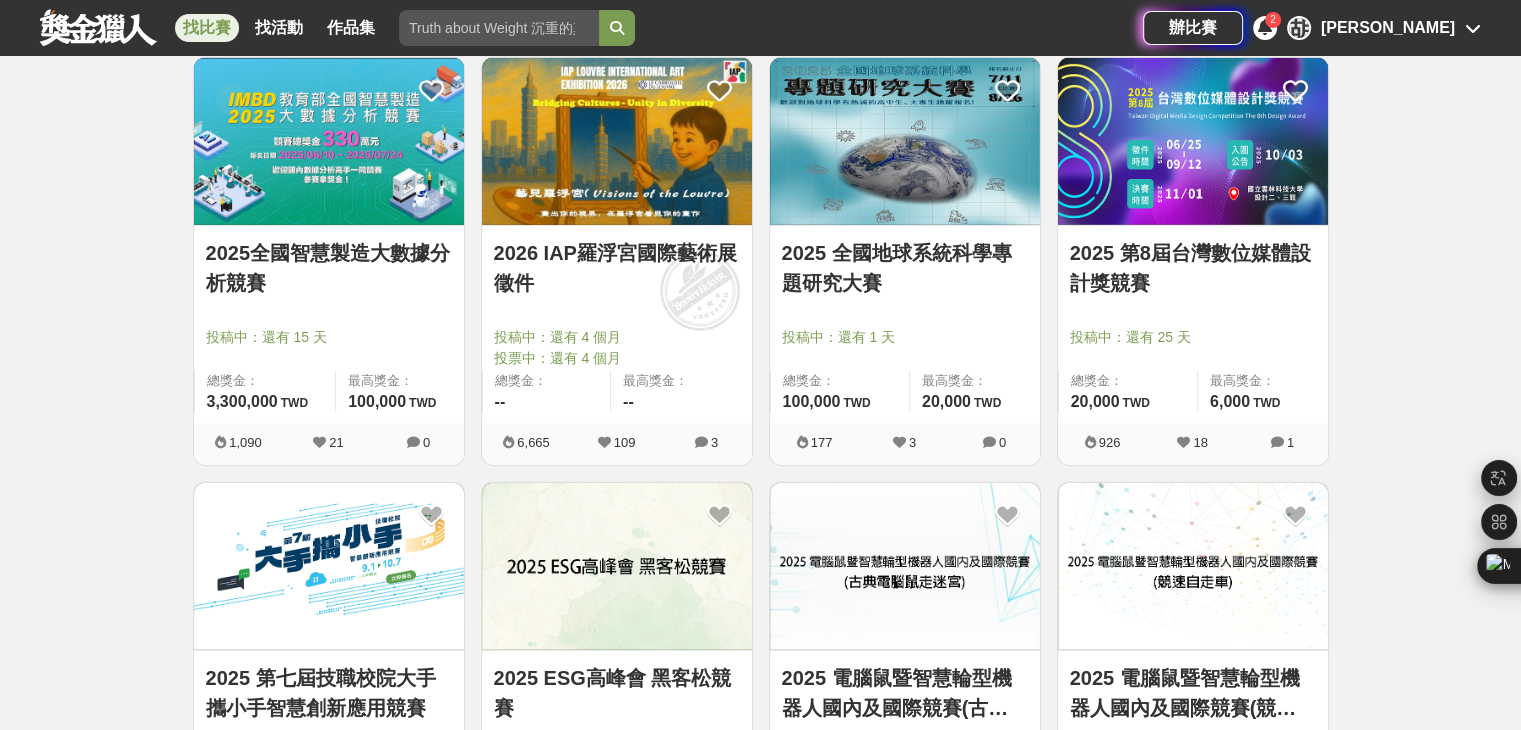 click at bounding box center (617, 141) 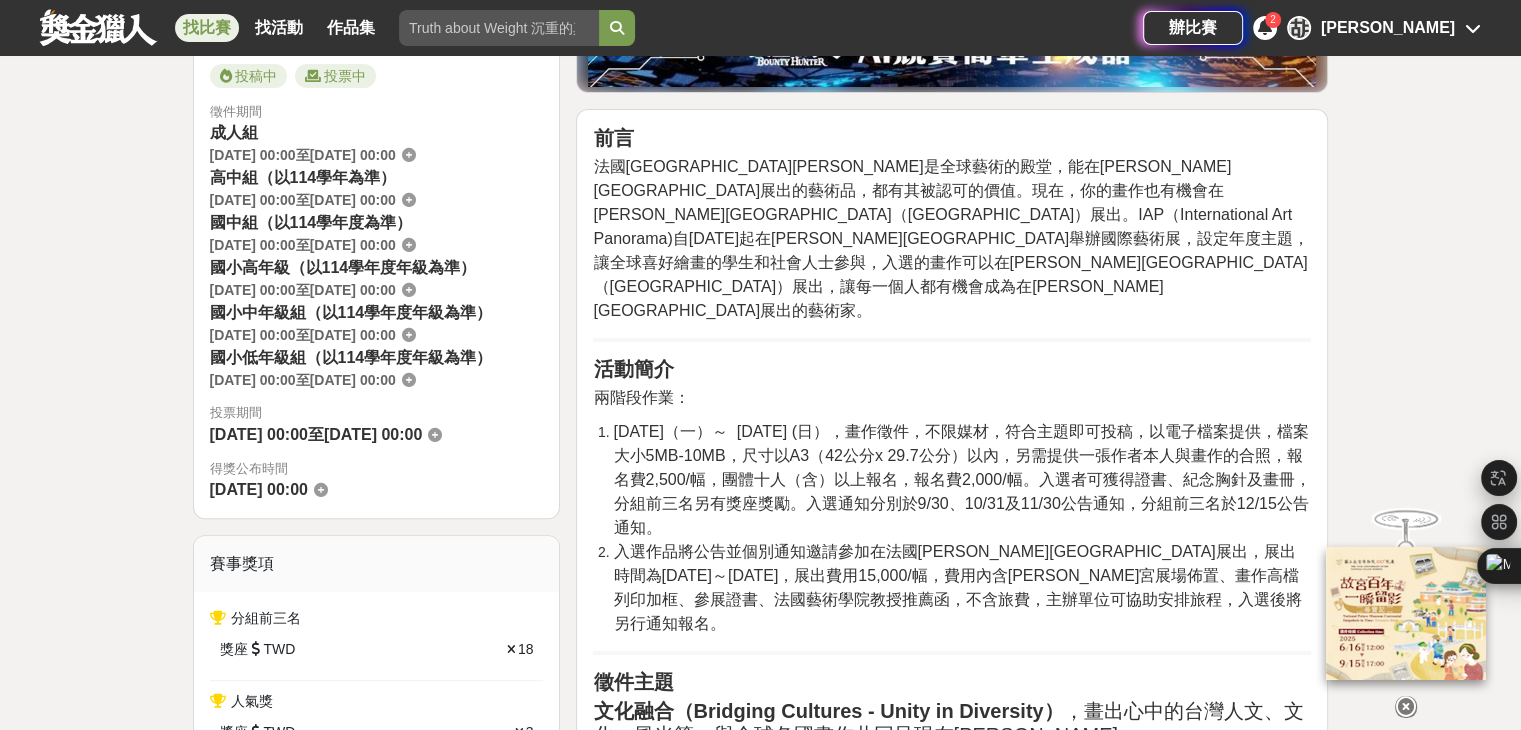 scroll, scrollTop: 600, scrollLeft: 0, axis: vertical 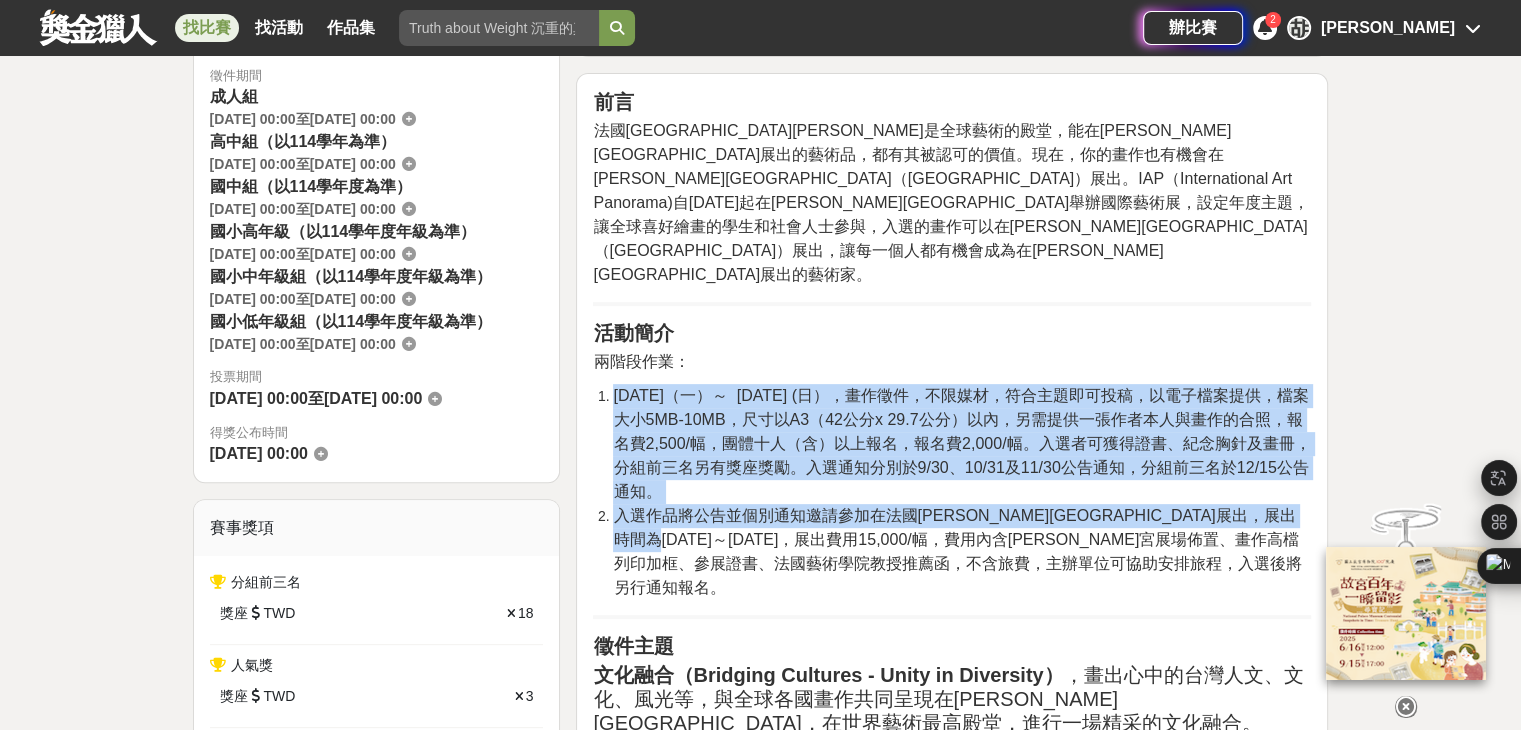 drag, startPoint x: 716, startPoint y: 478, endPoint x: 873, endPoint y: 521, distance: 162.78206 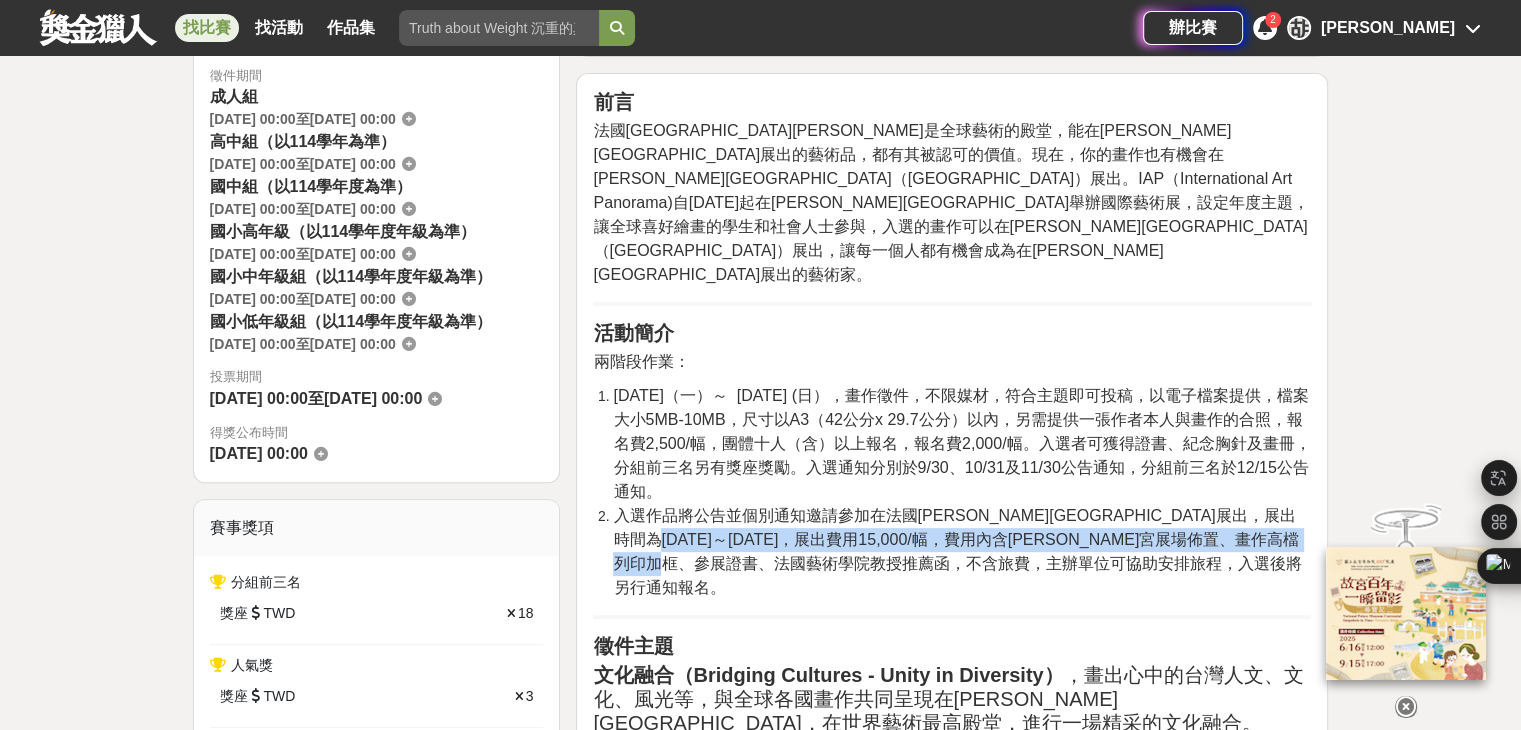 click on "入選作品將公告並個別通知邀請參加在法國[PERSON_NAME][GEOGRAPHIC_DATA]展出，展出時間為[DATE]～[DATE]，展出費用15,000/幅，費用內含[PERSON_NAME]宮展場佈置、畫作高檔列印加框、參展證書、法國藝術學院教授推薦函，不含旅費，主辦單位可協助安排旅程，入選後將另行通知報名。" at bounding box center (957, 551) 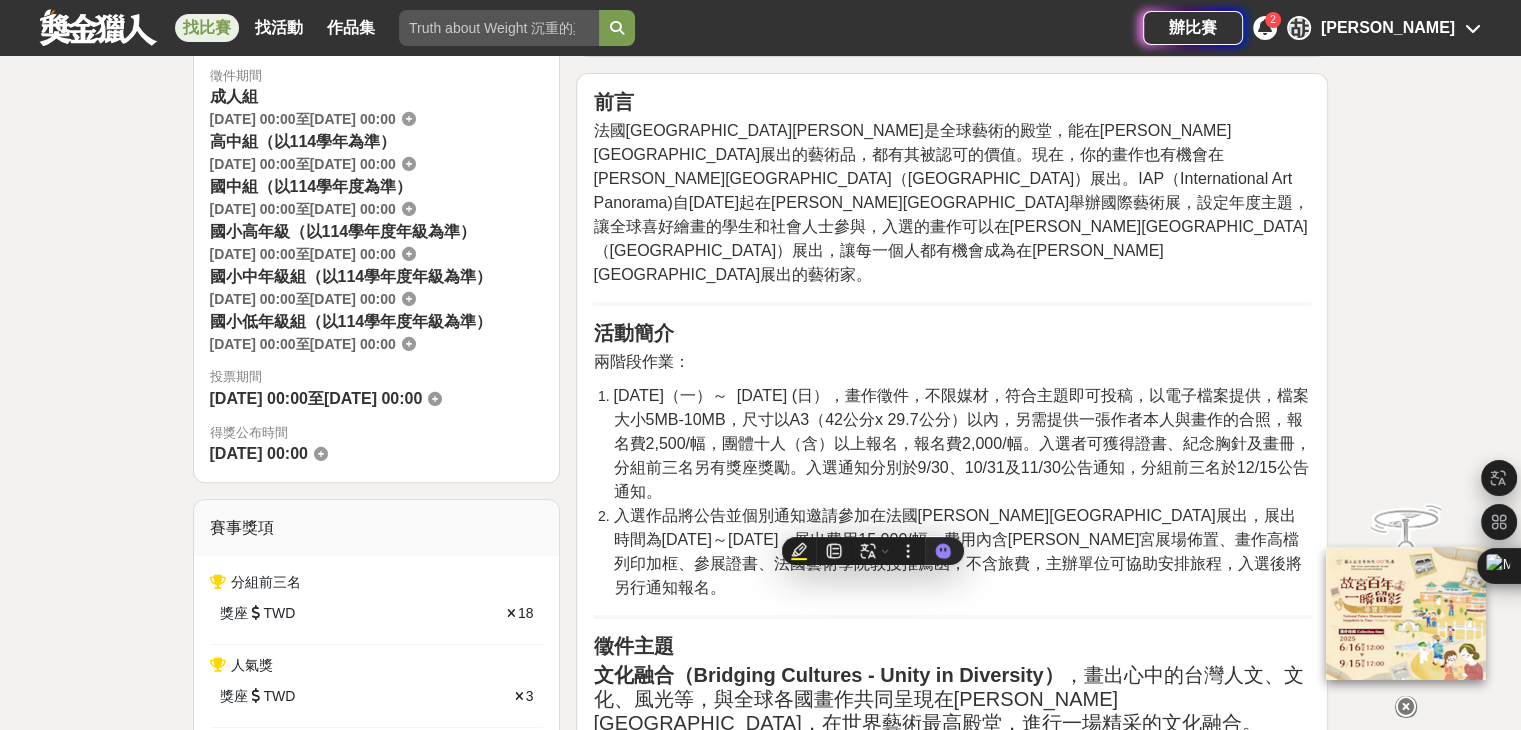 click on "入選作品將公告並個別通知邀請參加在法國[PERSON_NAME][GEOGRAPHIC_DATA]展出，展出時間為[DATE]～[DATE]，展出費用15,000/幅，費用內含[PERSON_NAME]宮展場佈置、畫作高檔列印加框、參展證書、法國藝術學院教授推薦函，不含旅費，主辦單位可協助安排旅程，入選後將另行通知報名。" at bounding box center [957, 551] 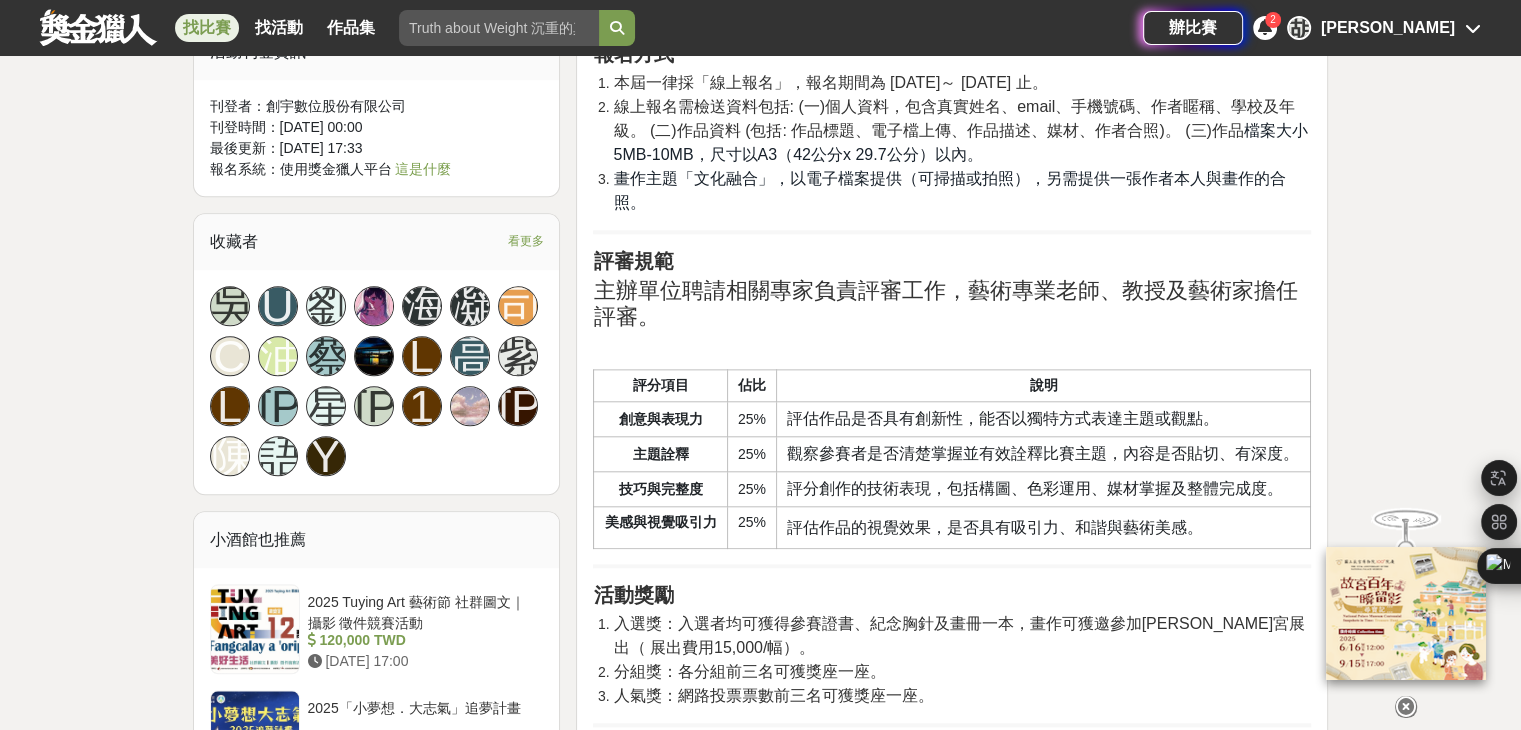 scroll, scrollTop: 1900, scrollLeft: 0, axis: vertical 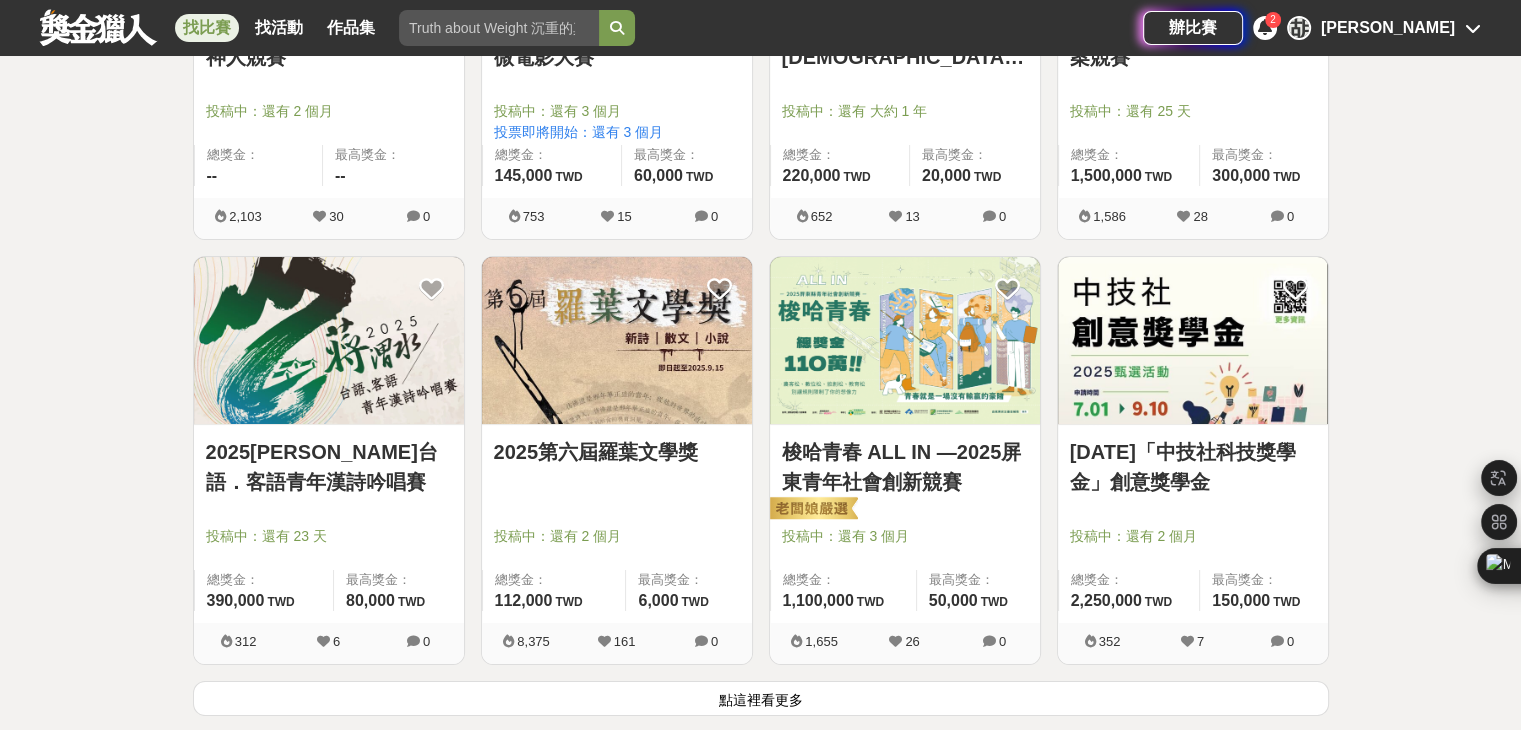 click at bounding box center [617, 340] 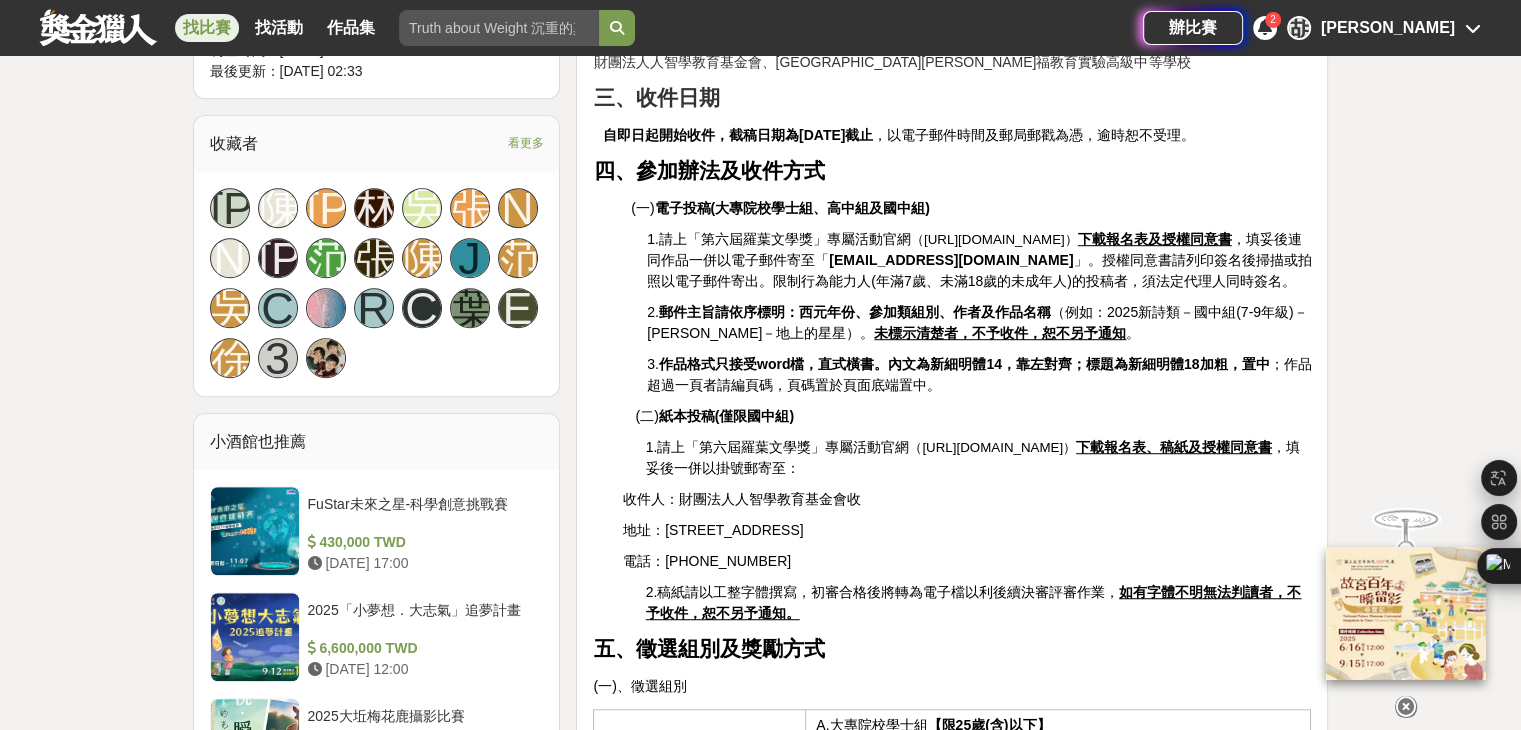 scroll, scrollTop: 1200, scrollLeft: 0, axis: vertical 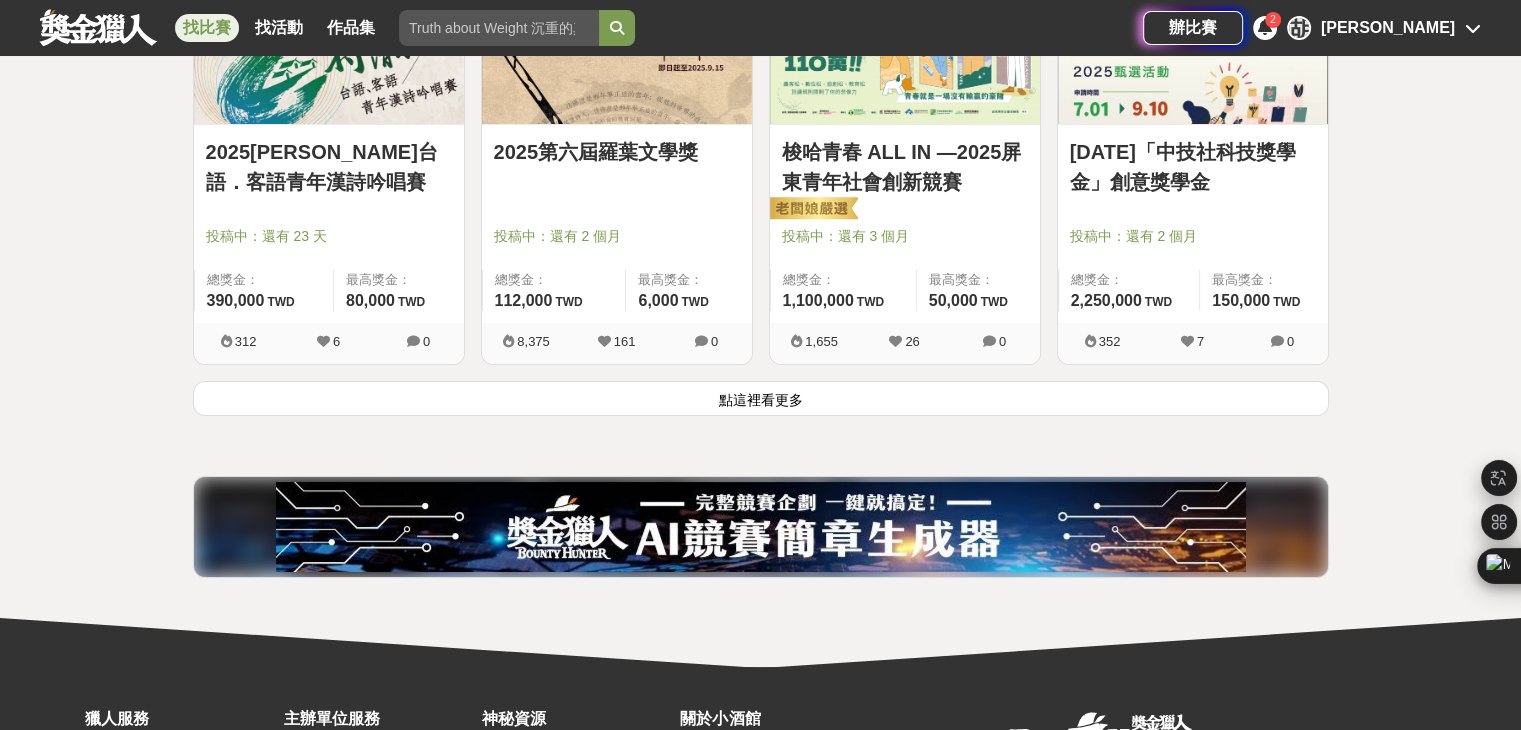 click on "點這裡看更多" at bounding box center [761, 398] 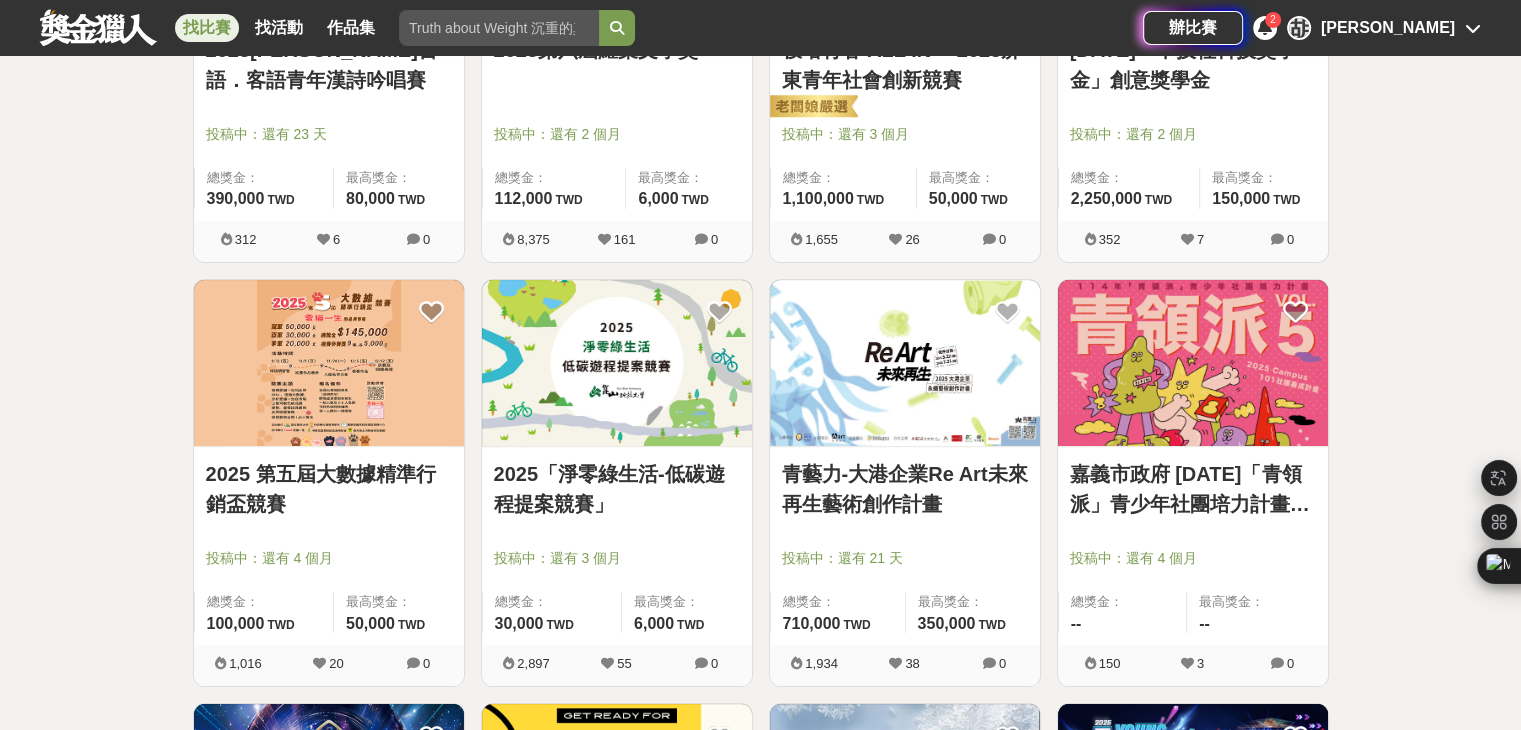 scroll, scrollTop: 7800, scrollLeft: 0, axis: vertical 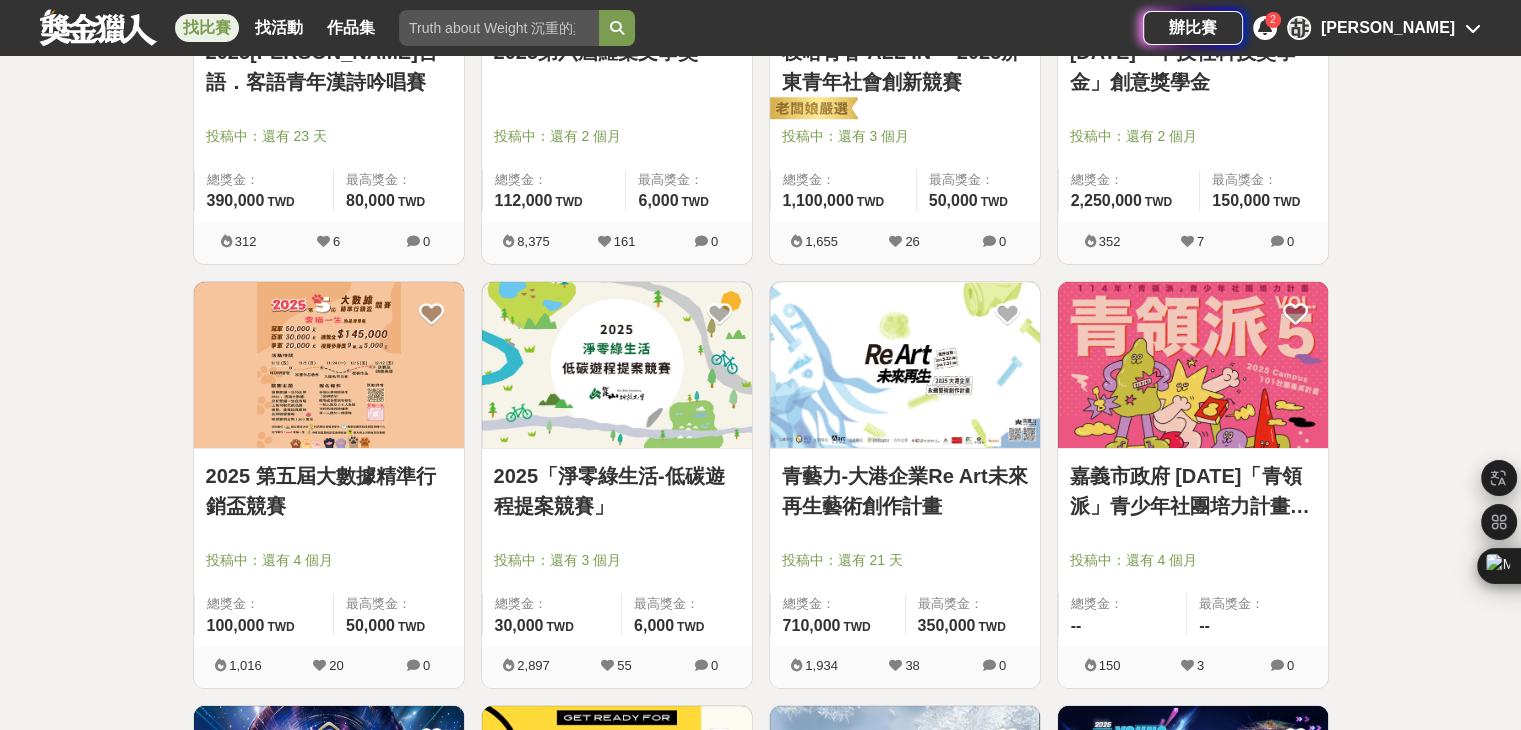 click at bounding box center (617, 365) 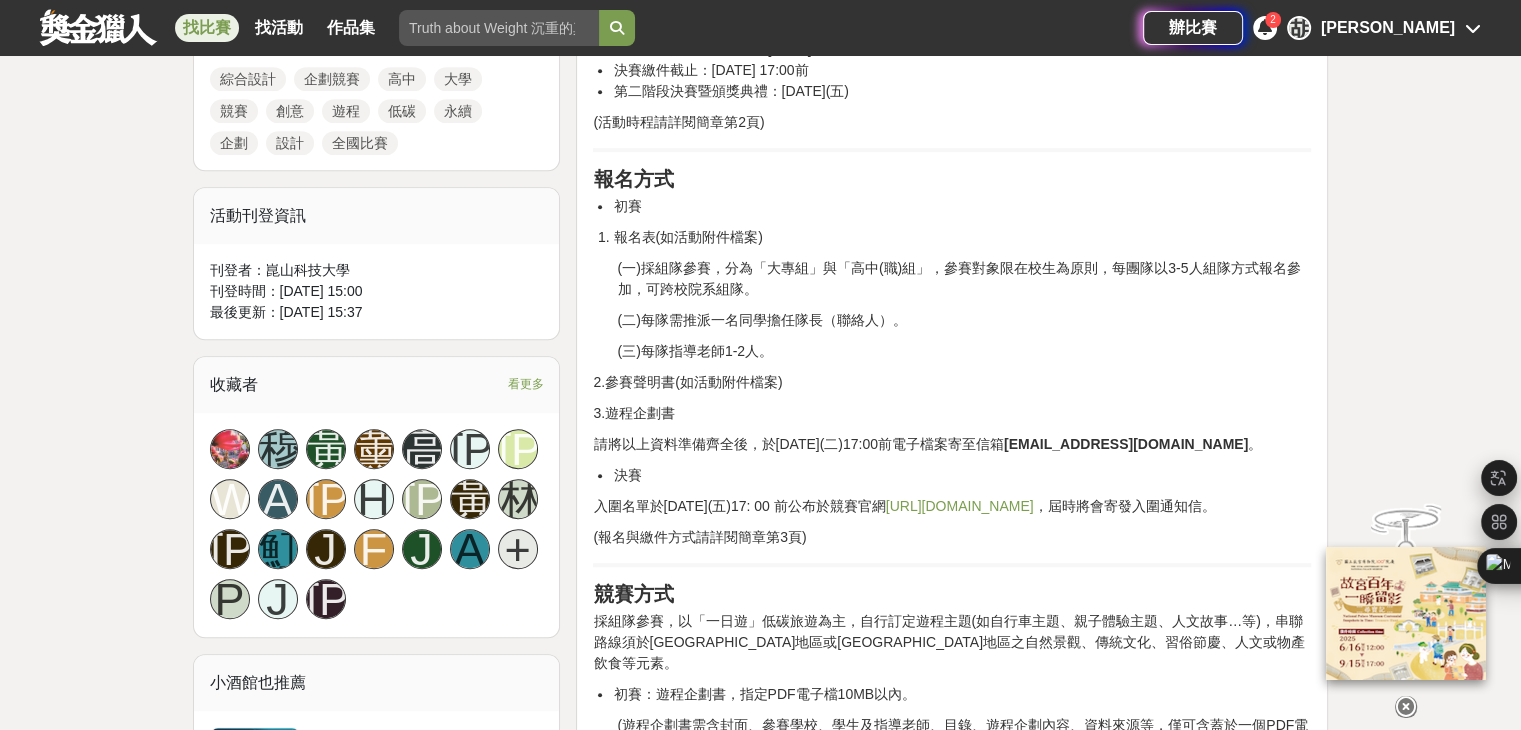 scroll, scrollTop: 1200, scrollLeft: 0, axis: vertical 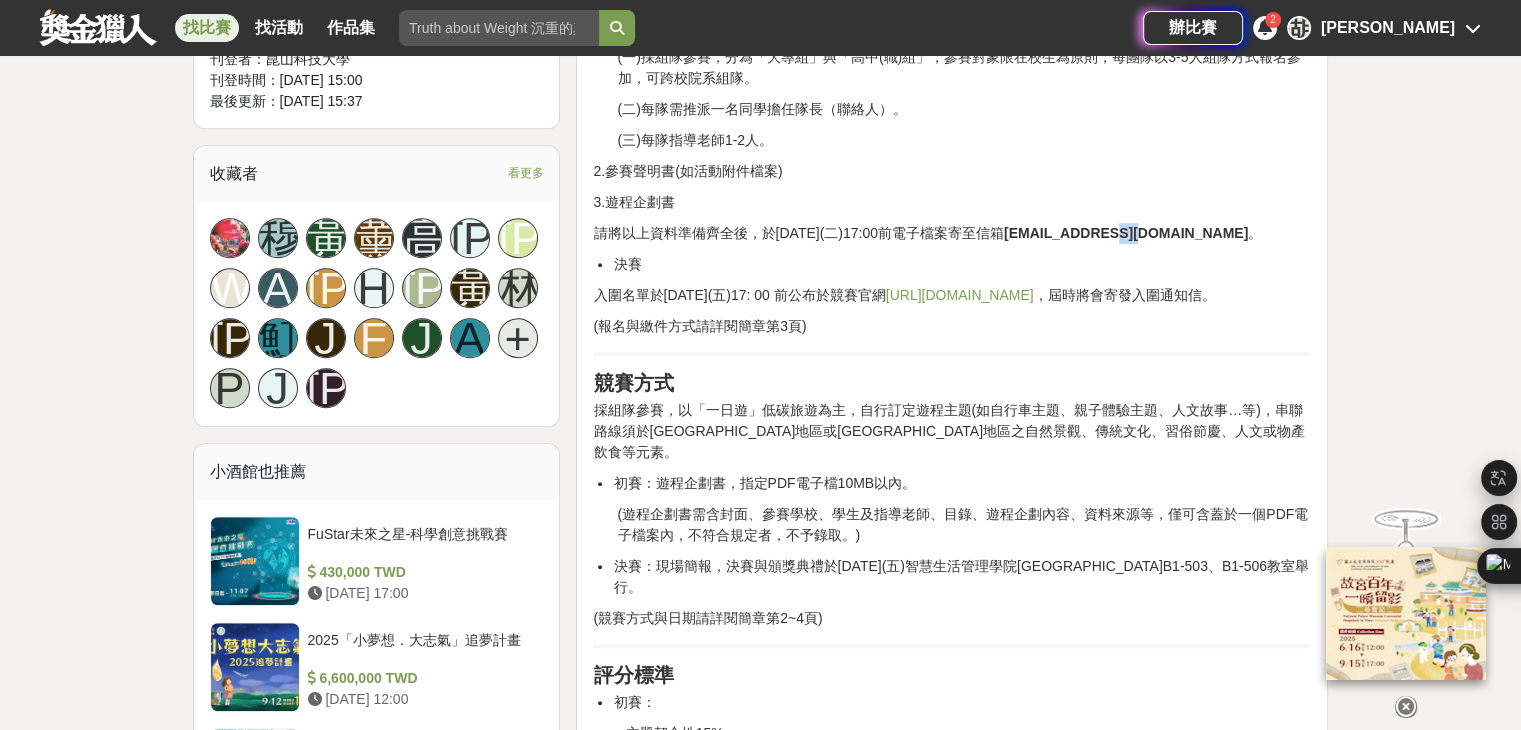 drag, startPoint x: 1172, startPoint y: 229, endPoint x: 1195, endPoint y: 238, distance: 24.698177 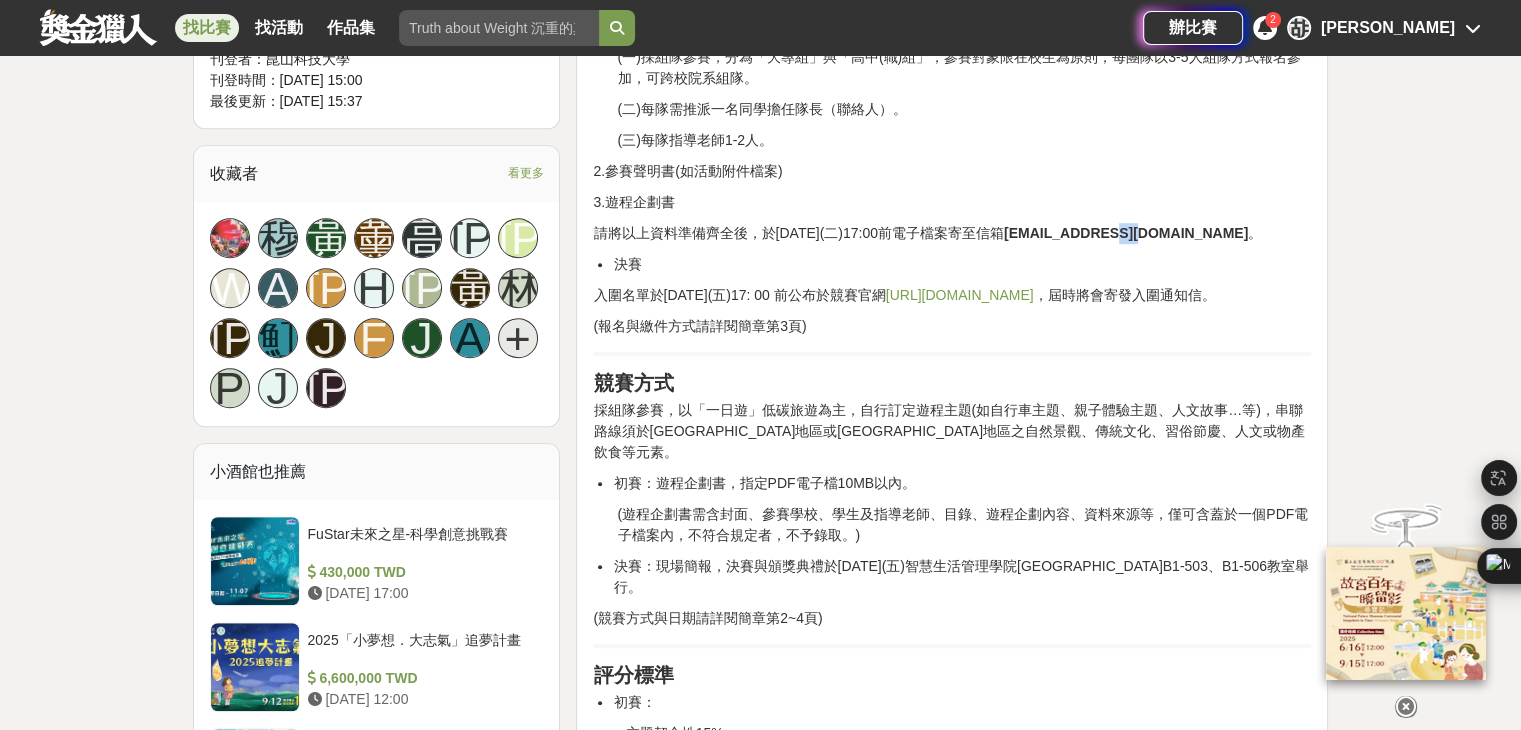 click on "[EMAIL_ADDRESS][DOMAIN_NAME]" at bounding box center (1126, 233) 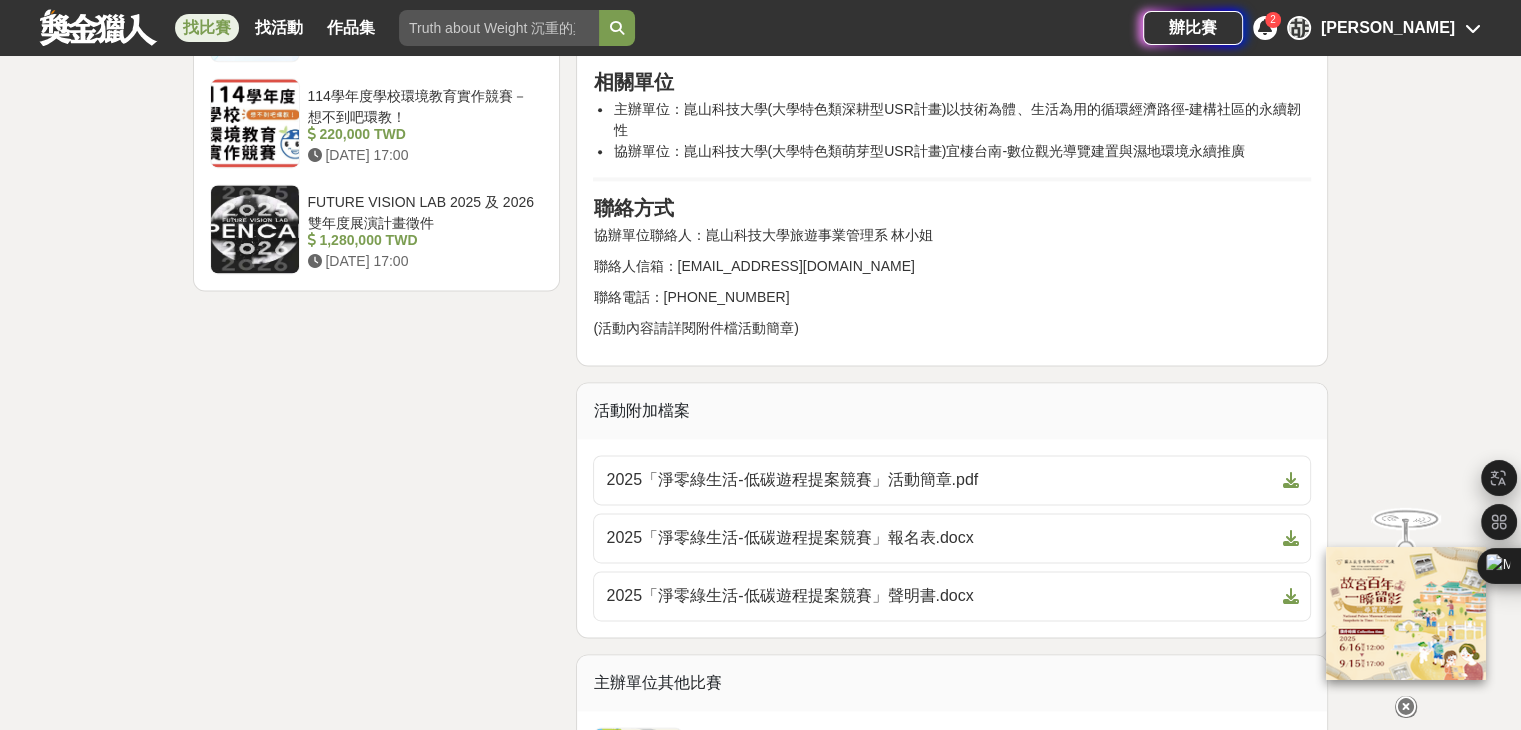 scroll, scrollTop: 2700, scrollLeft: 0, axis: vertical 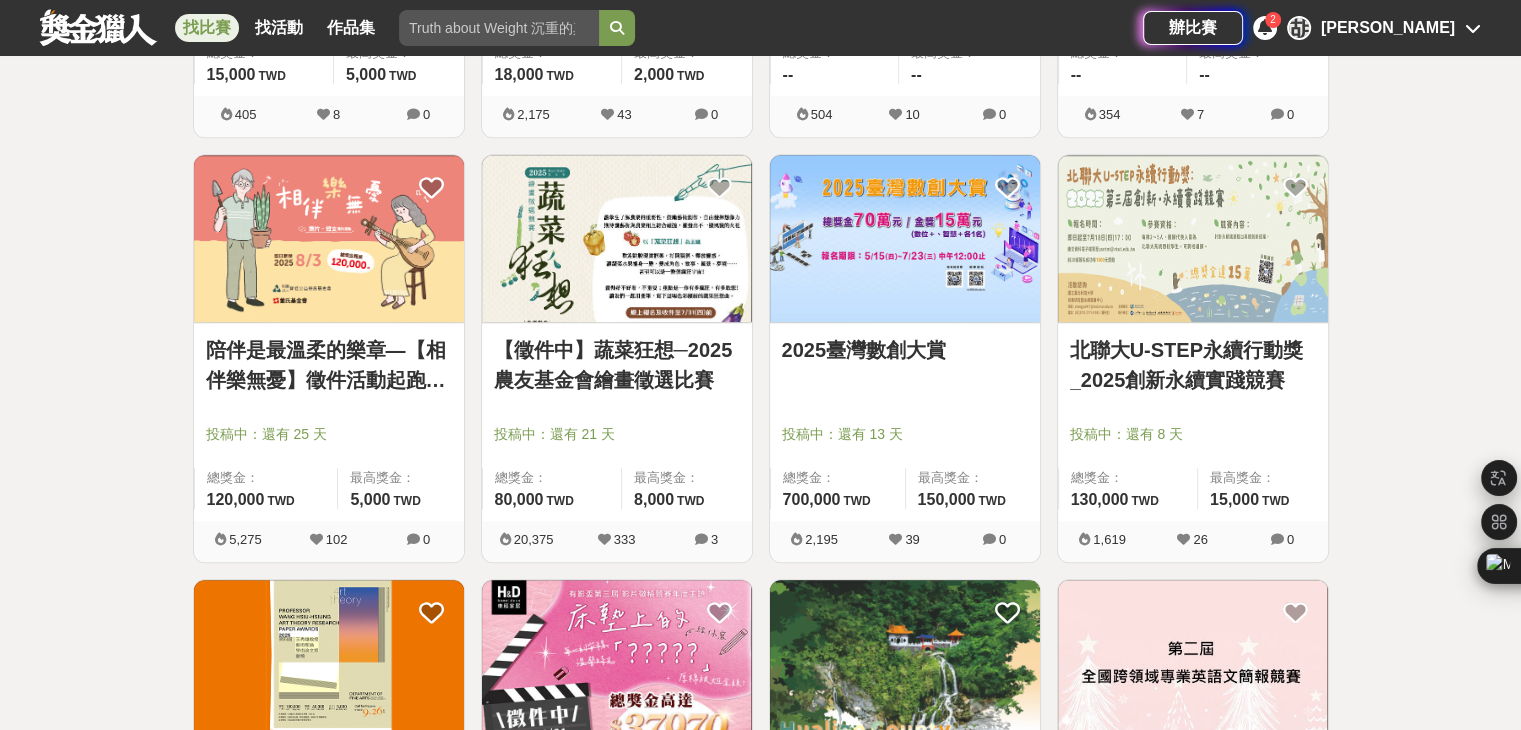 click at bounding box center (617, 238) 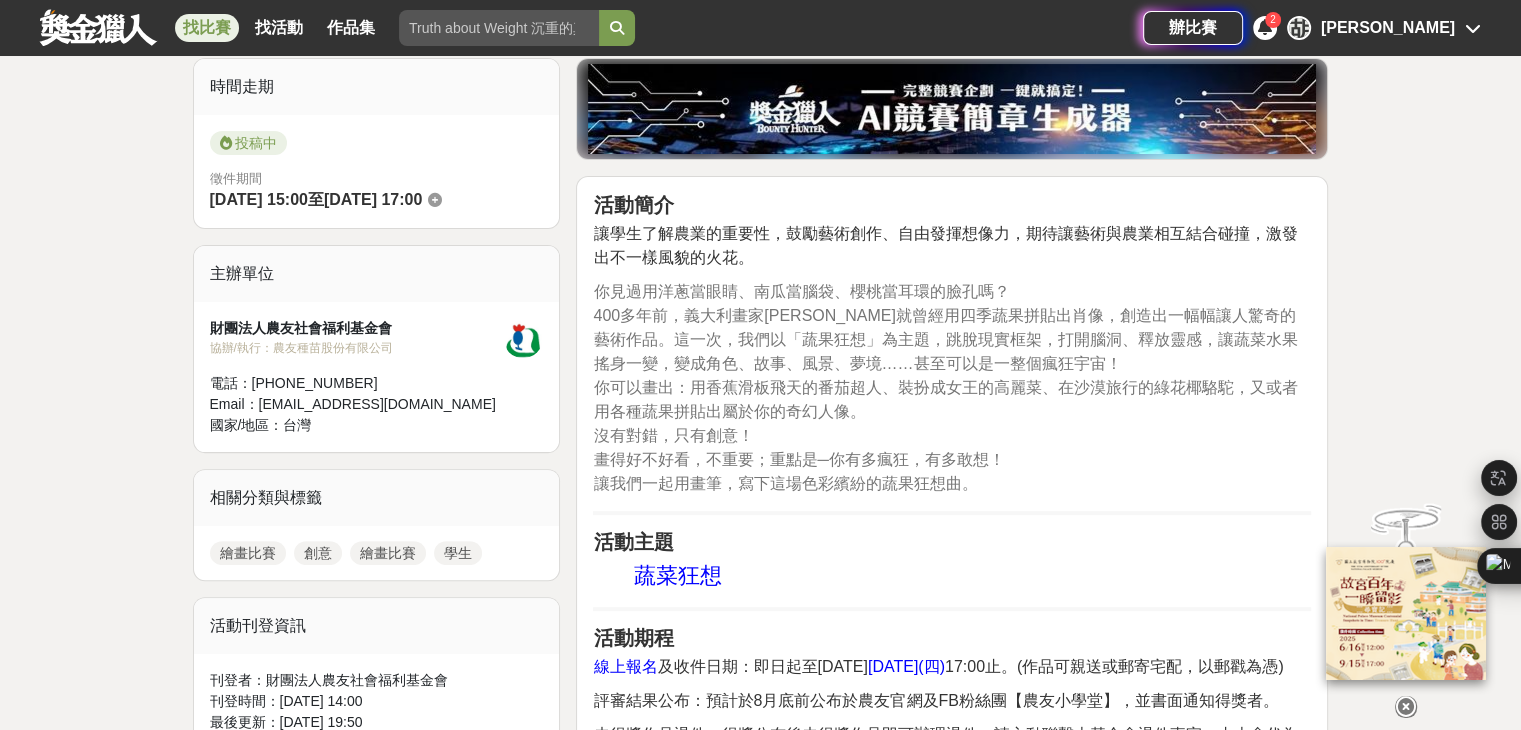 scroll, scrollTop: 500, scrollLeft: 0, axis: vertical 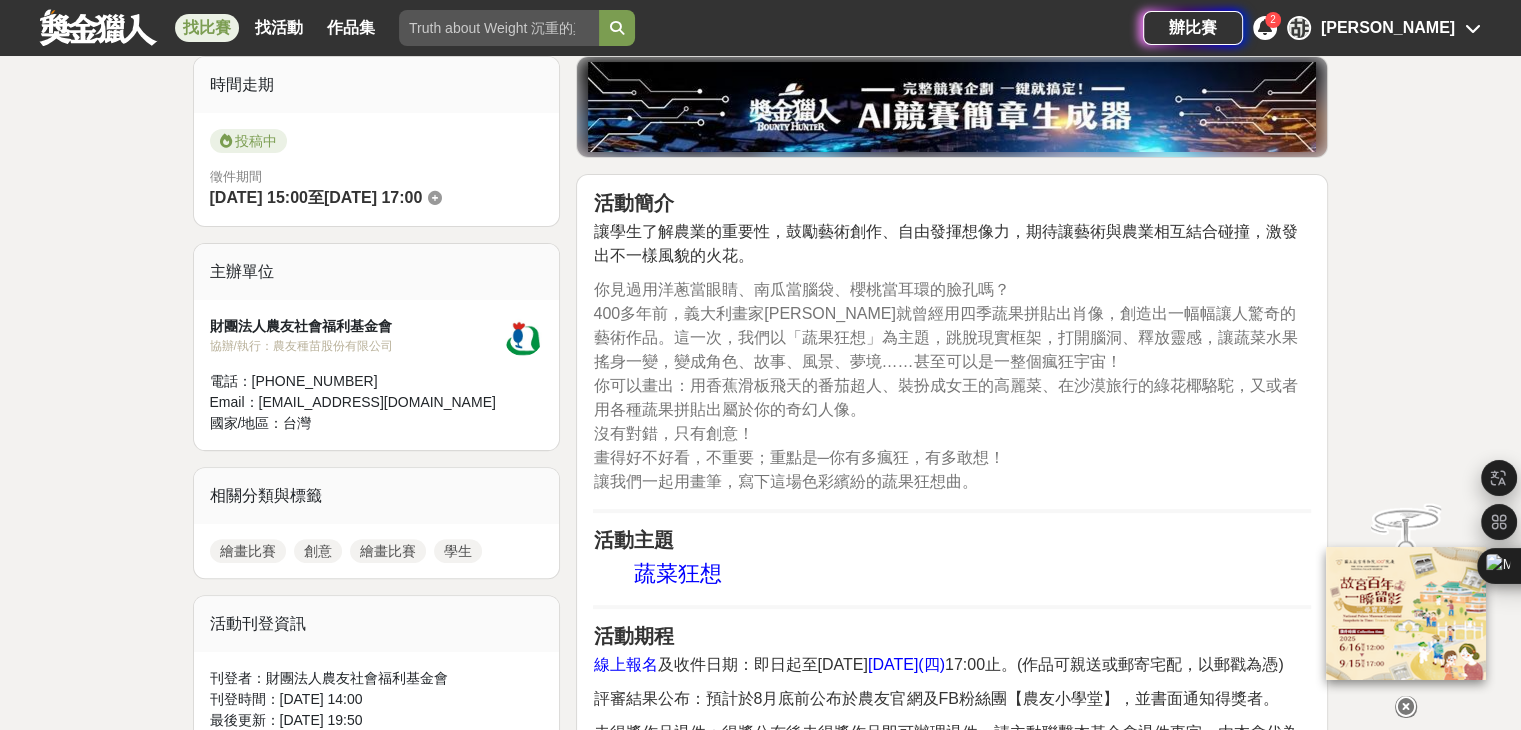 click on "400多年前，義大利畫家[PERSON_NAME]就曾經用四季蔬果拼貼出肖像，創造出一幅幅讓人驚奇的藝術作品。這一次，我們以「蔬果狂想」為主題，跳脫現實框架，打開腦洞、釋放靈感，讓蔬菜水果搖身一變，變成角色、故事、風景、夢境……甚至可以是一整個瘋狂宇宙！" at bounding box center [945, 337] 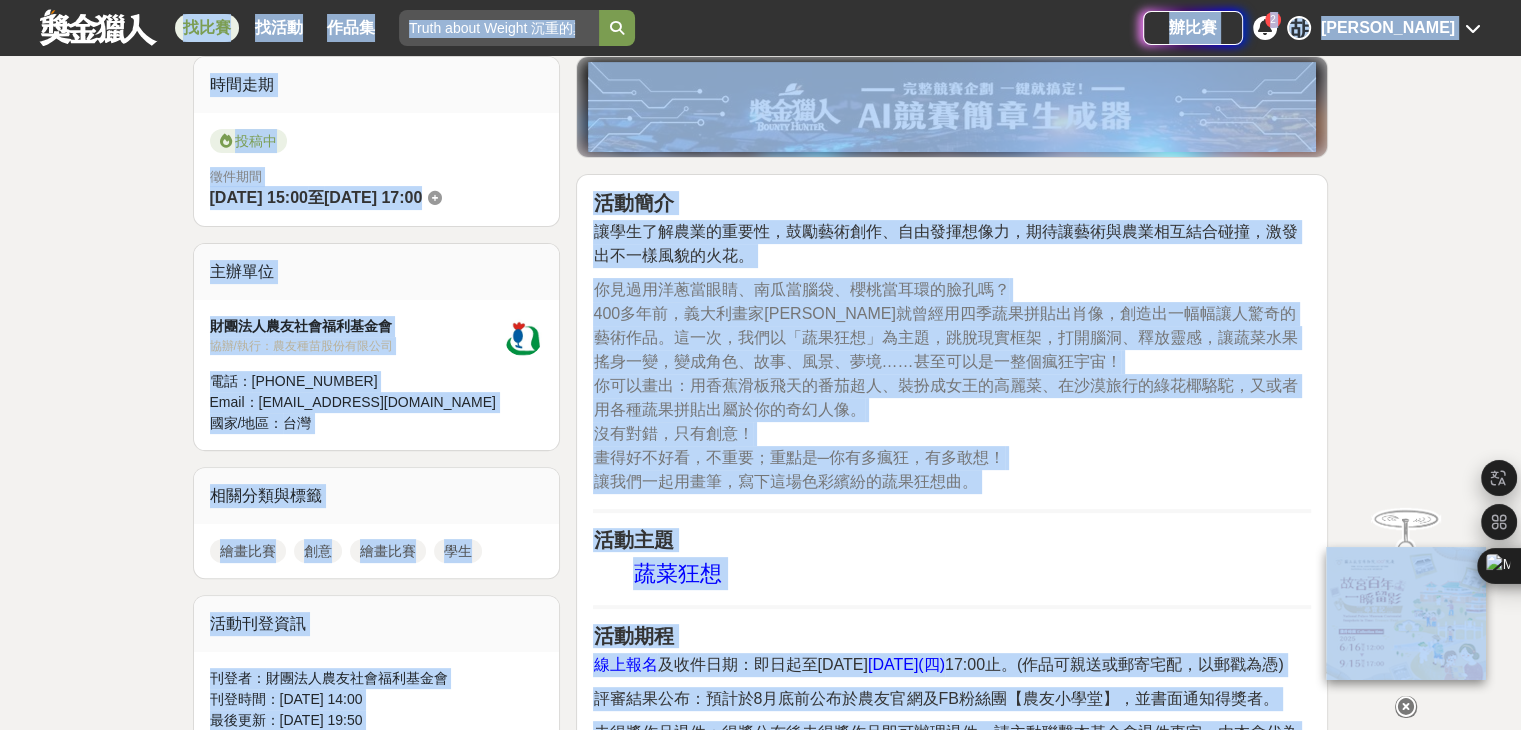 drag, startPoint x: 965, startPoint y: 521, endPoint x: 838, endPoint y: 536, distance: 127.88276 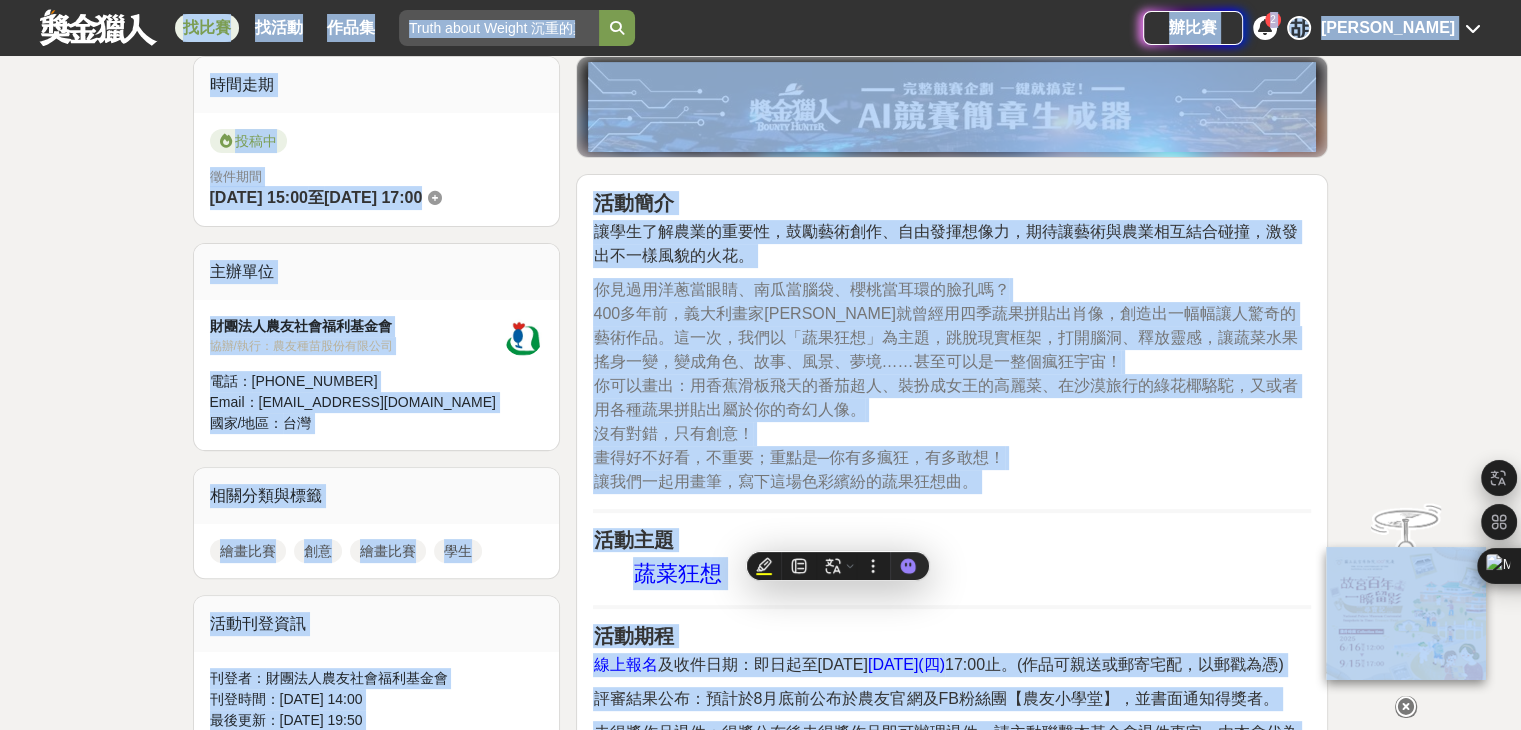 click on "活動主題" at bounding box center (952, 540) 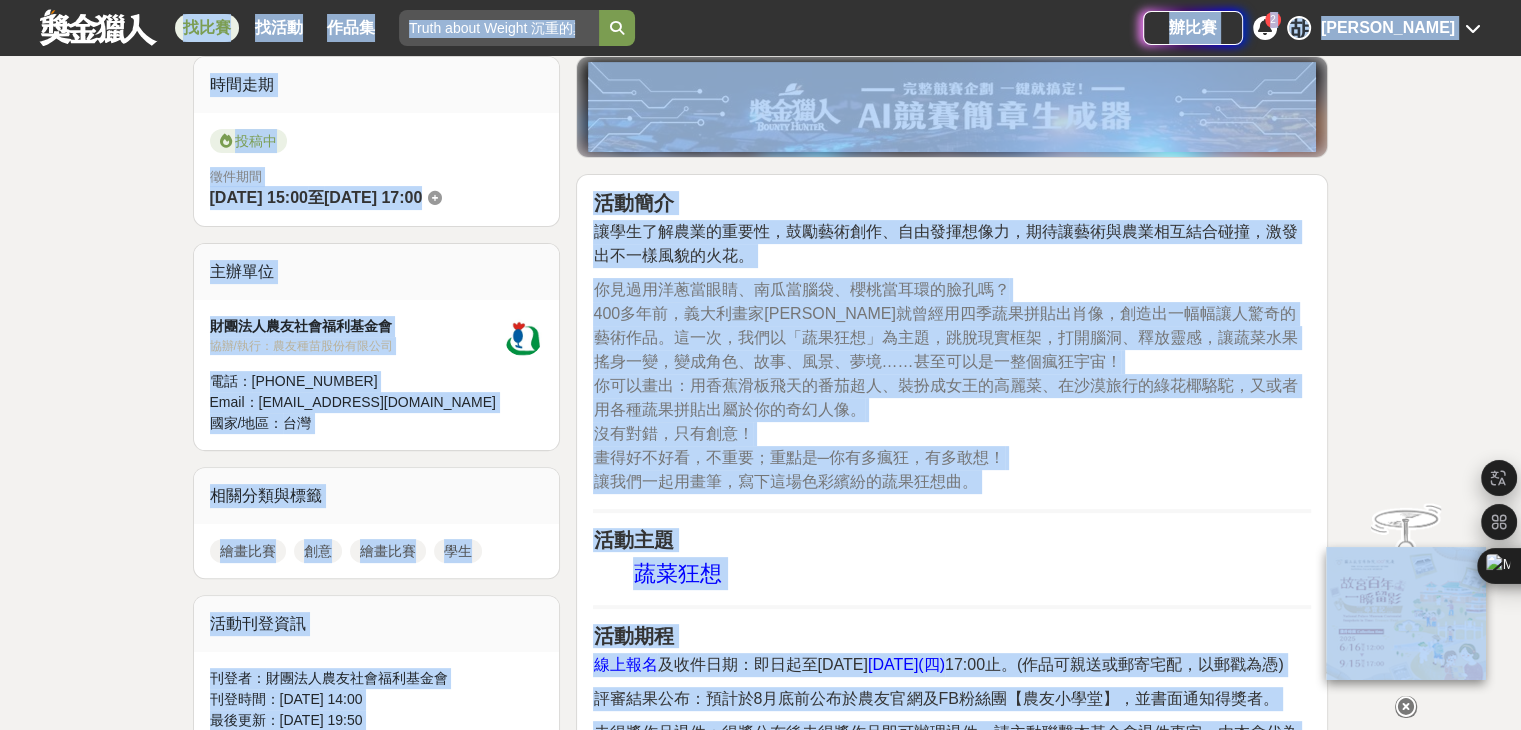 click on "讓我們一起用畫筆，寫下這場色彩繽紛的蔬果狂想曲。" at bounding box center (785, 481) 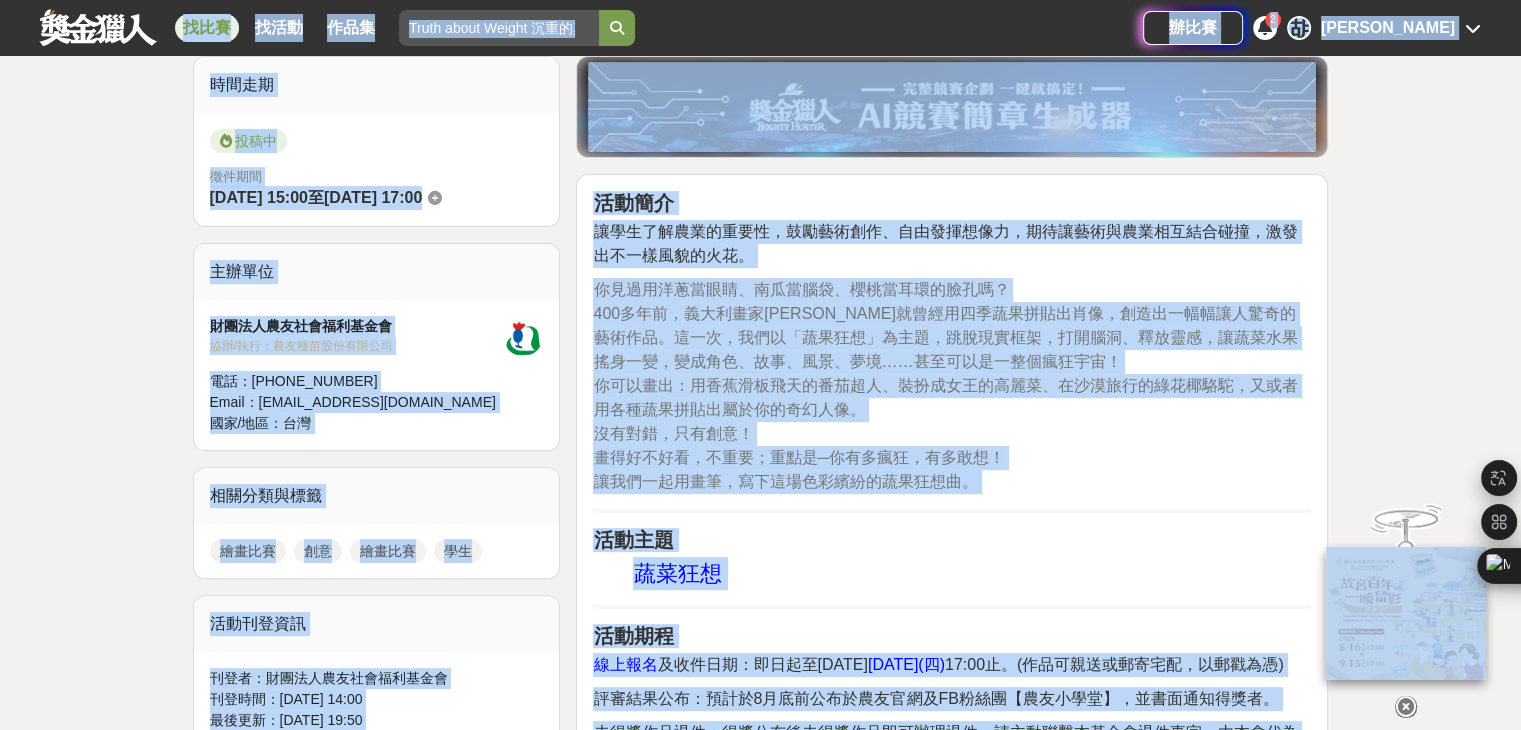 click on "400多年前，義大利畫家[PERSON_NAME]就曾經用四季蔬果拼貼出肖像，創造出一幅幅讓人驚奇的藝術作品。這一次，我們以「蔬果狂想」為主題，跳脫現實框架，打開腦洞、釋放靈感，讓蔬菜水果搖身一變，變成角色、故事、風景、夢境……甚至可以是一整個瘋狂宇宙！" at bounding box center (945, 337) 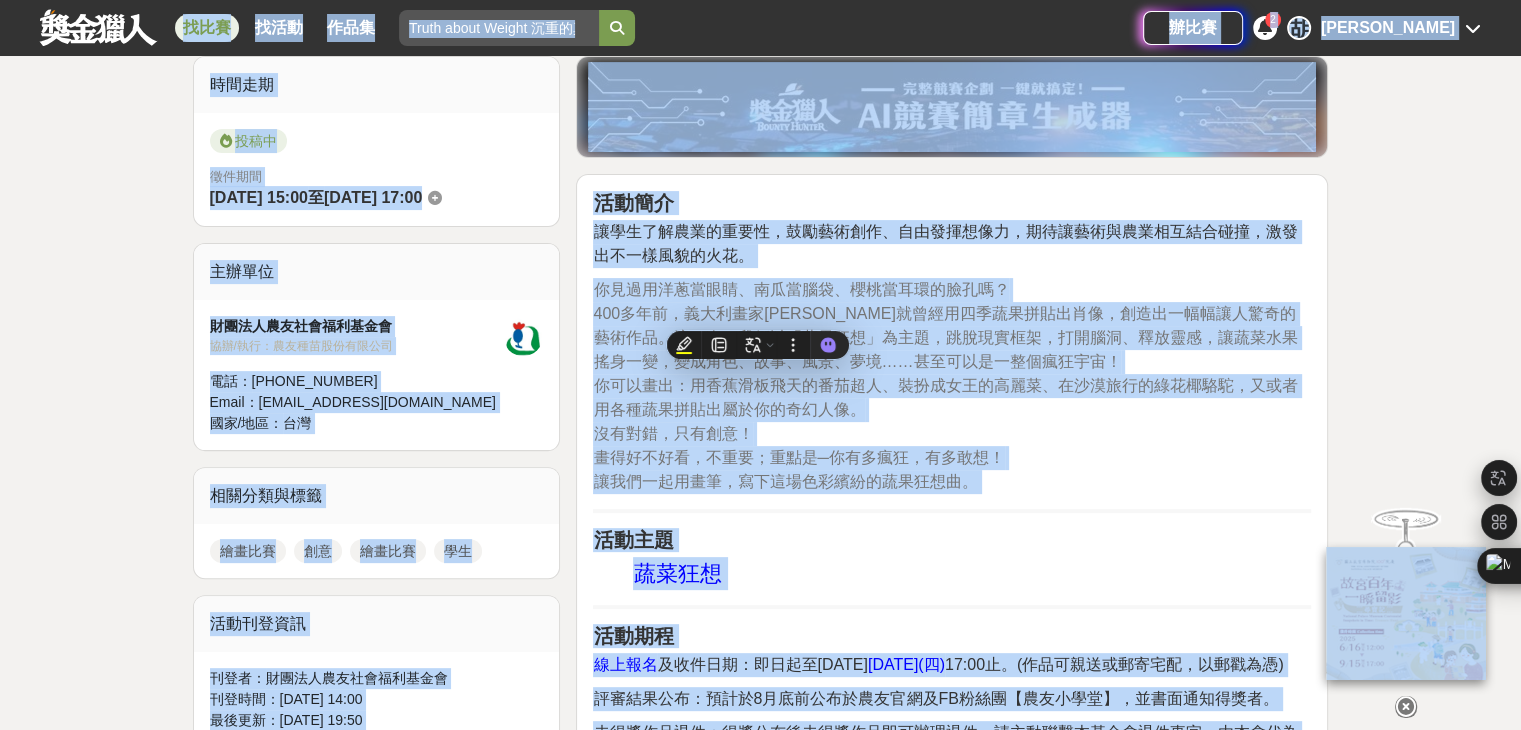 click on "活動簡介" at bounding box center (952, 203) 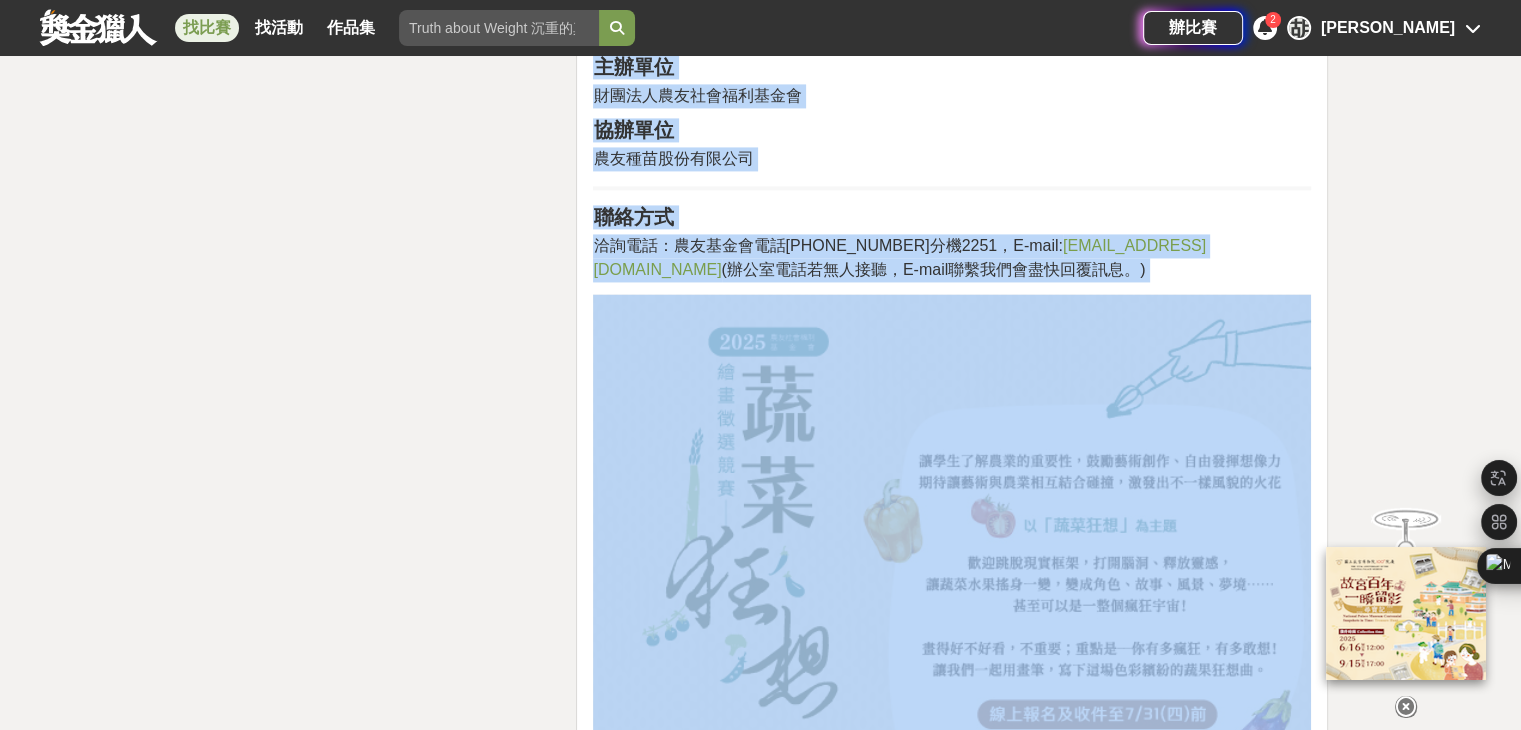 scroll, scrollTop: 2700, scrollLeft: 0, axis: vertical 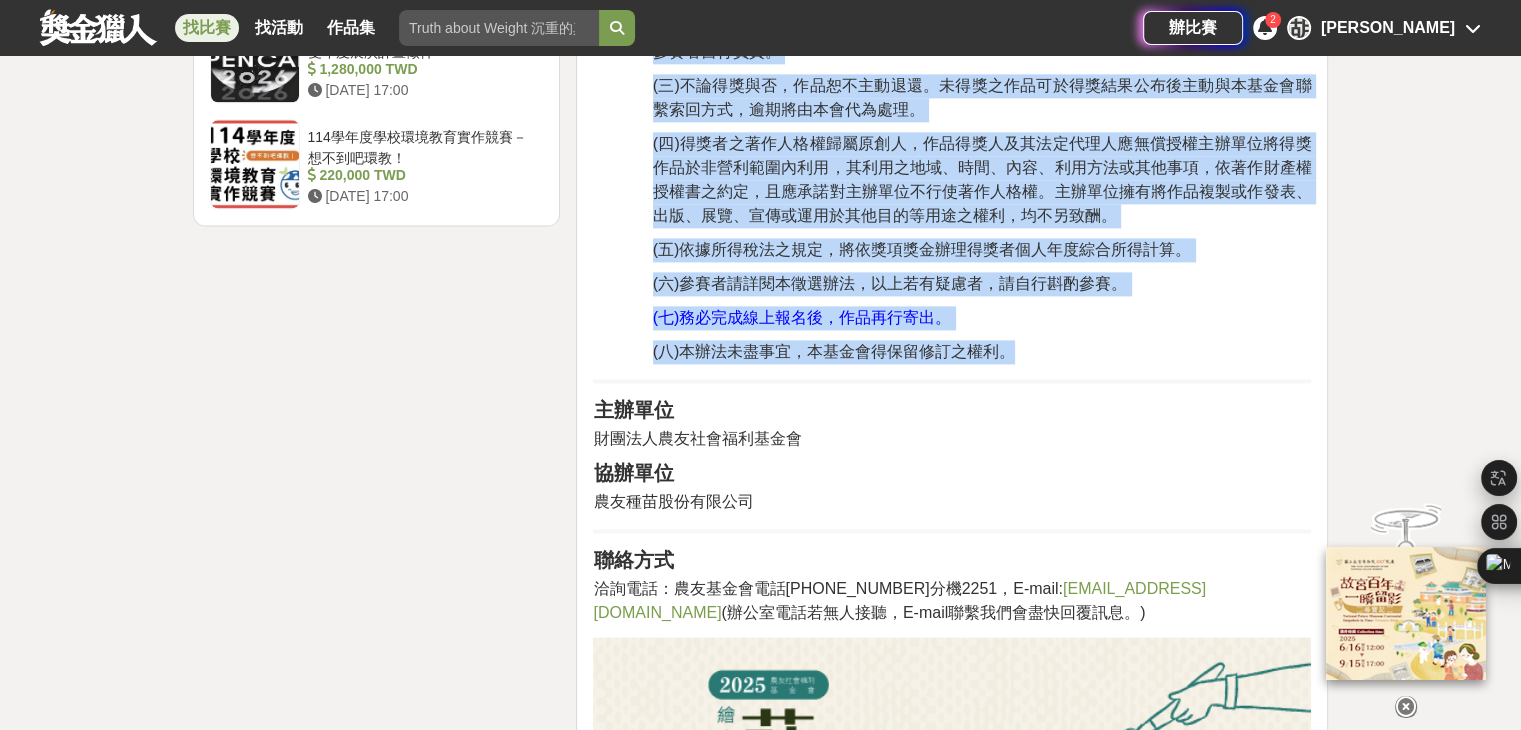 drag, startPoint x: 594, startPoint y: 198, endPoint x: 1060, endPoint y: 332, distance: 484.88348 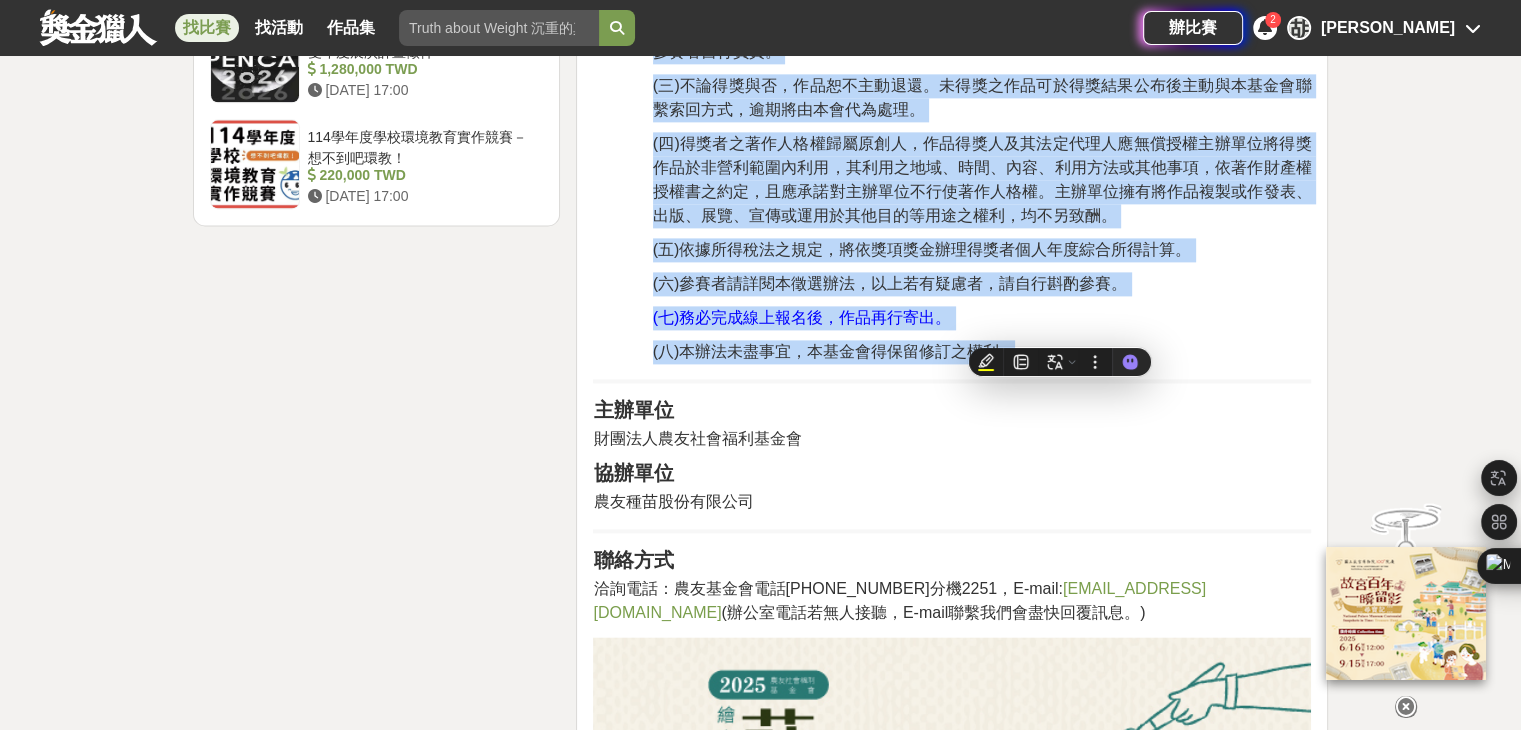 copy on "lore ipsumdolors，ametco、adipisc，elitseddoeiusm，temporincid。 utlaboree、dolor、magnaaliq？ 736eni，adminimveniamquisnostru，exercitationull。lab，nis「aliq」exe，commod，cons、duis，auteirure，inre、vo、ve、es……cillumfugiat！ nulla：pariaturexce、sintoccae、cupidatatno，proidentsuntculpaqu。 offi，dese！ mollit，ani；ide─labor，pers！ undeomni，istenatuserror。 volu accu dolo laud totam：rema4514e 5i08q(a) 51:17i。(inventorev，quasi) archit：bea7vitaedictaeXPlic【nemoe】，ipsamqui。 volupta：aspernaturautodi，fugitconsequu，magnidolo(eo)。 rati (s)nesc： neq、por、qui、dol (a)numquam： 4.eius：moditempo(inciduntmagnamq，etiamminusso，nobiselige)。 4. opt：cum(n)impeditquo。 0. pla：facereposs、ass、repellendu。 (t)aute： 9.qu：of「 debi 」re，necessitatibuss，evenietv。repudiandaerecus。 3.itaq：earu(h55t89sa)，delect；reiciendisvol，maiores。 6.alia：perferend，dolorib(asperio、repe)，minimnost。 8.ex「 ullamc」 (susci、la、aliquidcom) 、「consequA」、「quidmaximemO」 molesti。 7.harumq03r，facilisexped「distinction」libe，tempo。 cums (7925nobiselig，optio) (c)nihilimped： minus://quodm.pl/FA7poS ..." 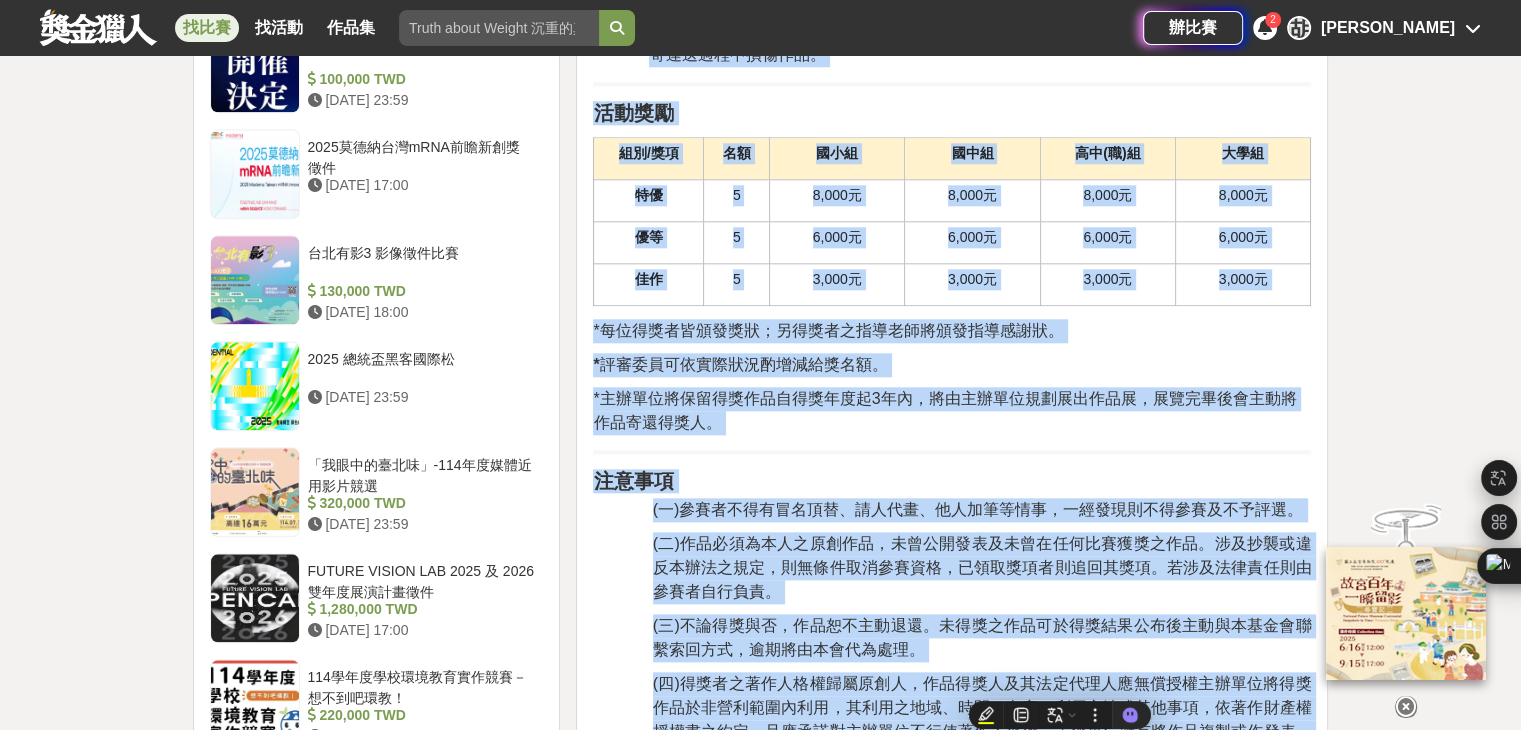 scroll, scrollTop: 1900, scrollLeft: 0, axis: vertical 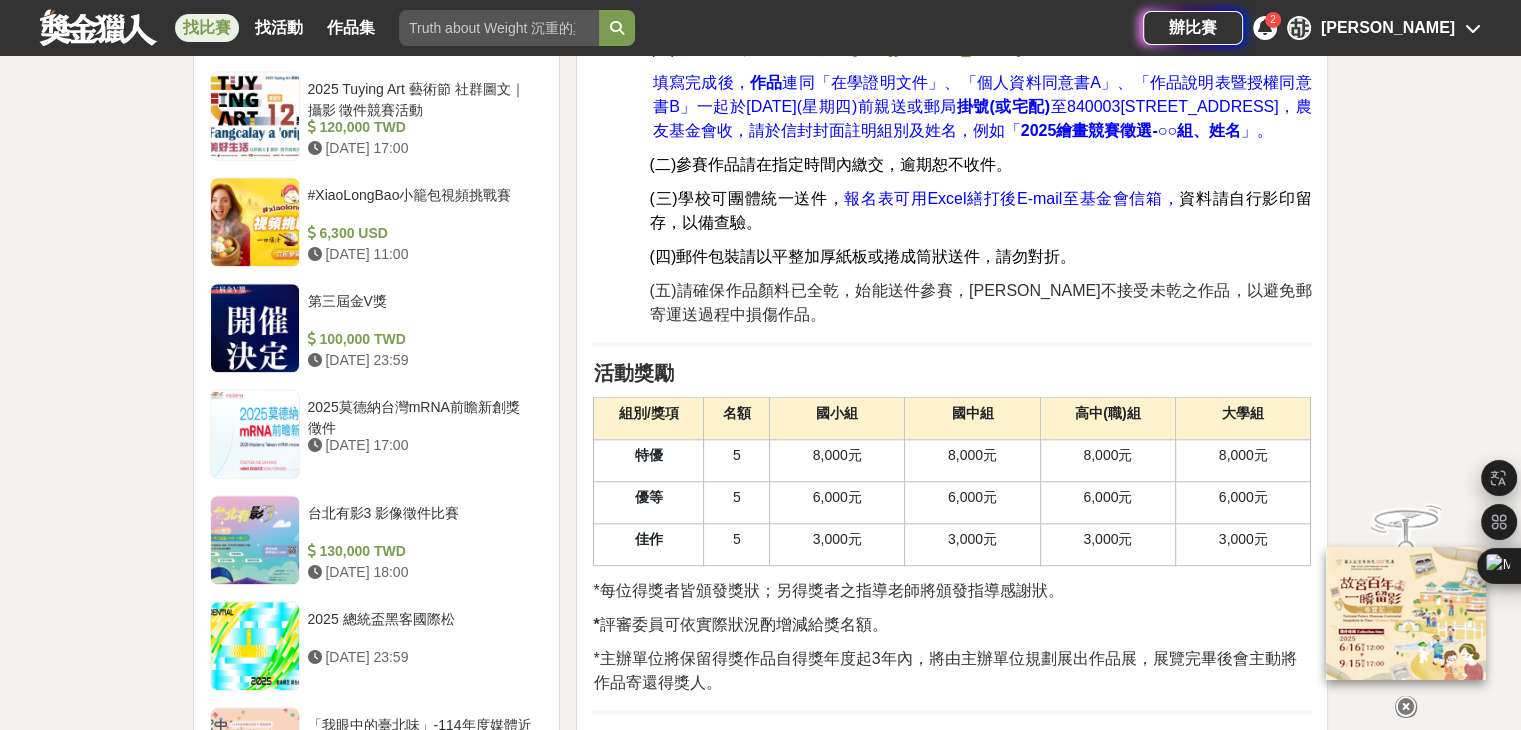 click on "辦比賽 2 胡 [PERSON_NAME]" at bounding box center (1312, 28) 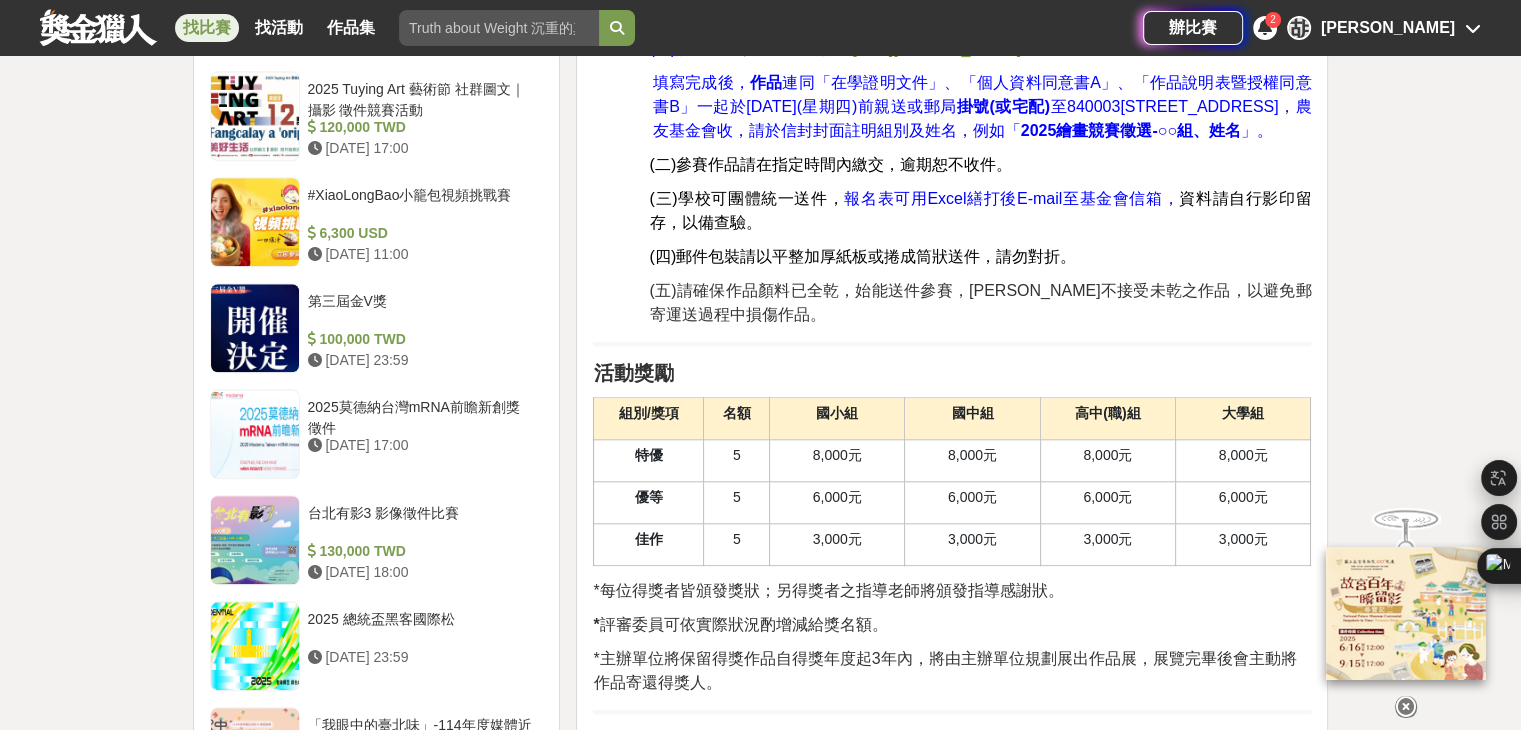 click on "辦比賽 2 胡 [PERSON_NAME]" at bounding box center [1312, 28] 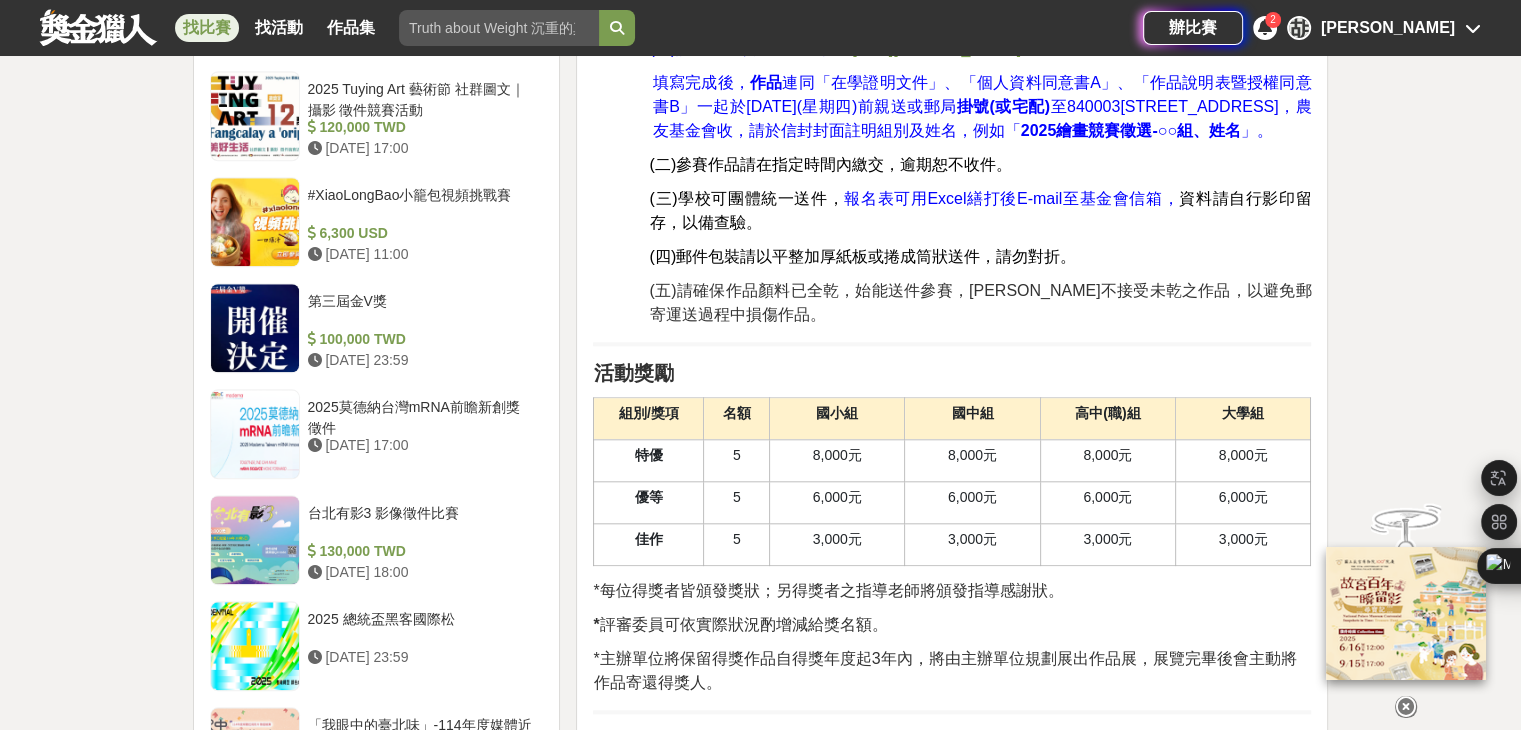 click on "[PERSON_NAME]" at bounding box center (1384, 28) 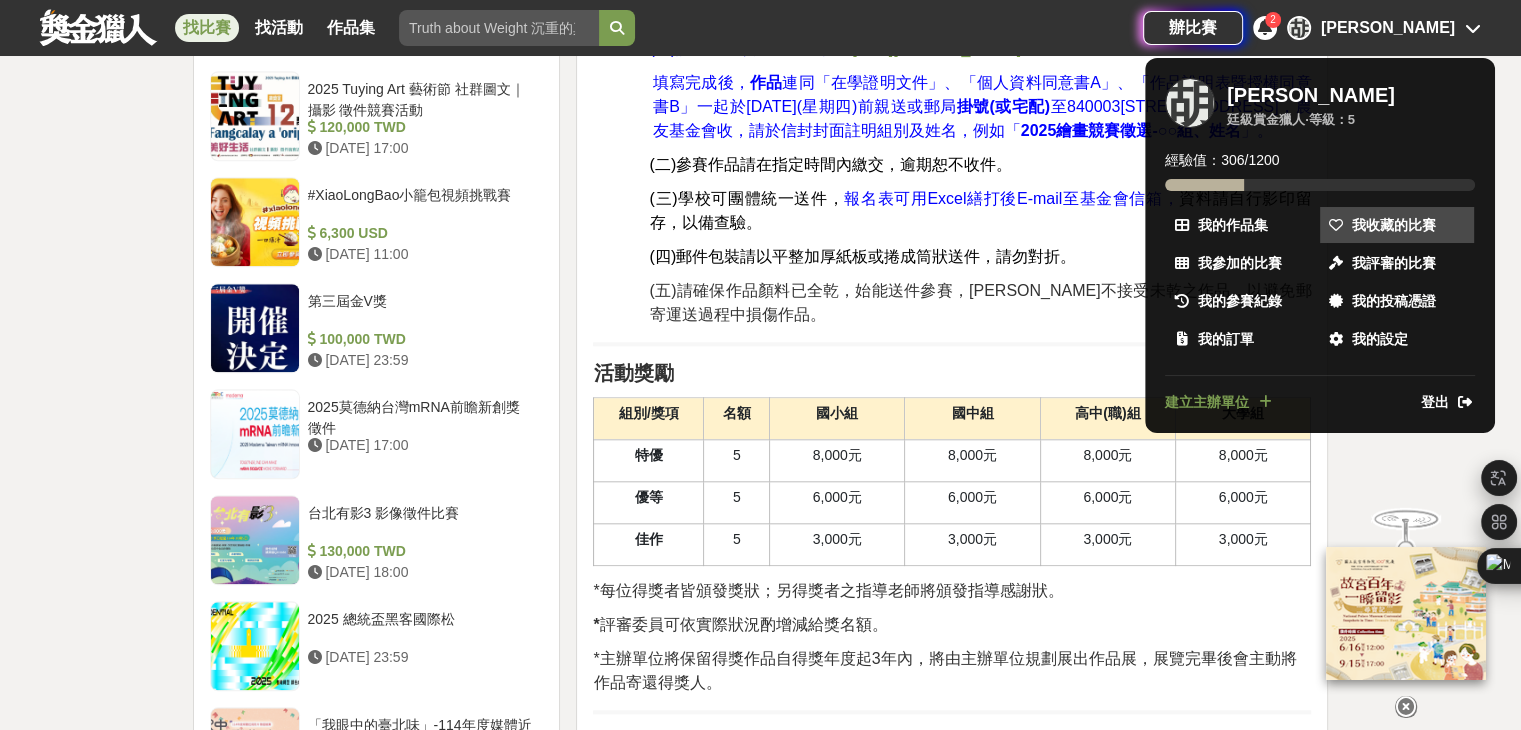 click on "我收藏的比賽" at bounding box center (1394, 225) 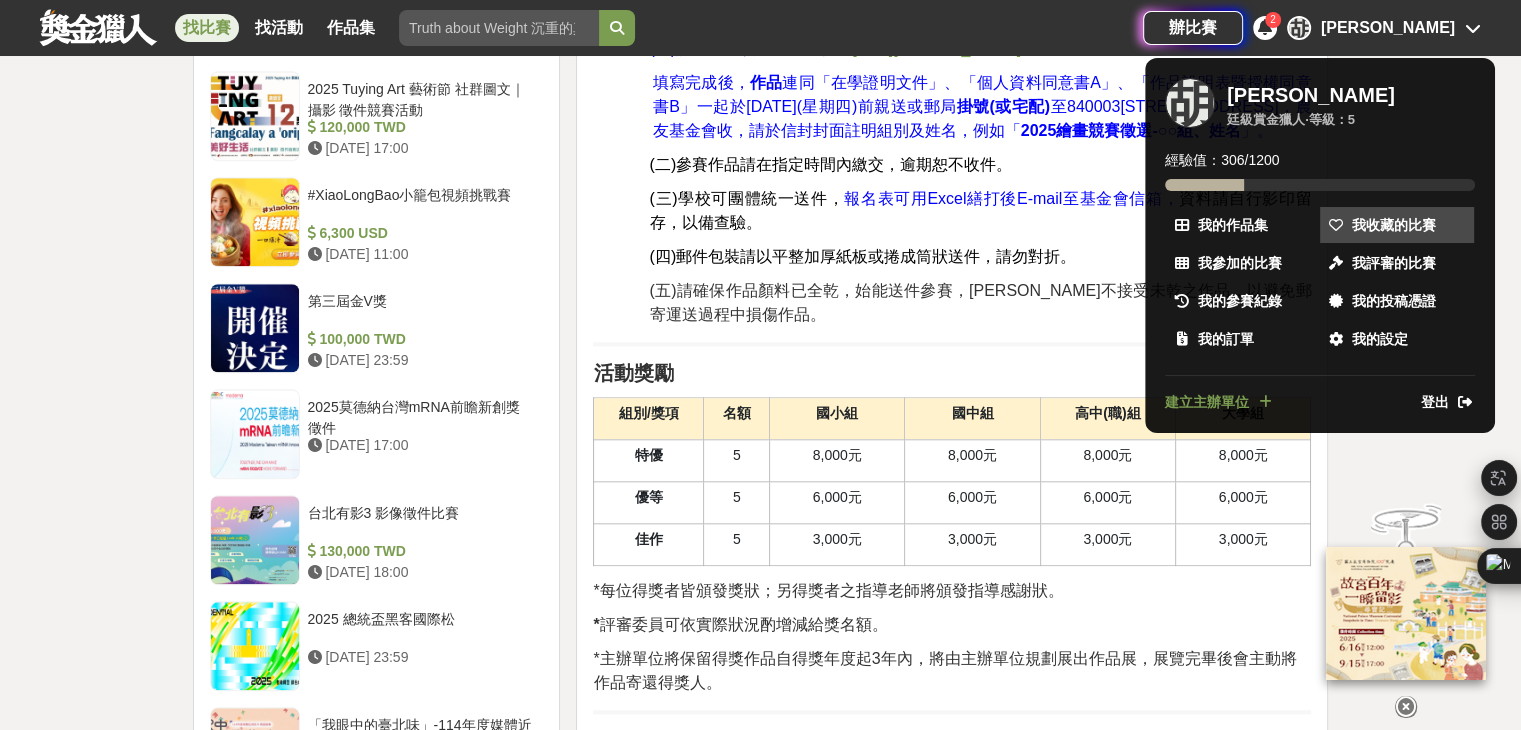 scroll, scrollTop: 0, scrollLeft: 0, axis: both 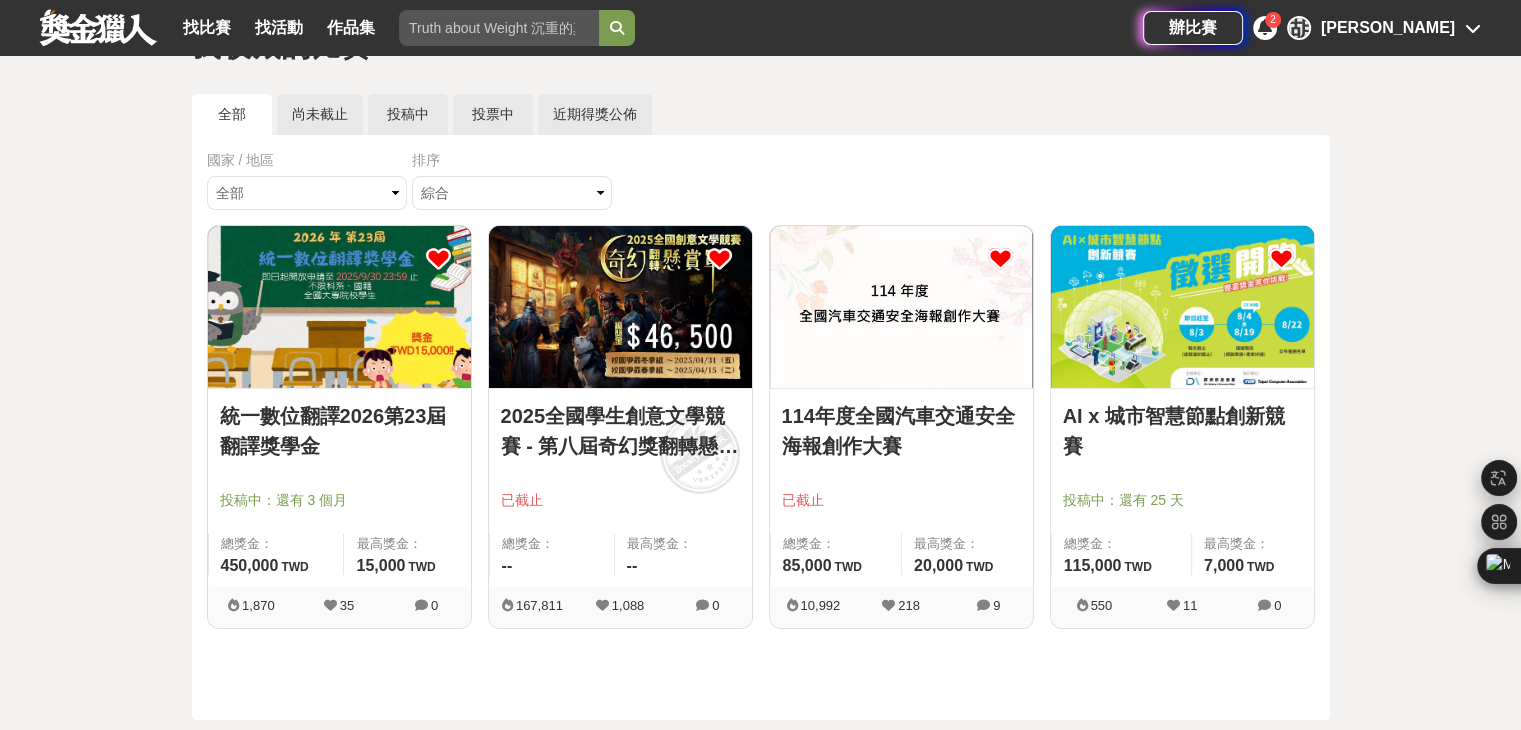 click at bounding box center (719, 258) 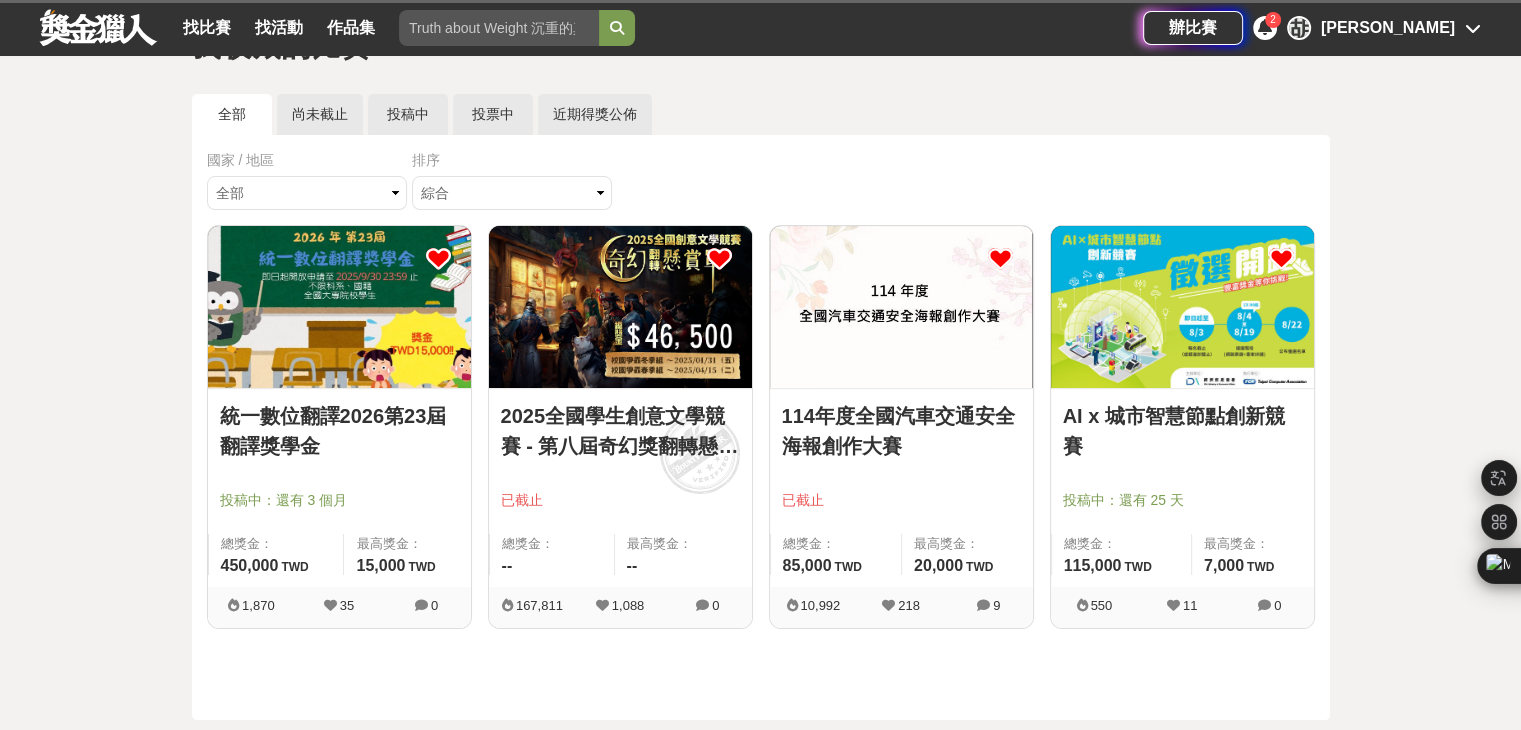 click at bounding box center (719, 258) 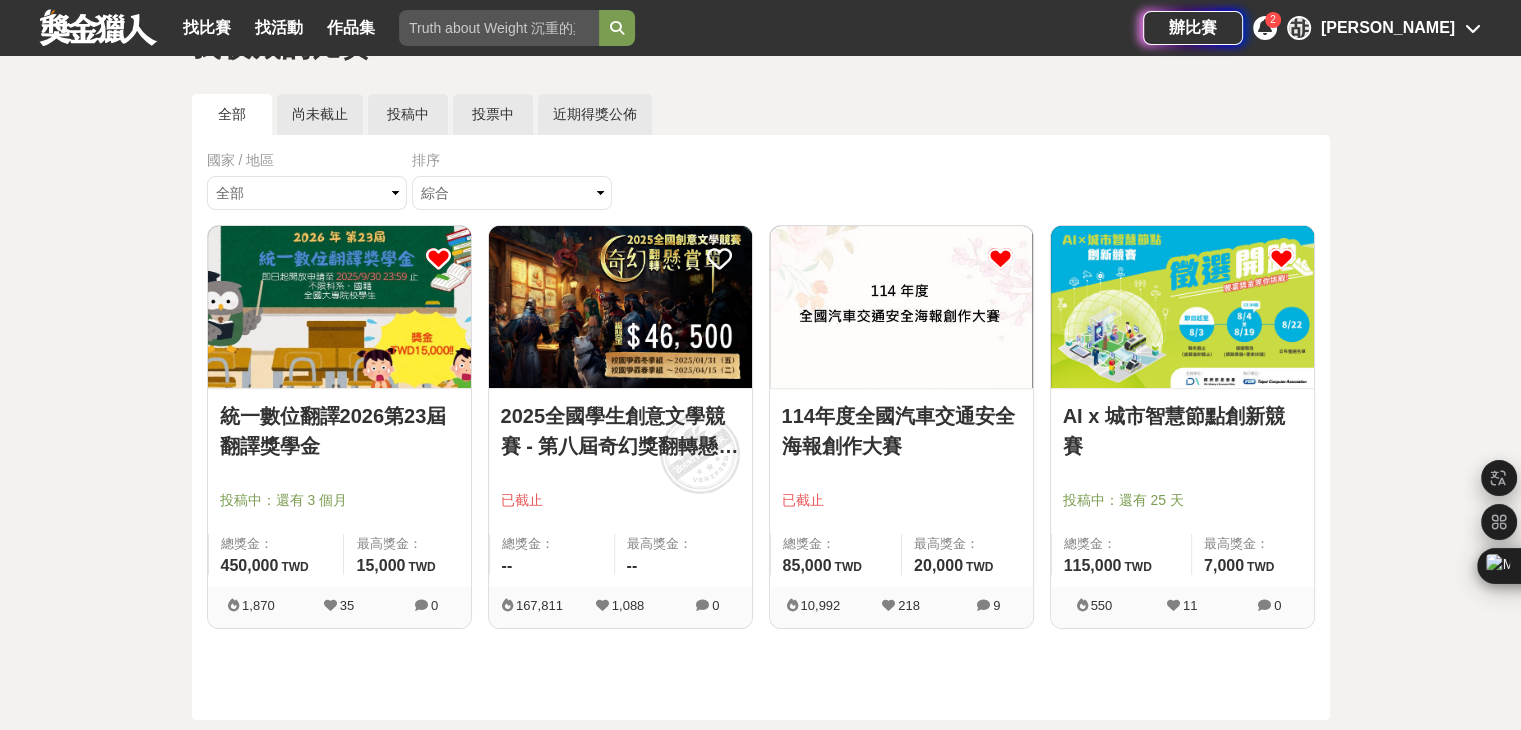 click at bounding box center [901, 307] 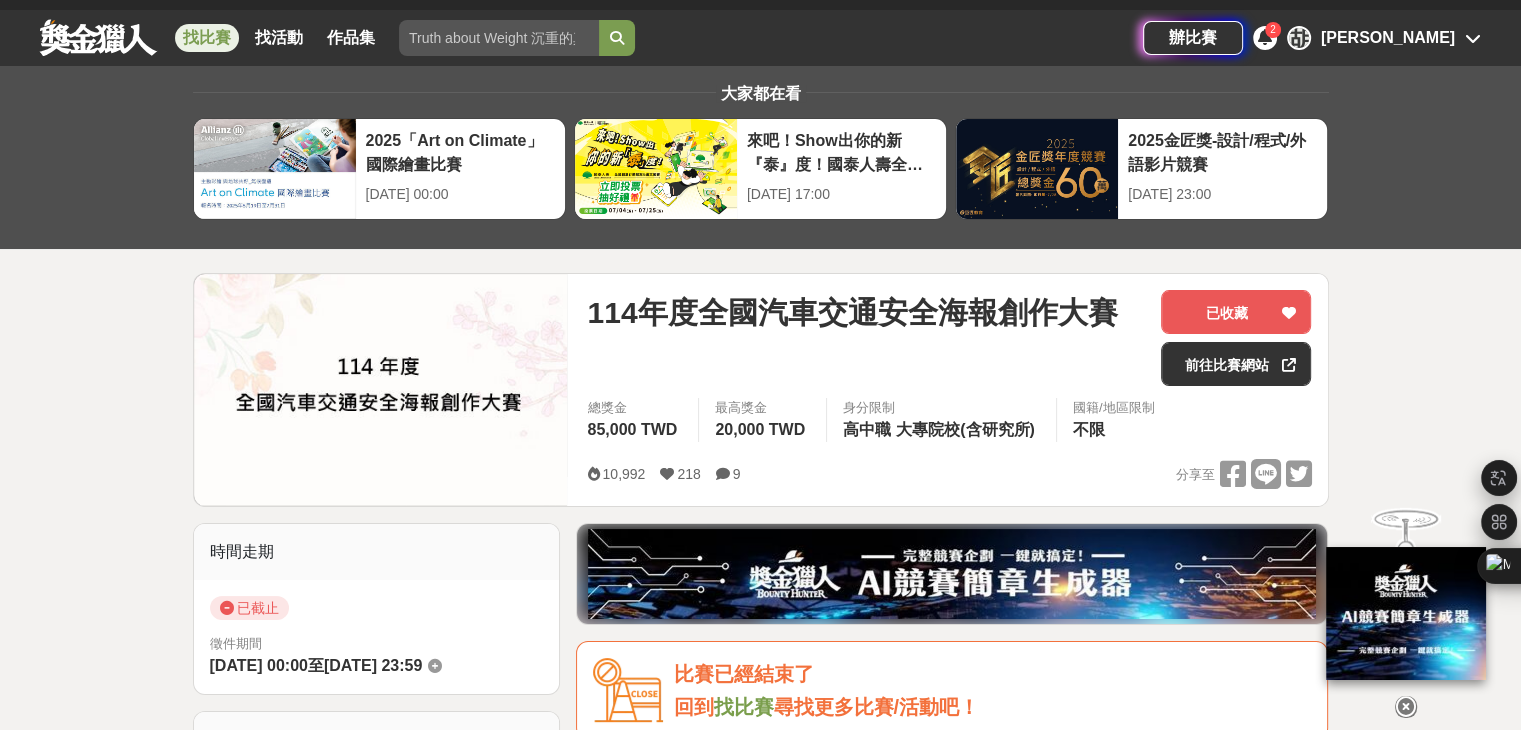 scroll, scrollTop: 0, scrollLeft: 0, axis: both 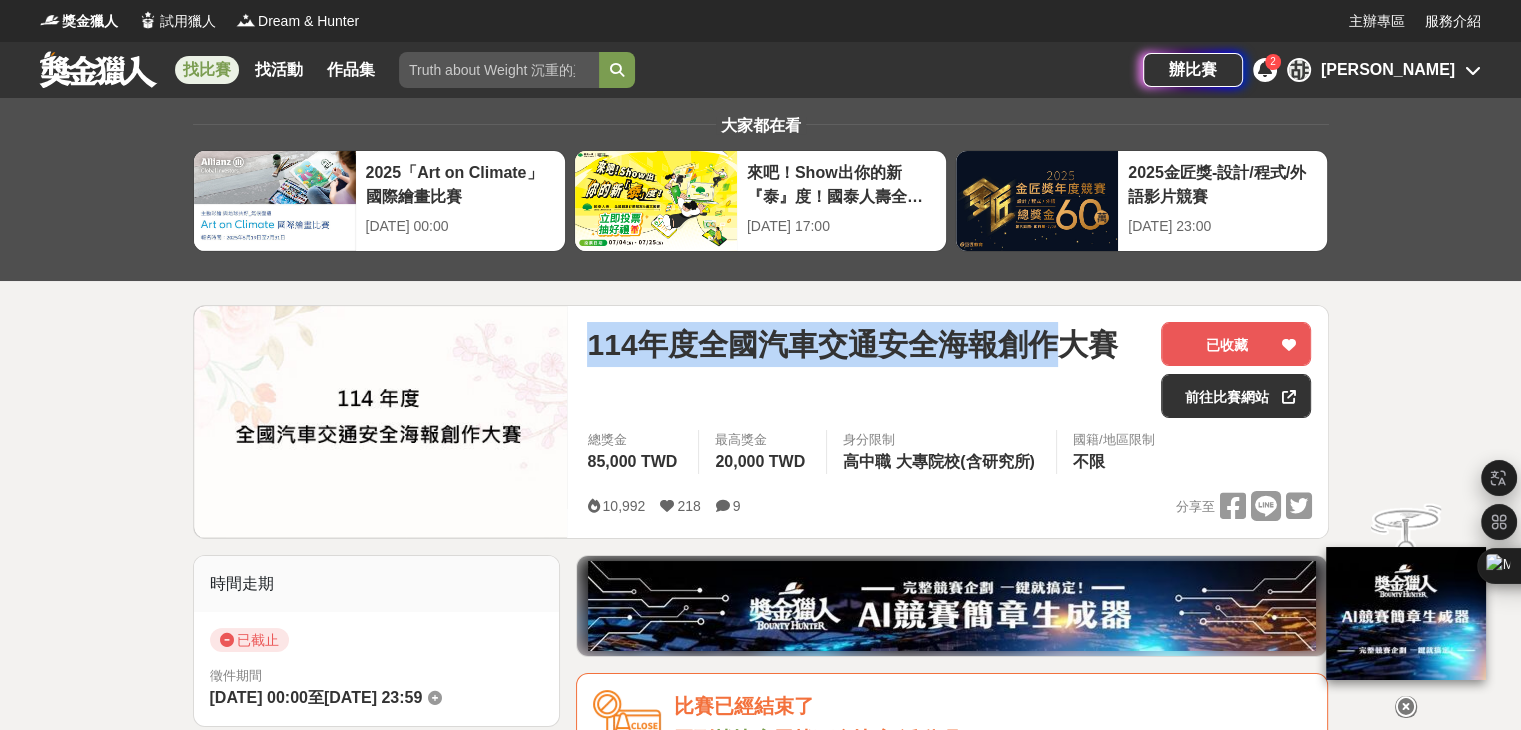 drag, startPoint x: 592, startPoint y: 331, endPoint x: 1068, endPoint y: 357, distance: 476.70956 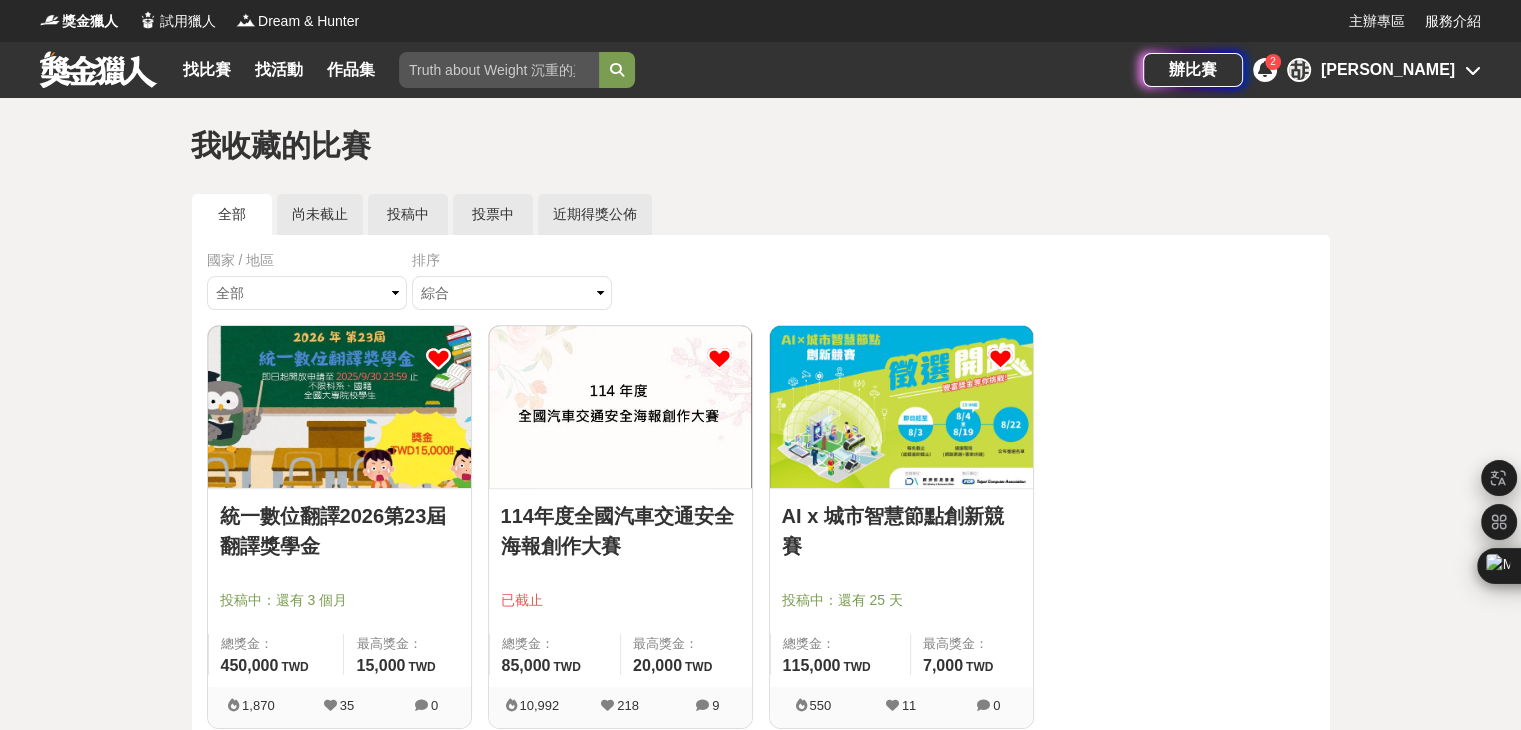 click at bounding box center [719, 358] 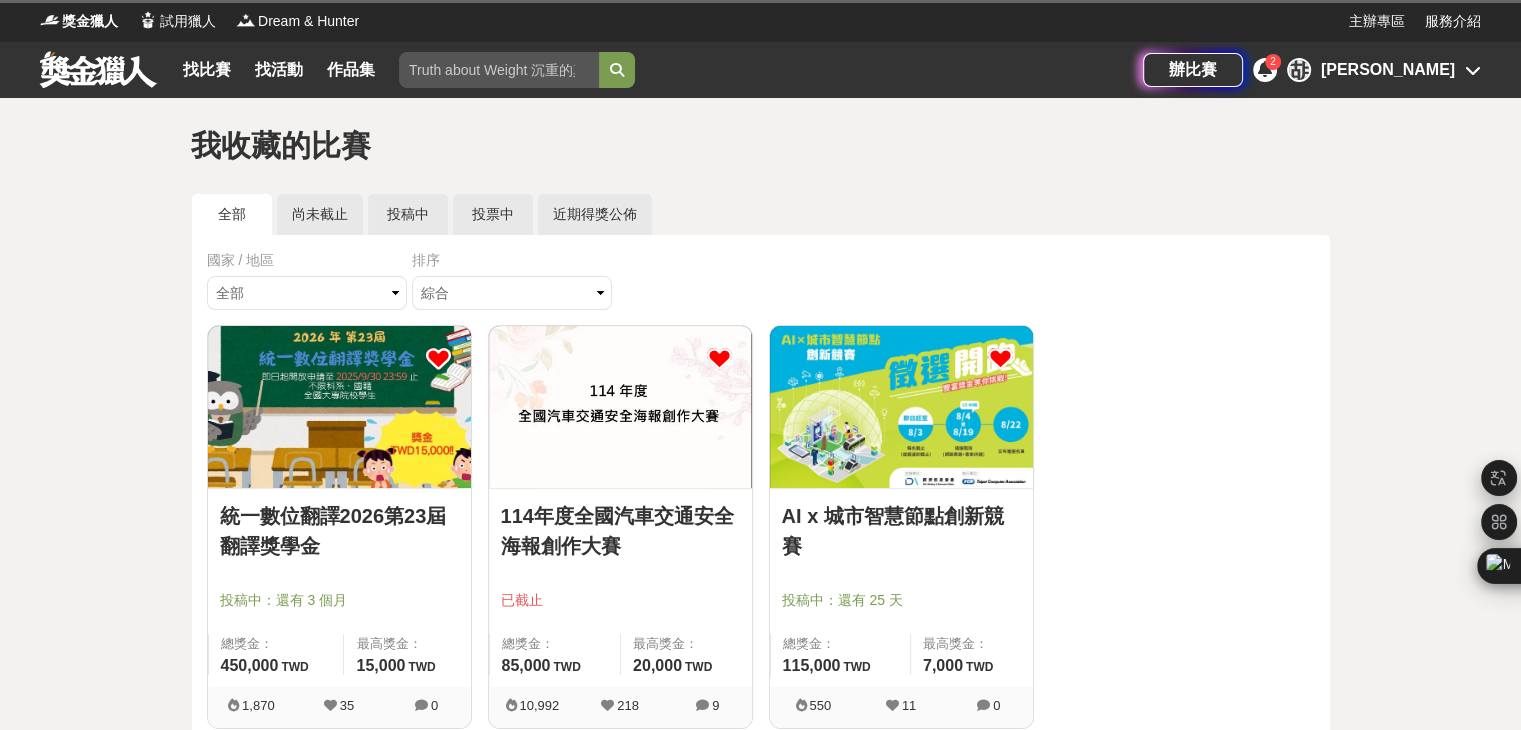 click at bounding box center [719, 358] 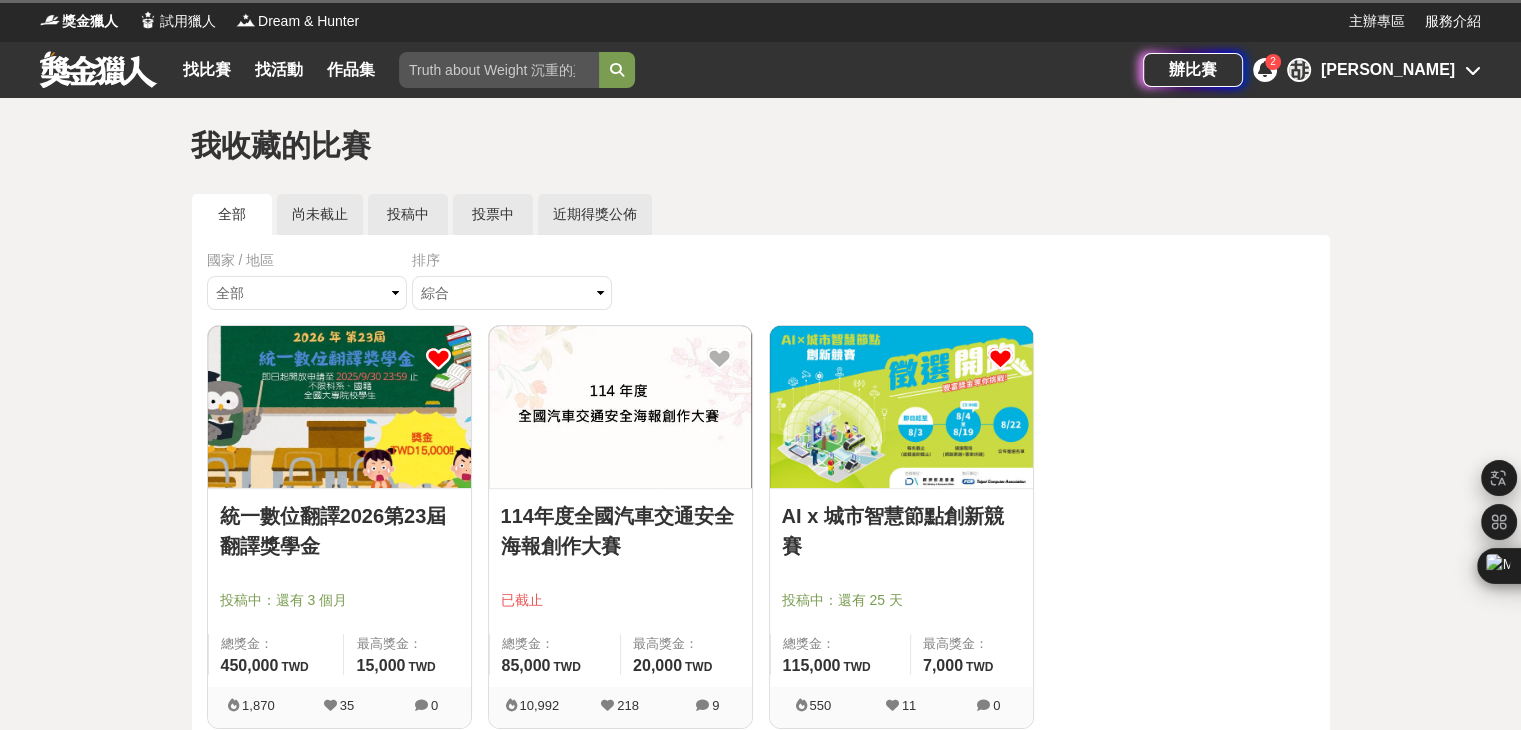 click at bounding box center (620, 407) 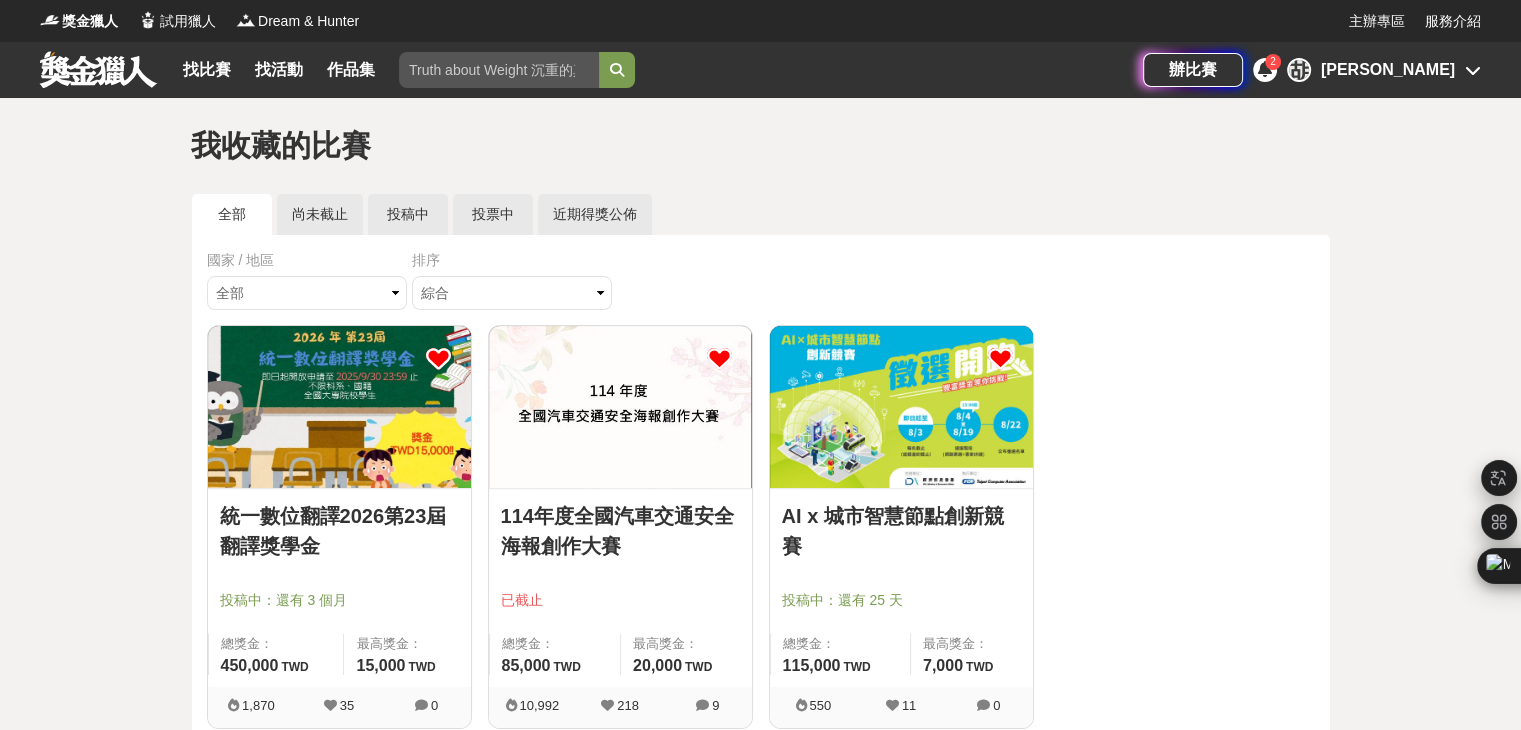 click at bounding box center [620, 407] 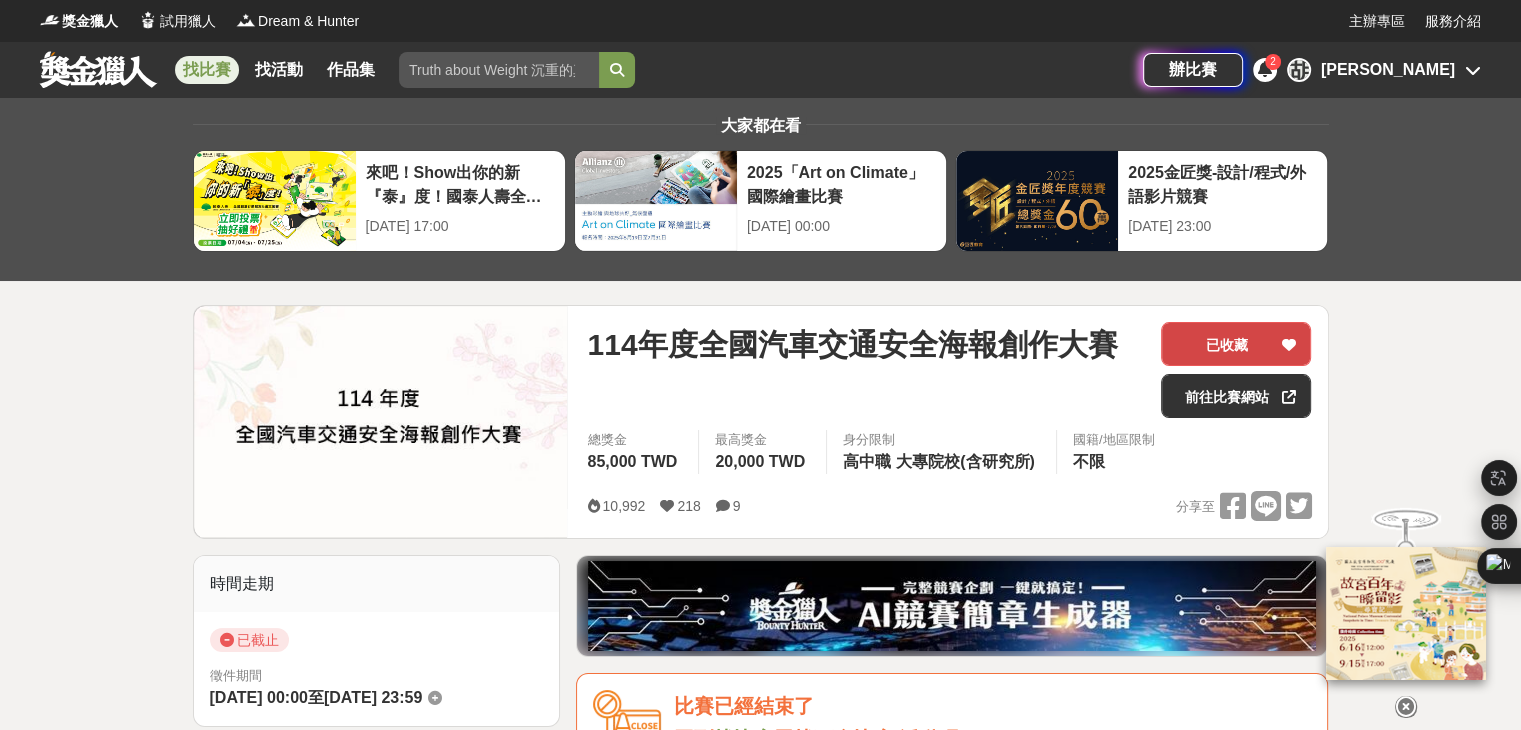 drag, startPoint x: 1249, startPoint y: 349, endPoint x: 785, endPoint y: 125, distance: 515.23975 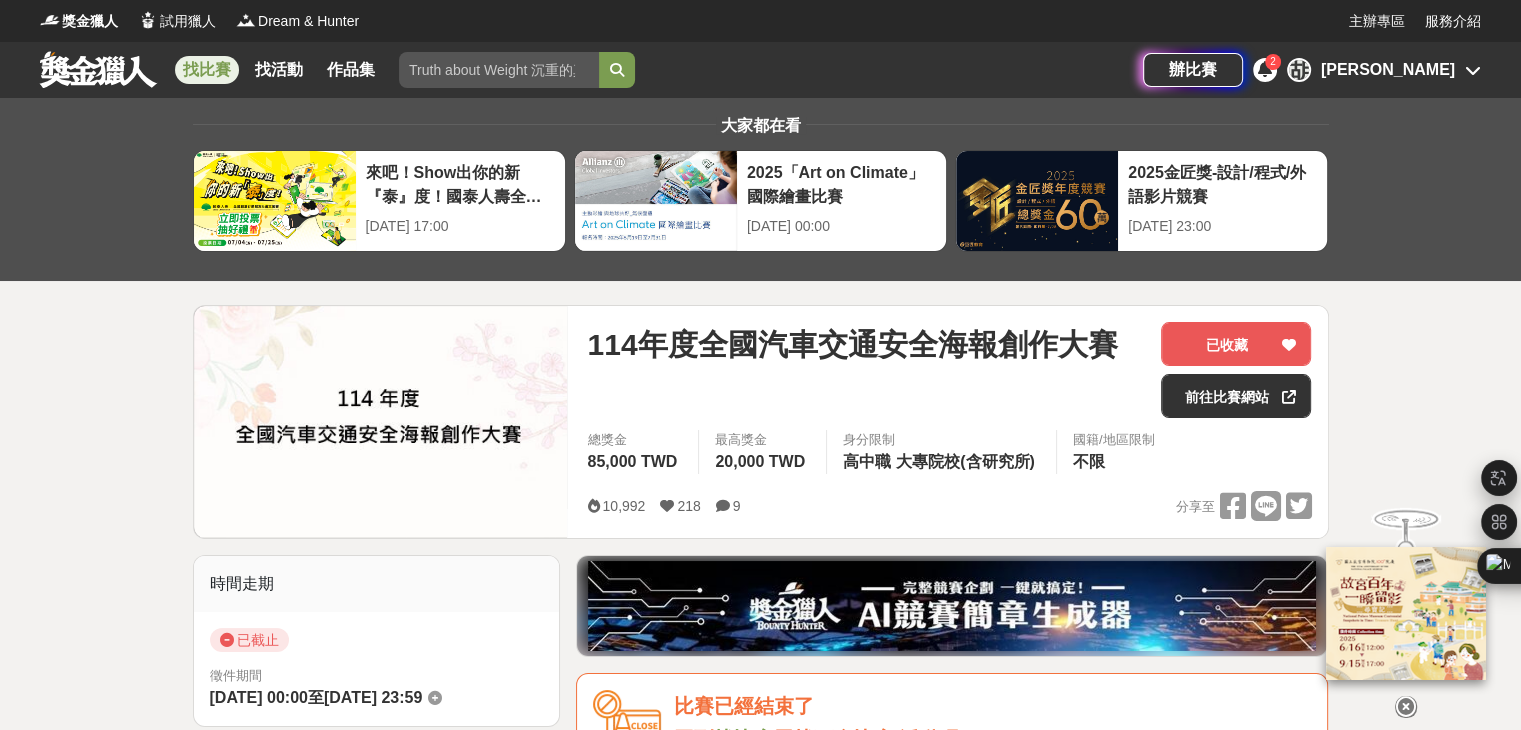 click on "已收藏" at bounding box center (1236, 344) 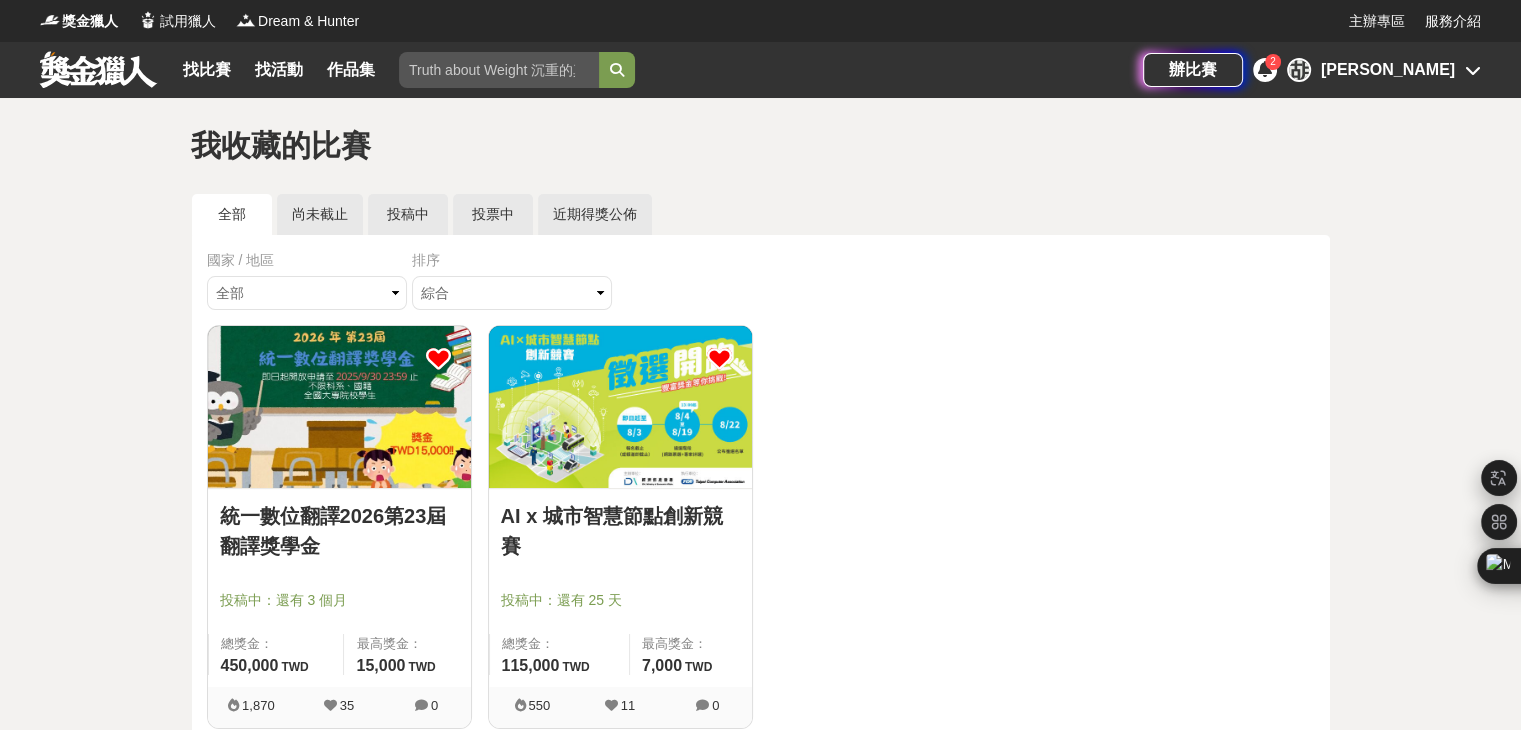 click on "綜合 熱門 獎金 截止 最新" at bounding box center [514, 295] 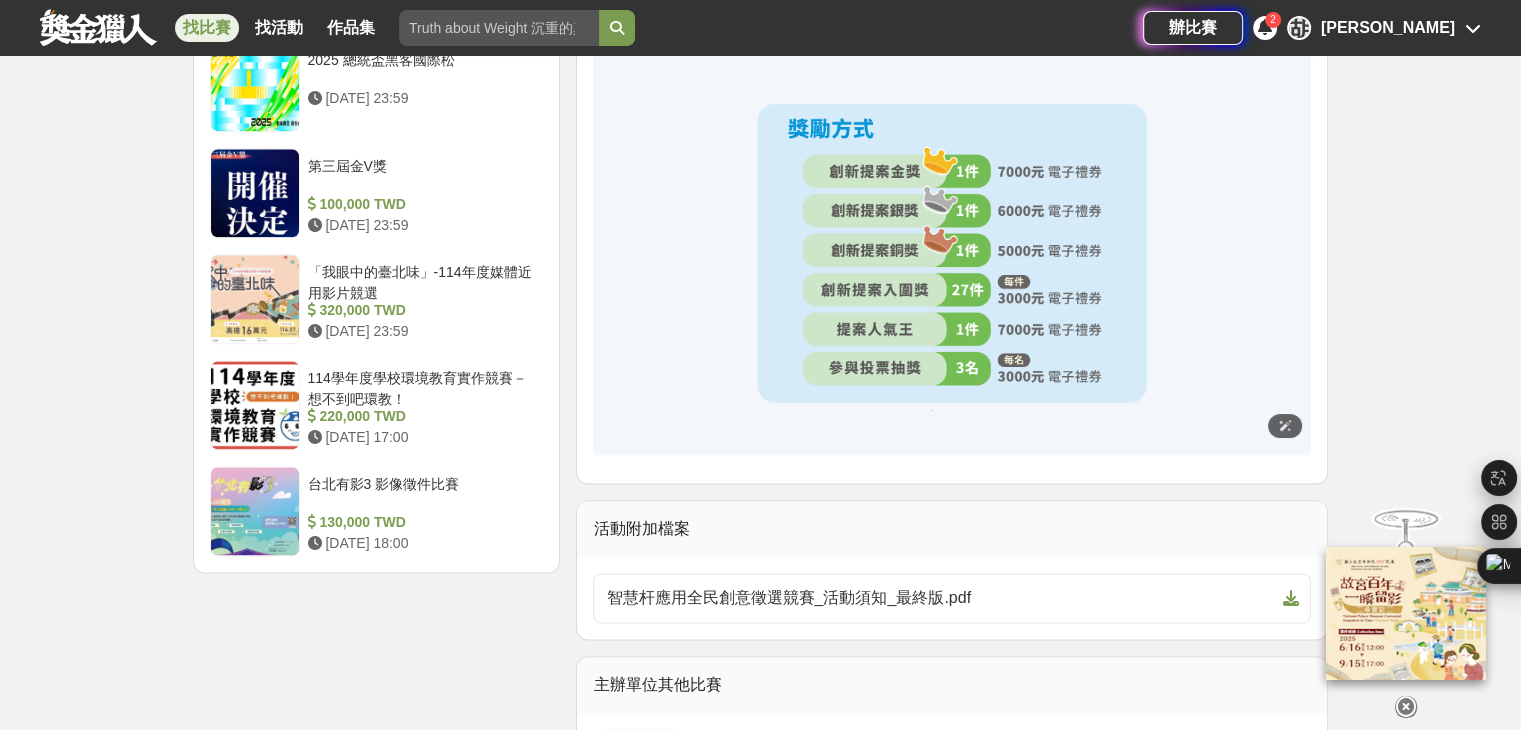 scroll, scrollTop: 2800, scrollLeft: 0, axis: vertical 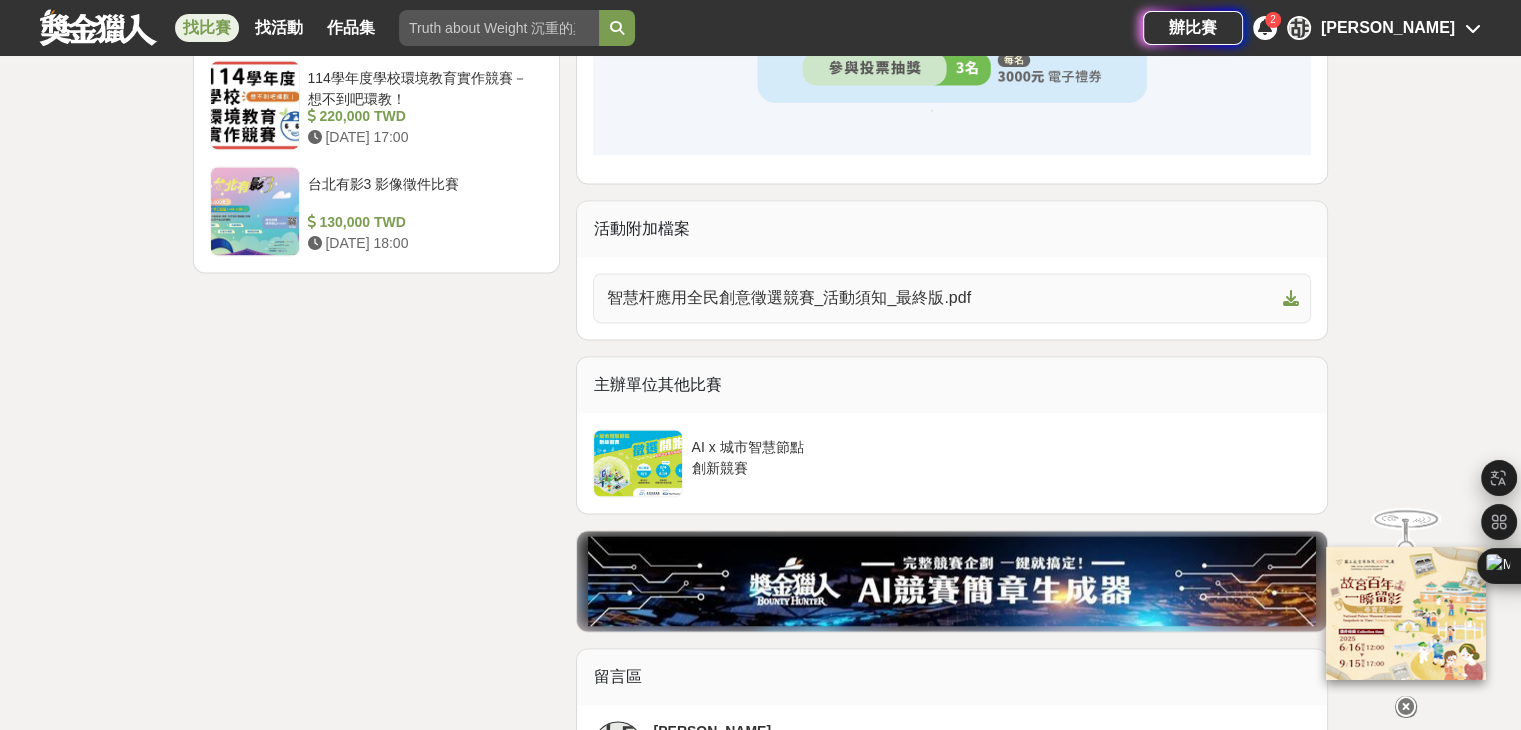 click on "智慧杆應用全民創意徵選競賽_活動須知_最終版.pdf" at bounding box center (940, 298) 